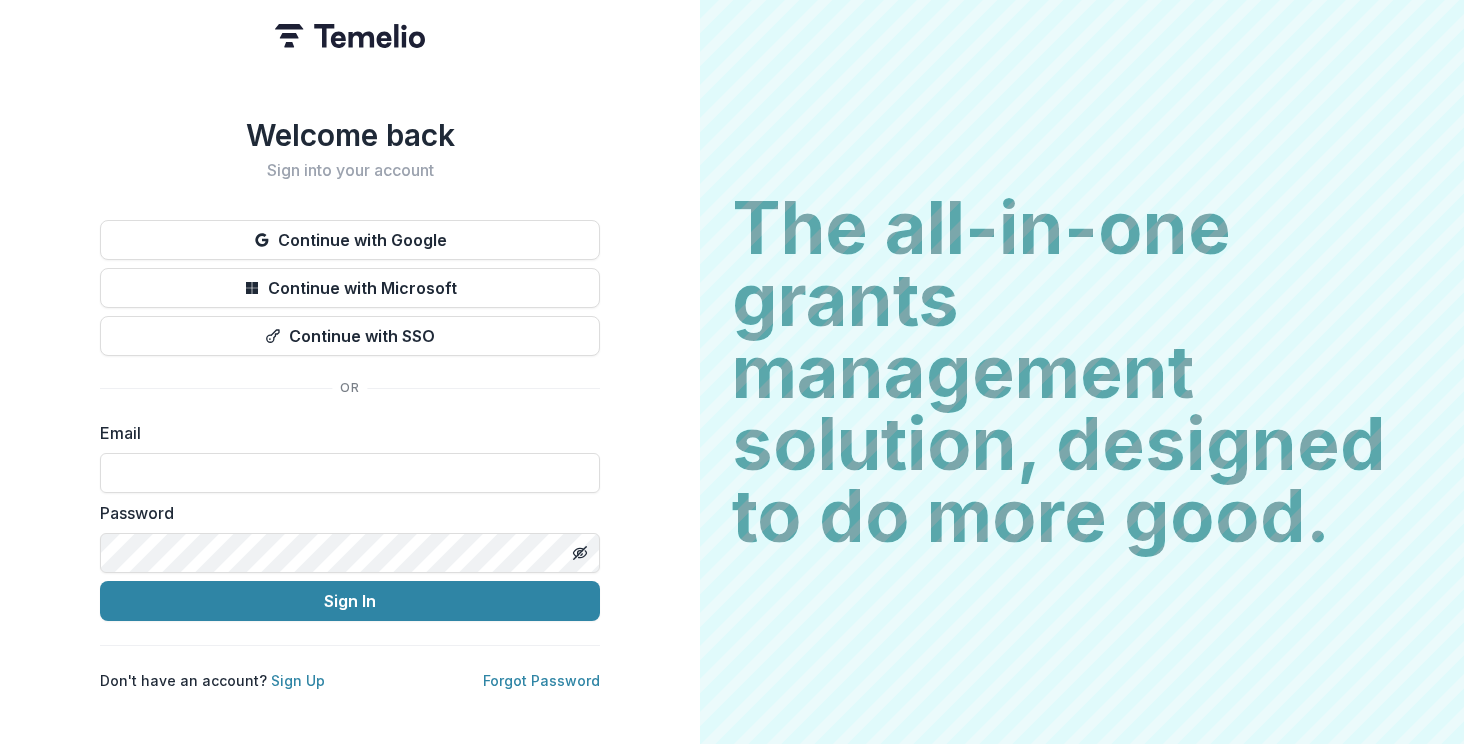 scroll, scrollTop: 0, scrollLeft: 0, axis: both 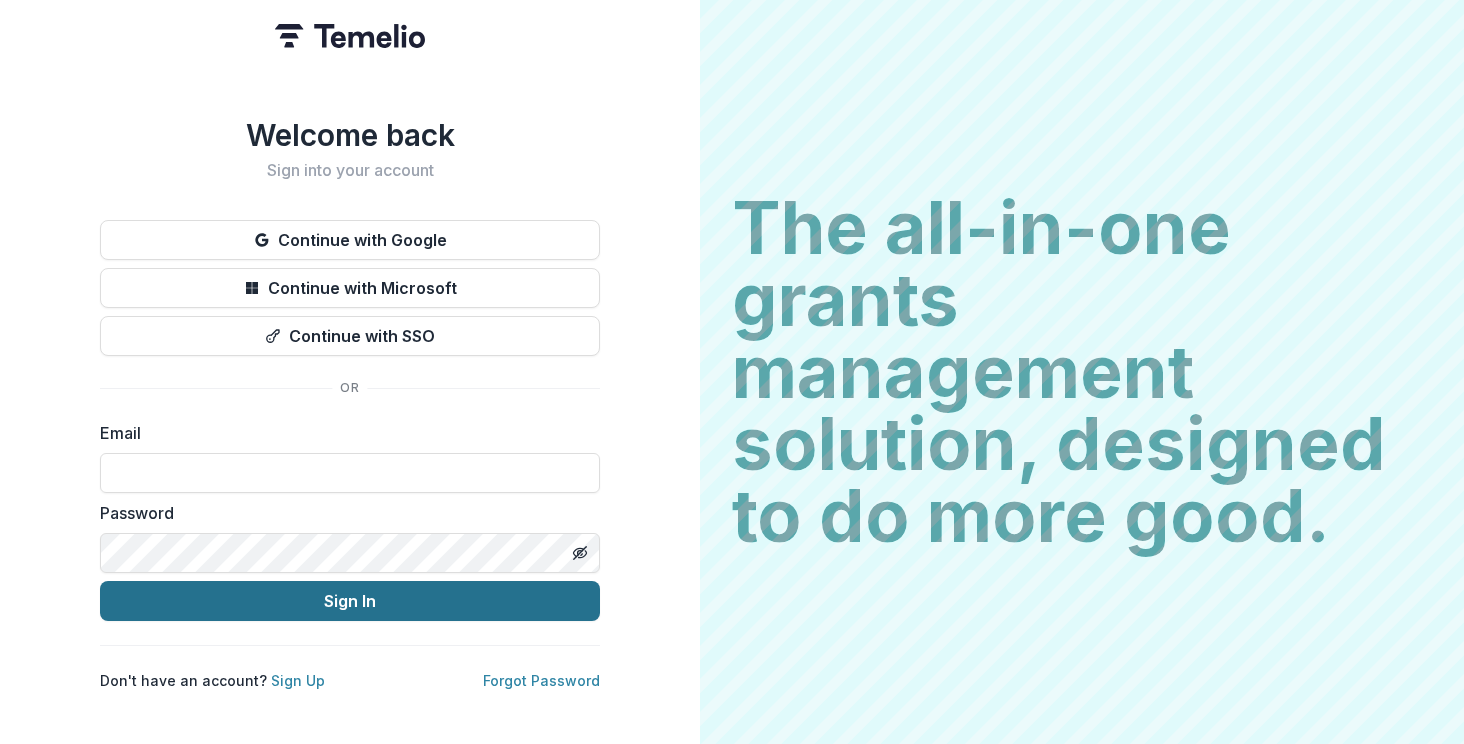 type on "**********" 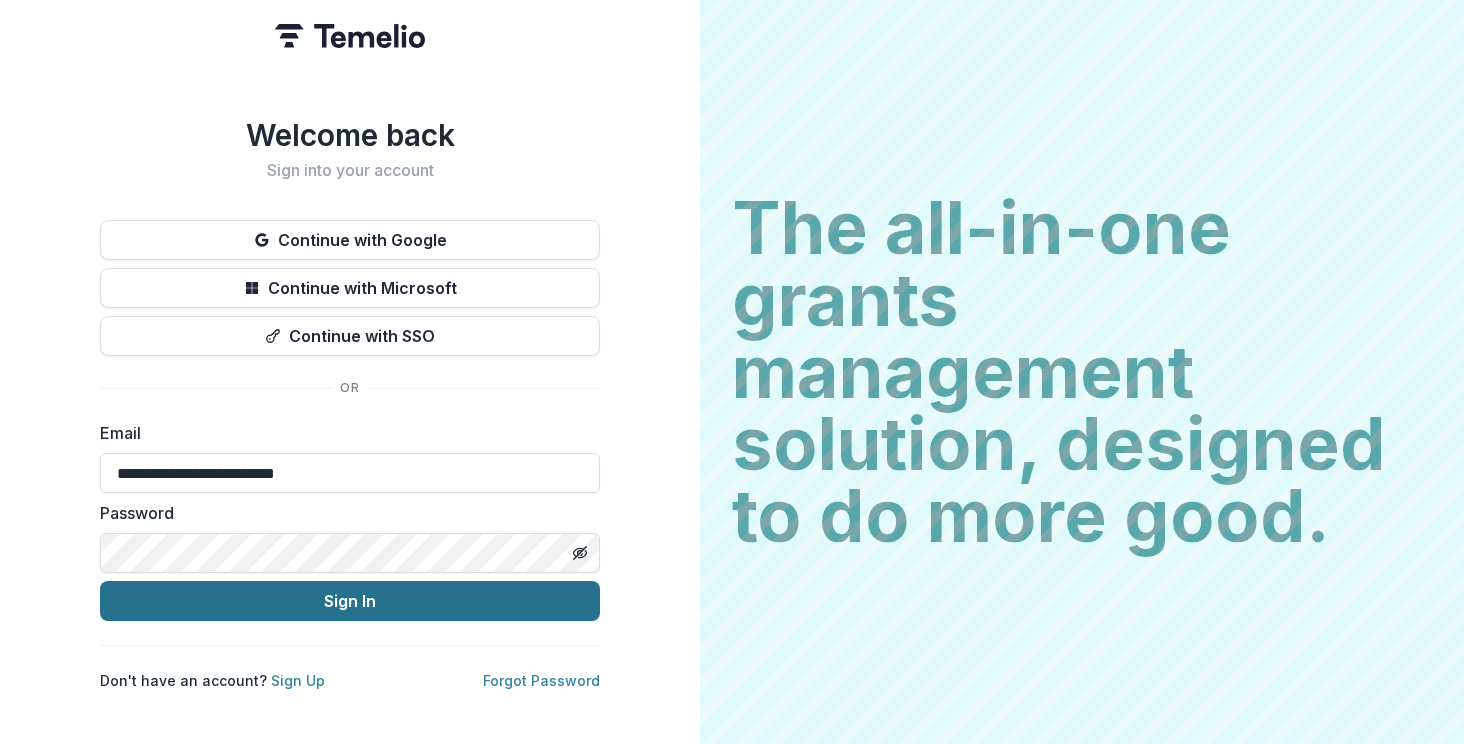 click on "Sign In" at bounding box center [350, 601] 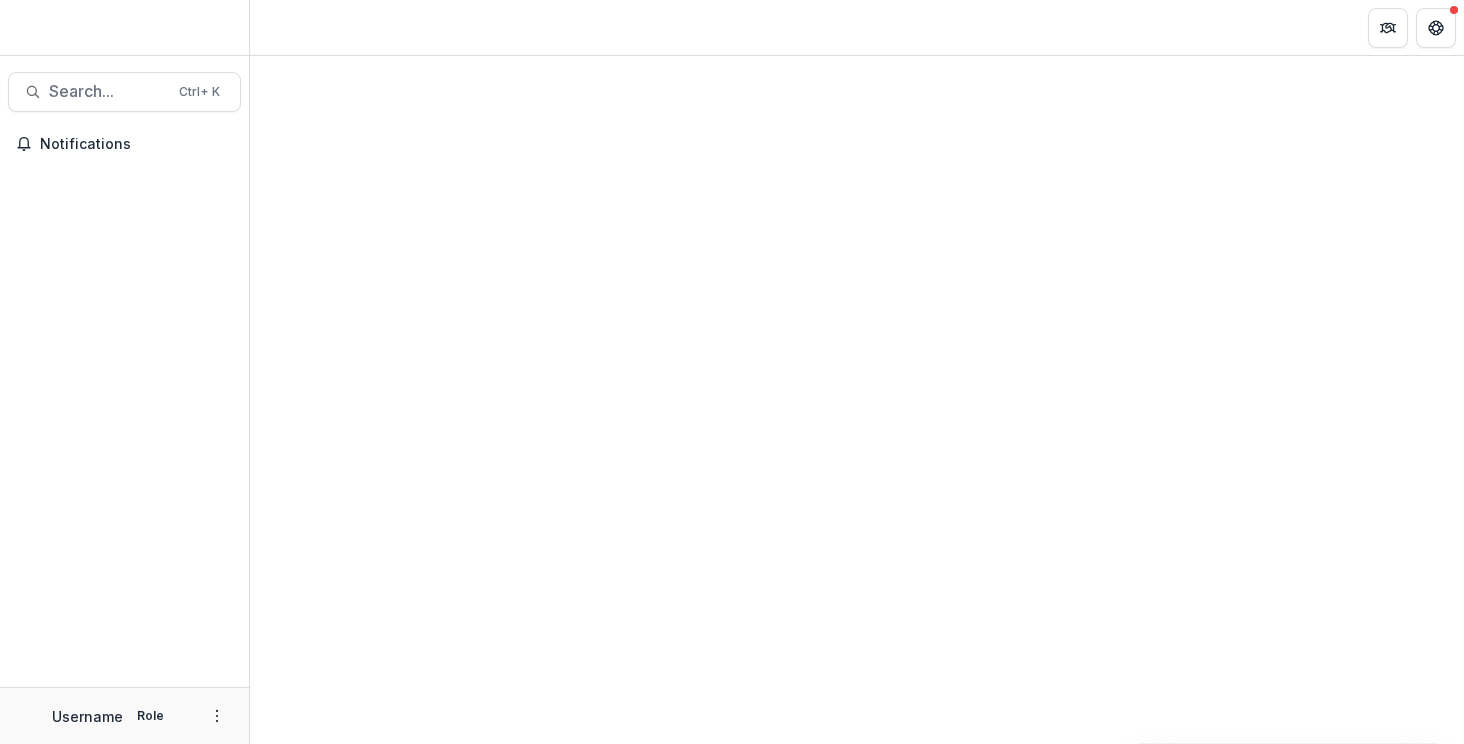 scroll, scrollTop: 0, scrollLeft: 0, axis: both 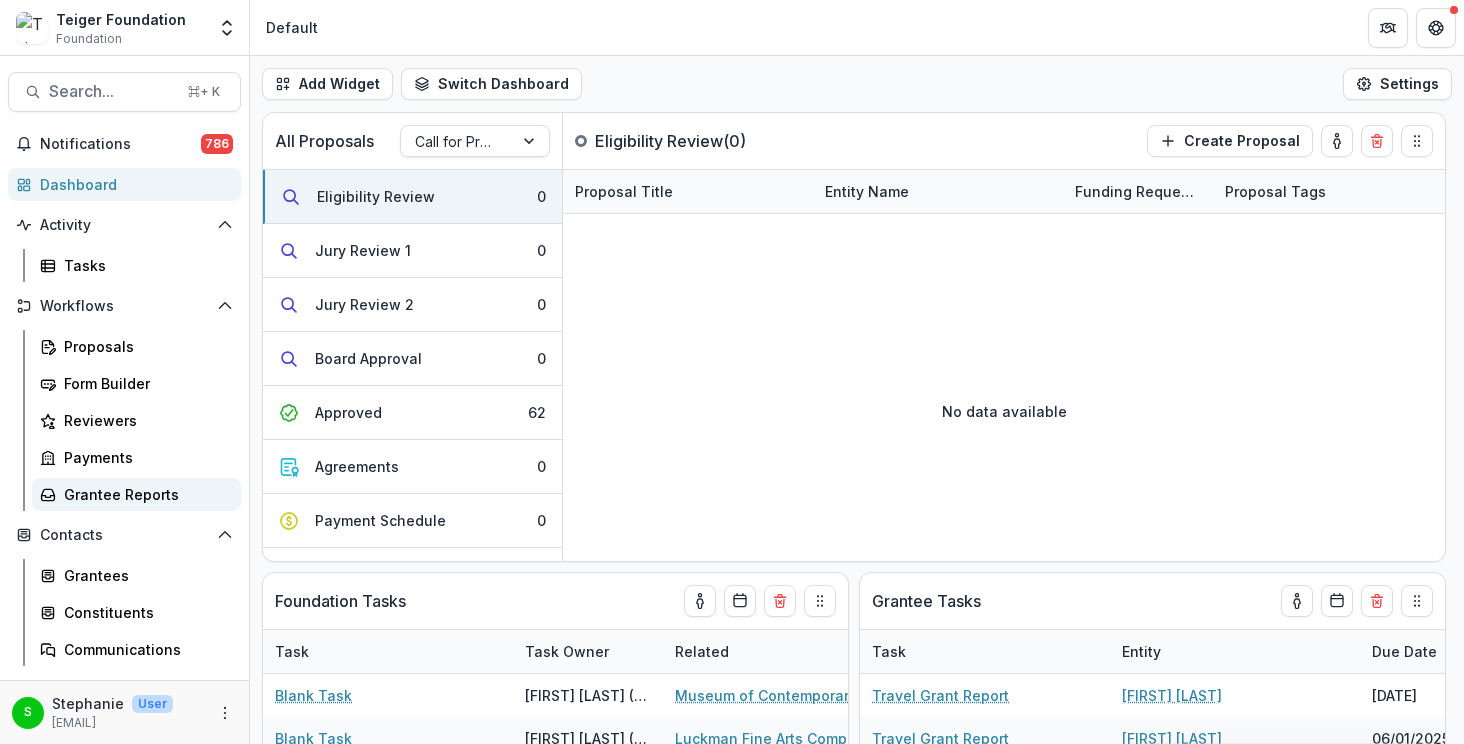 click on "Grantee Reports" at bounding box center (144, 494) 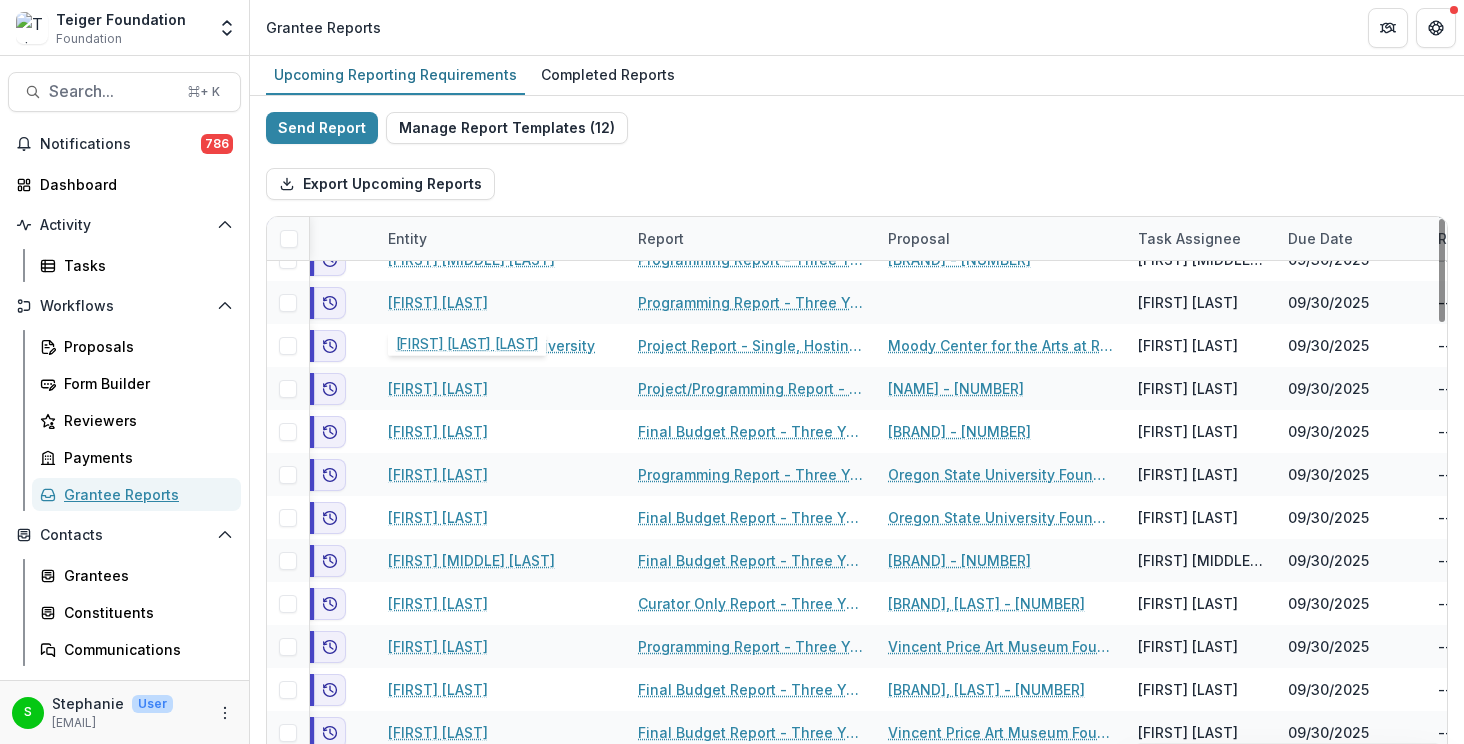 scroll, scrollTop: 241, scrollLeft: 84, axis: both 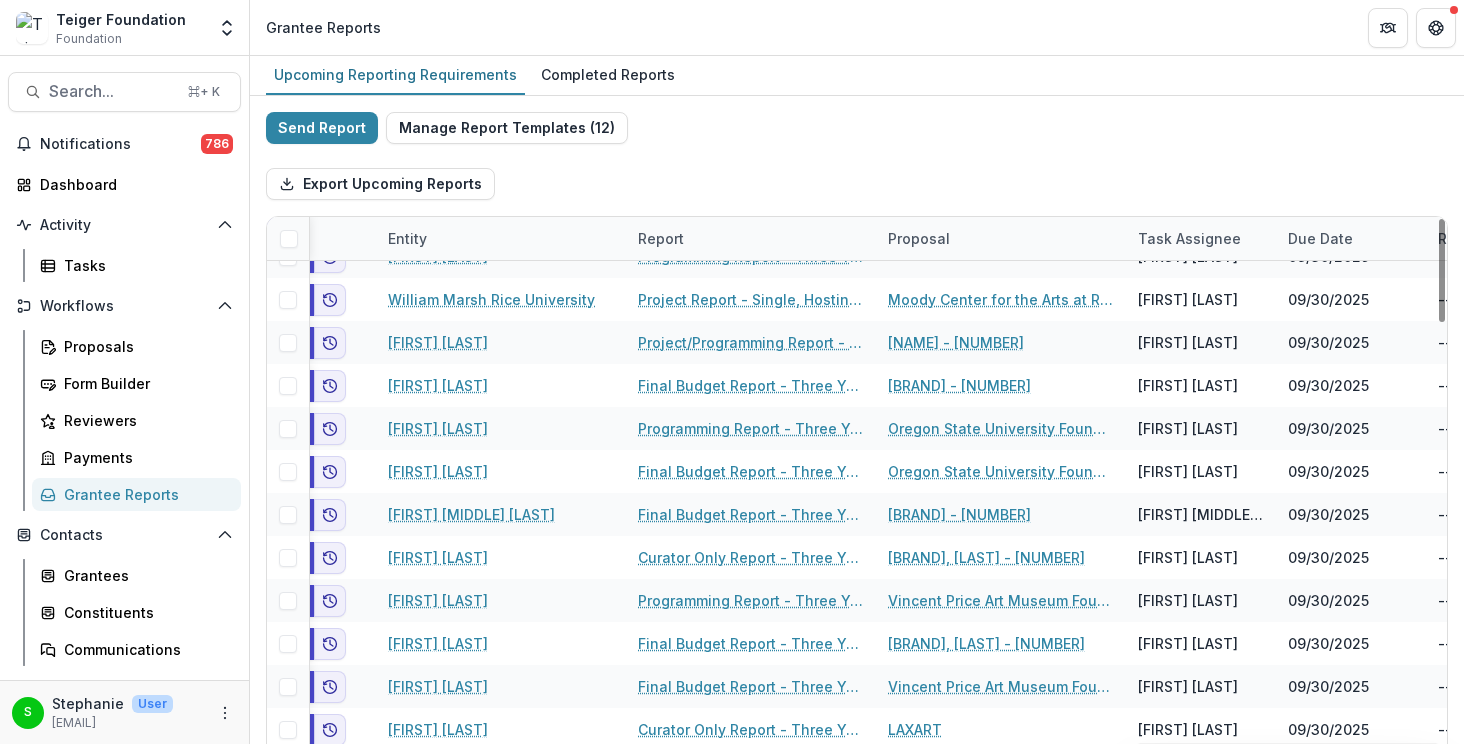 click on "Entity" at bounding box center [501, 238] 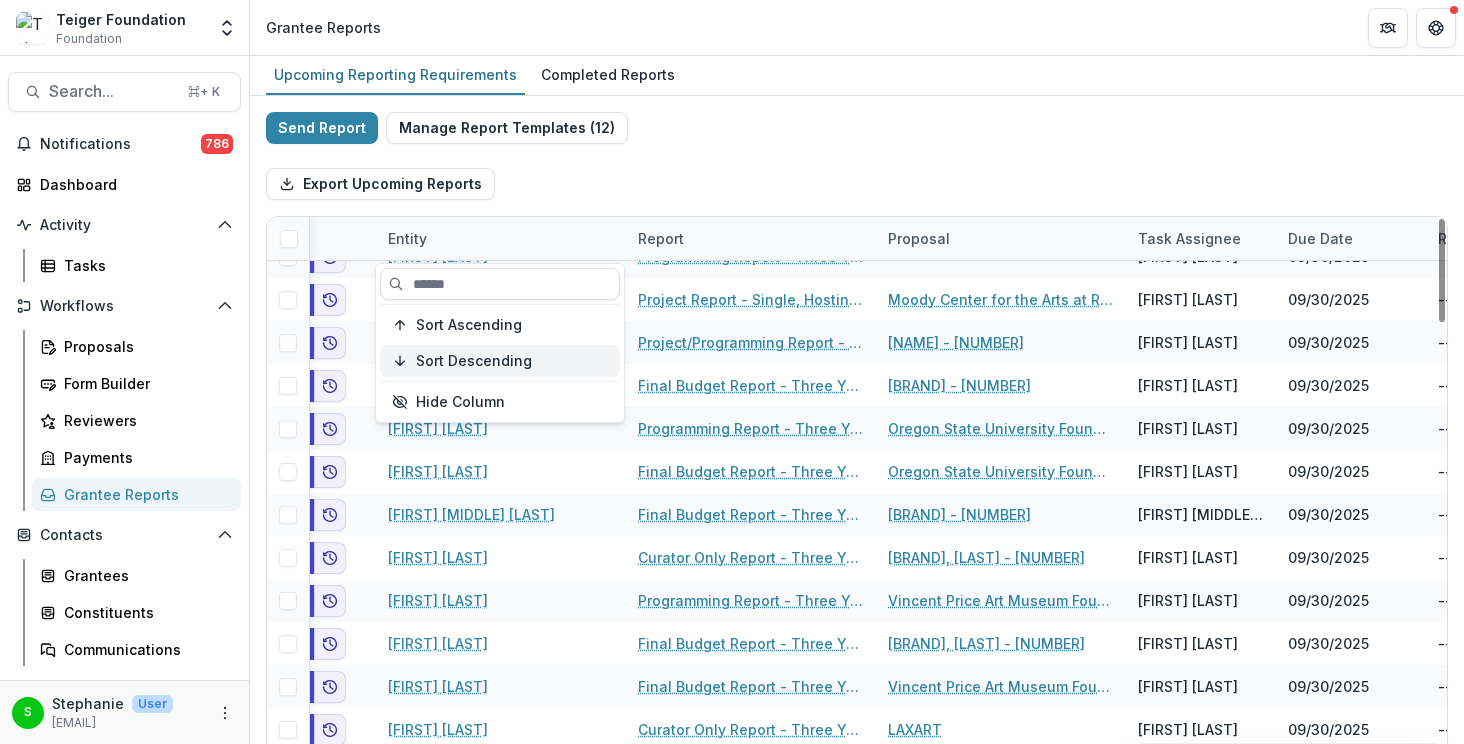 click on "Sort Descending" at bounding box center (474, 361) 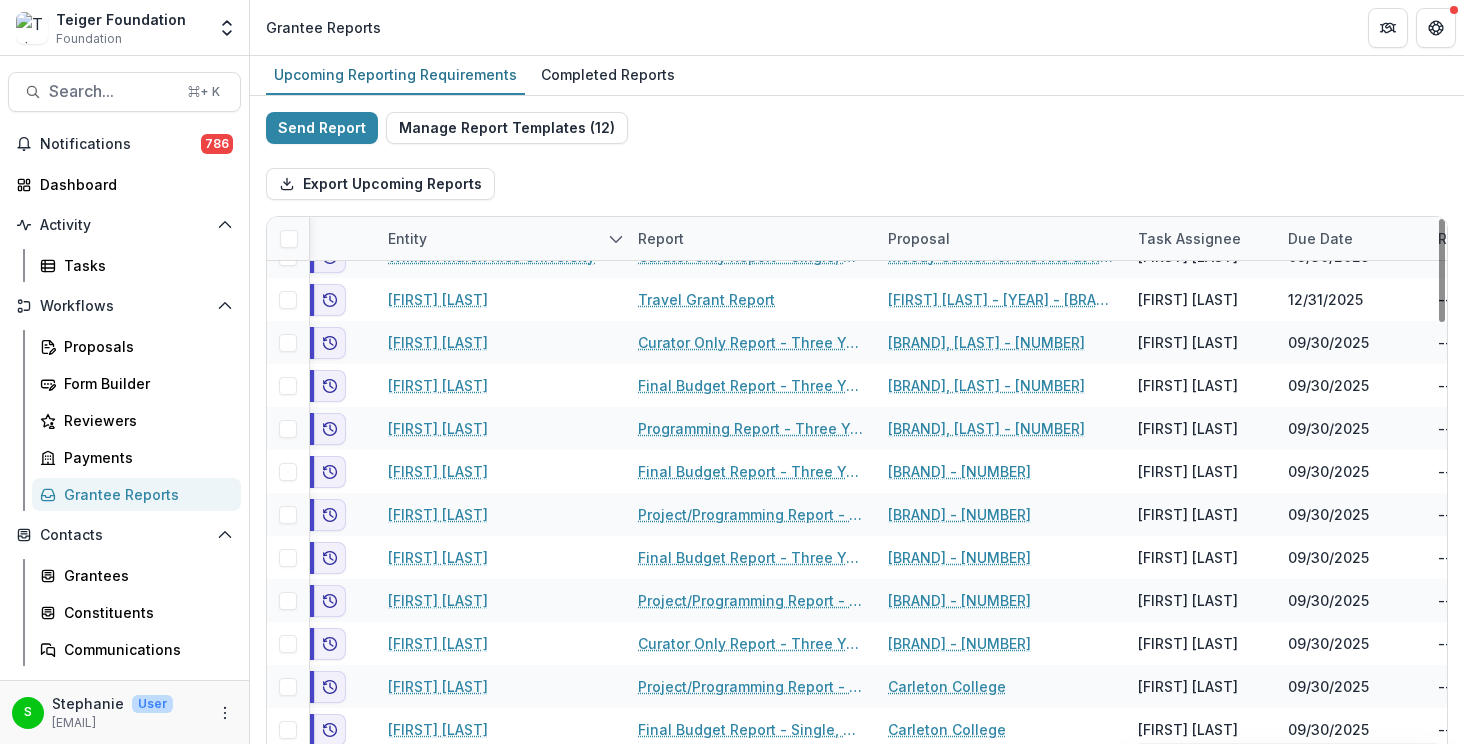 click on "Export Upcoming Reports" at bounding box center (857, 184) 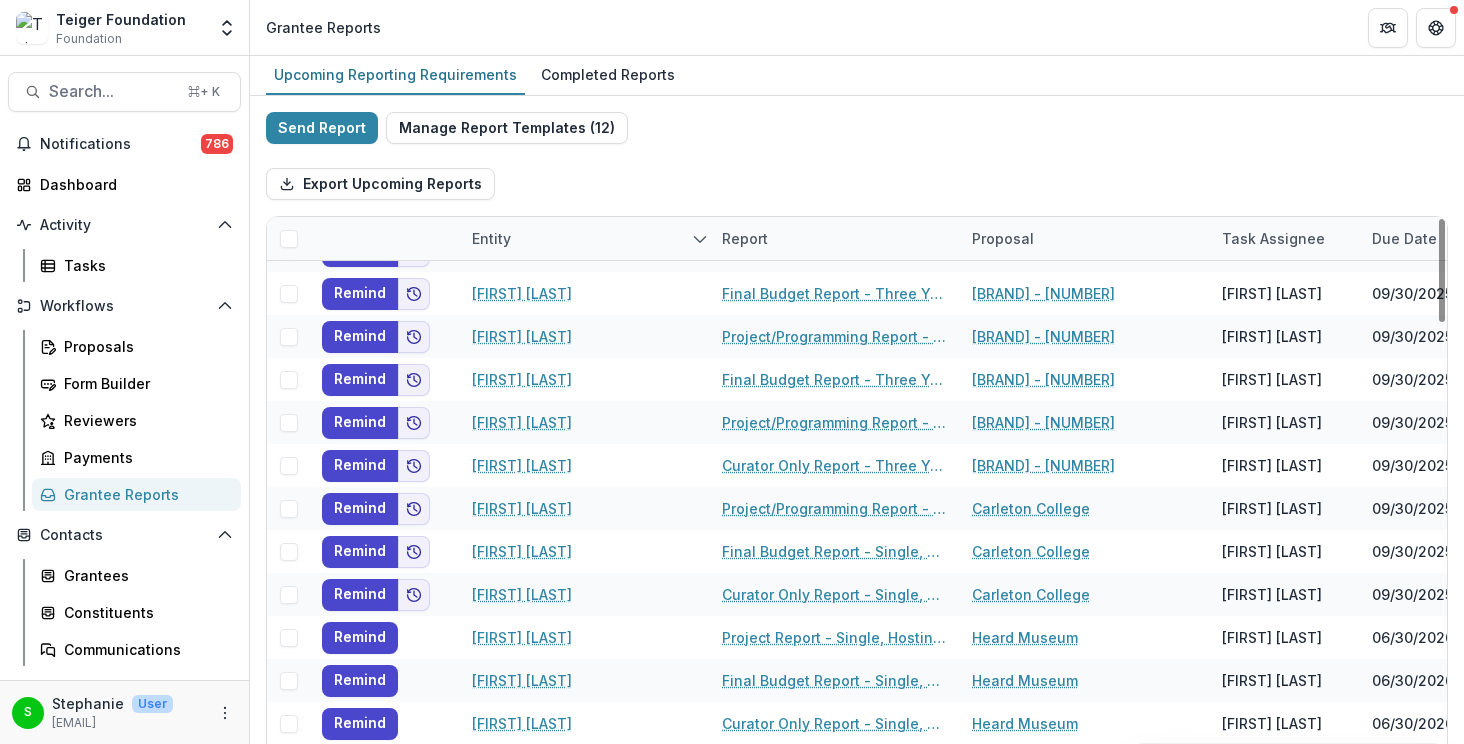 scroll, scrollTop: 0, scrollLeft: 0, axis: both 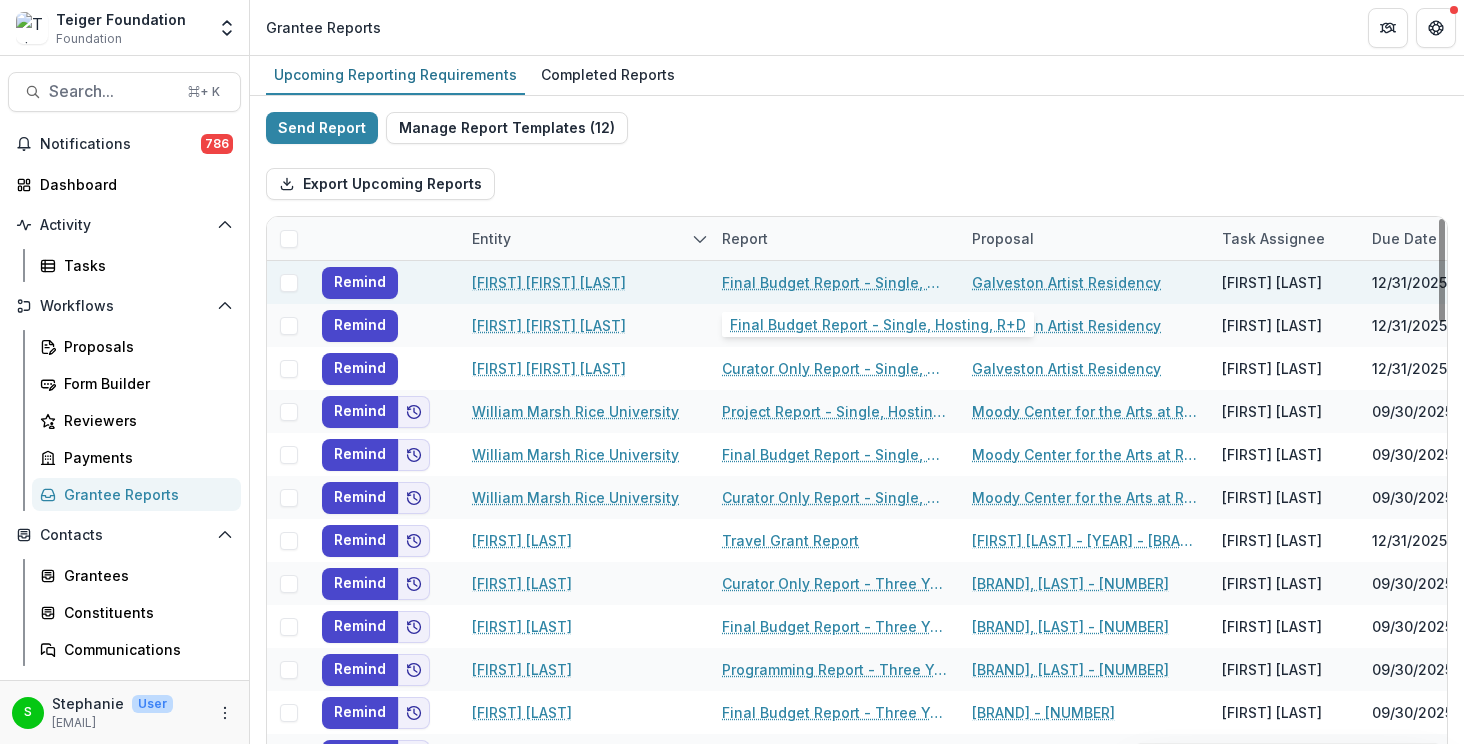 click on "Final Budget Report - Single, Hosting, R+D" at bounding box center [835, 282] 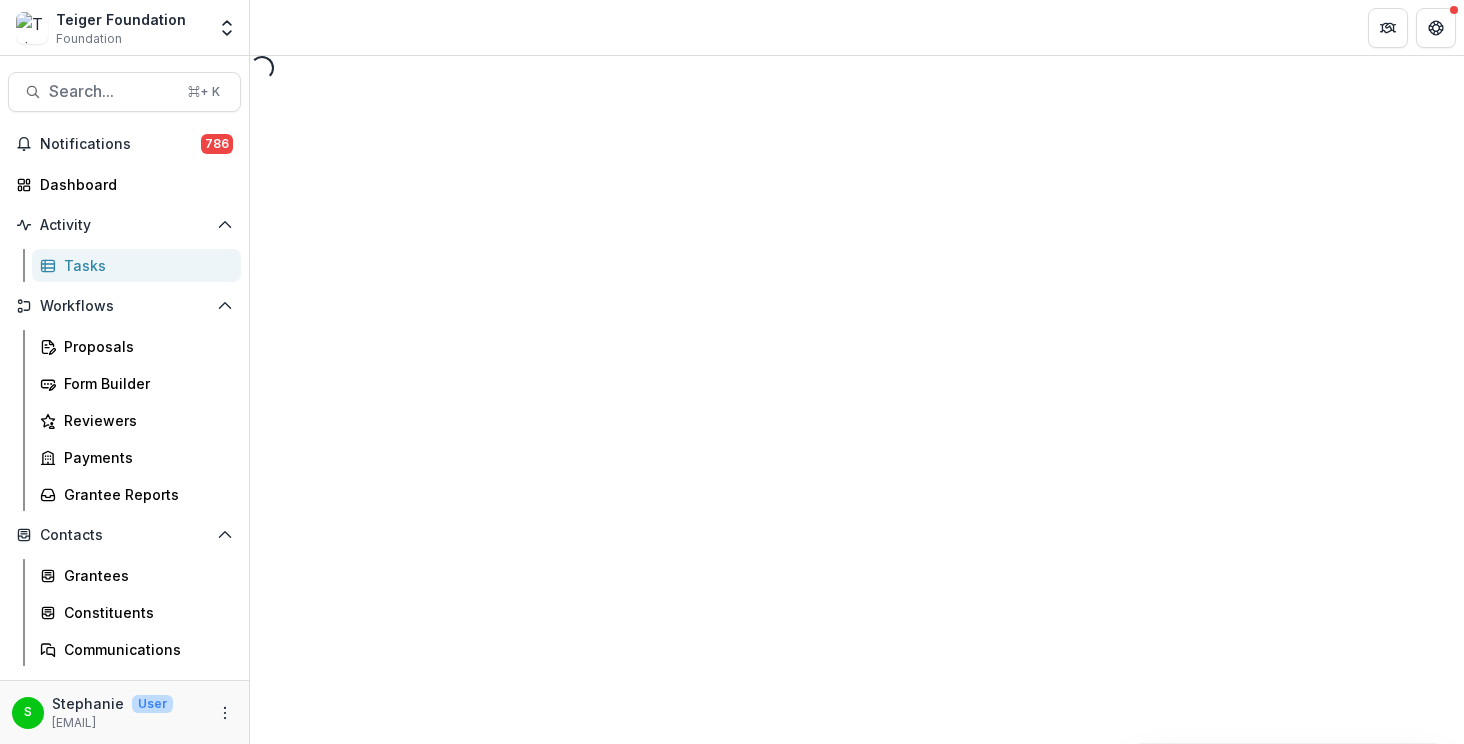select on "********" 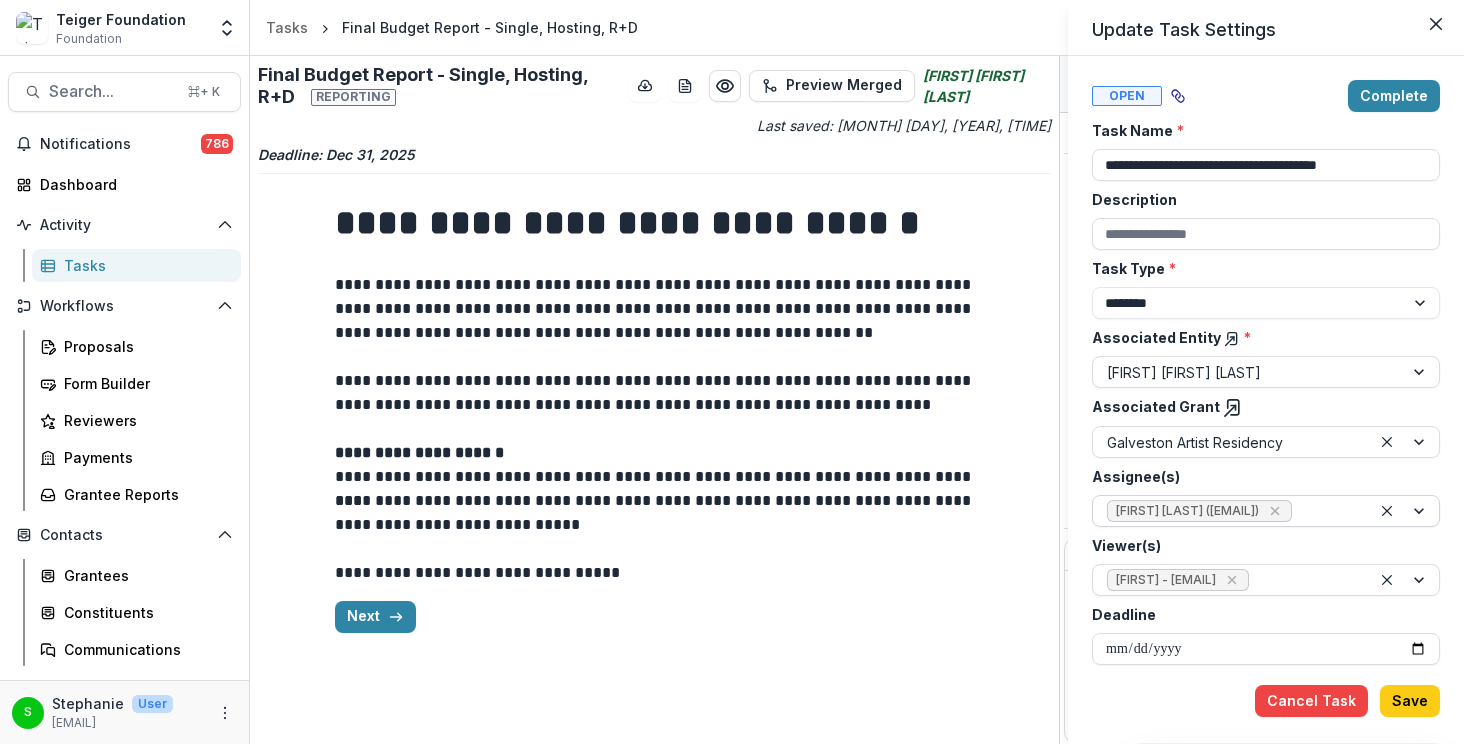 scroll, scrollTop: 22, scrollLeft: 0, axis: vertical 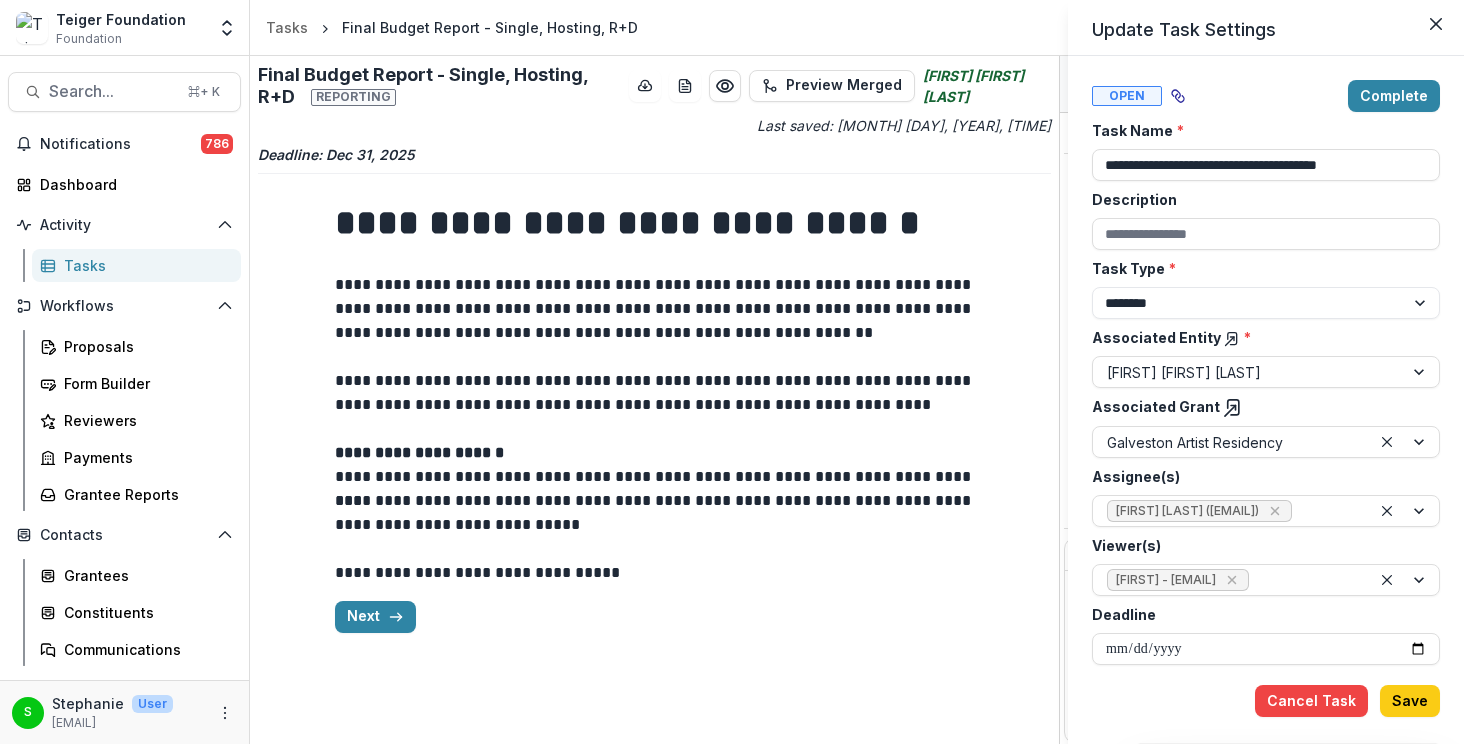 click on "**********" at bounding box center [732, 372] 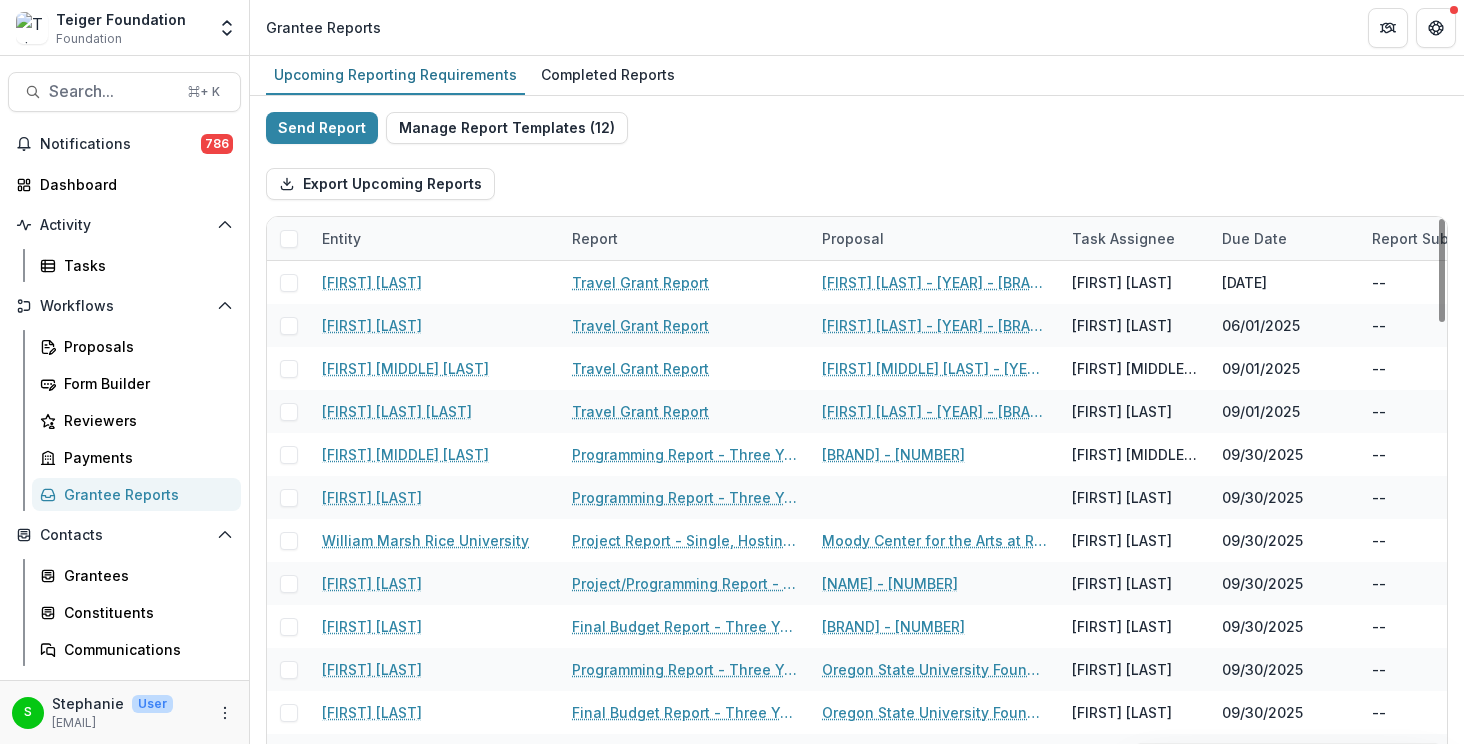 click on "Entity" at bounding box center [435, 238] 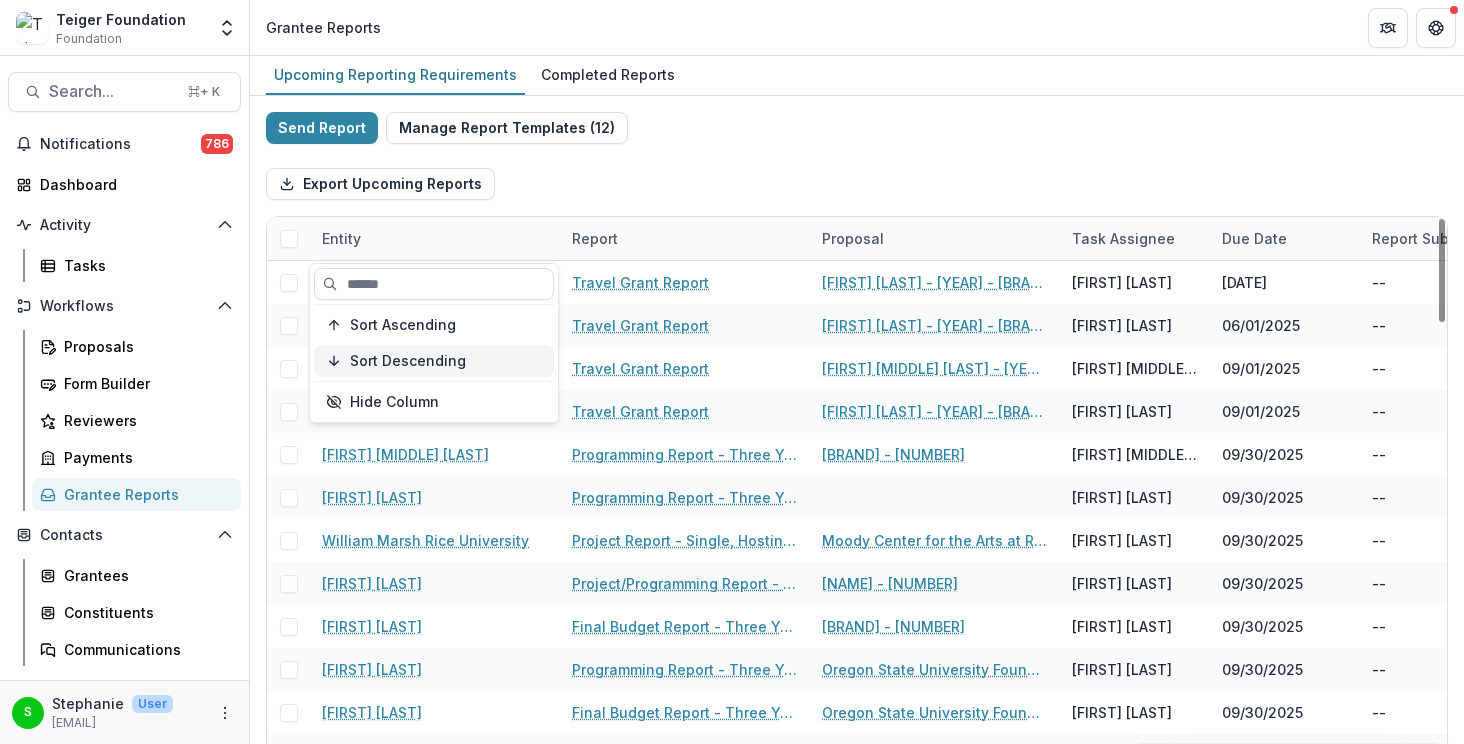 click on "Sort Descending" at bounding box center (408, 361) 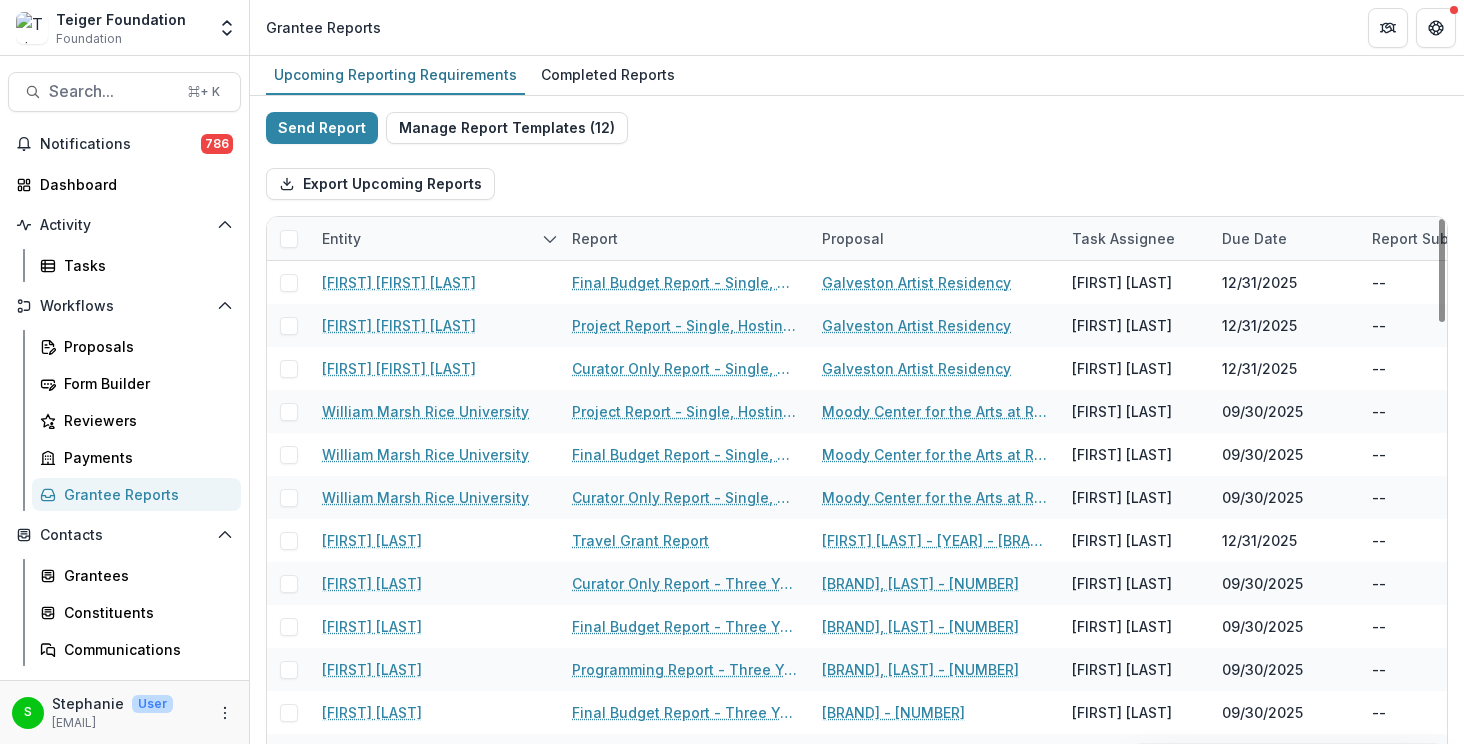 click on "Export Upcoming Reports" at bounding box center [857, 184] 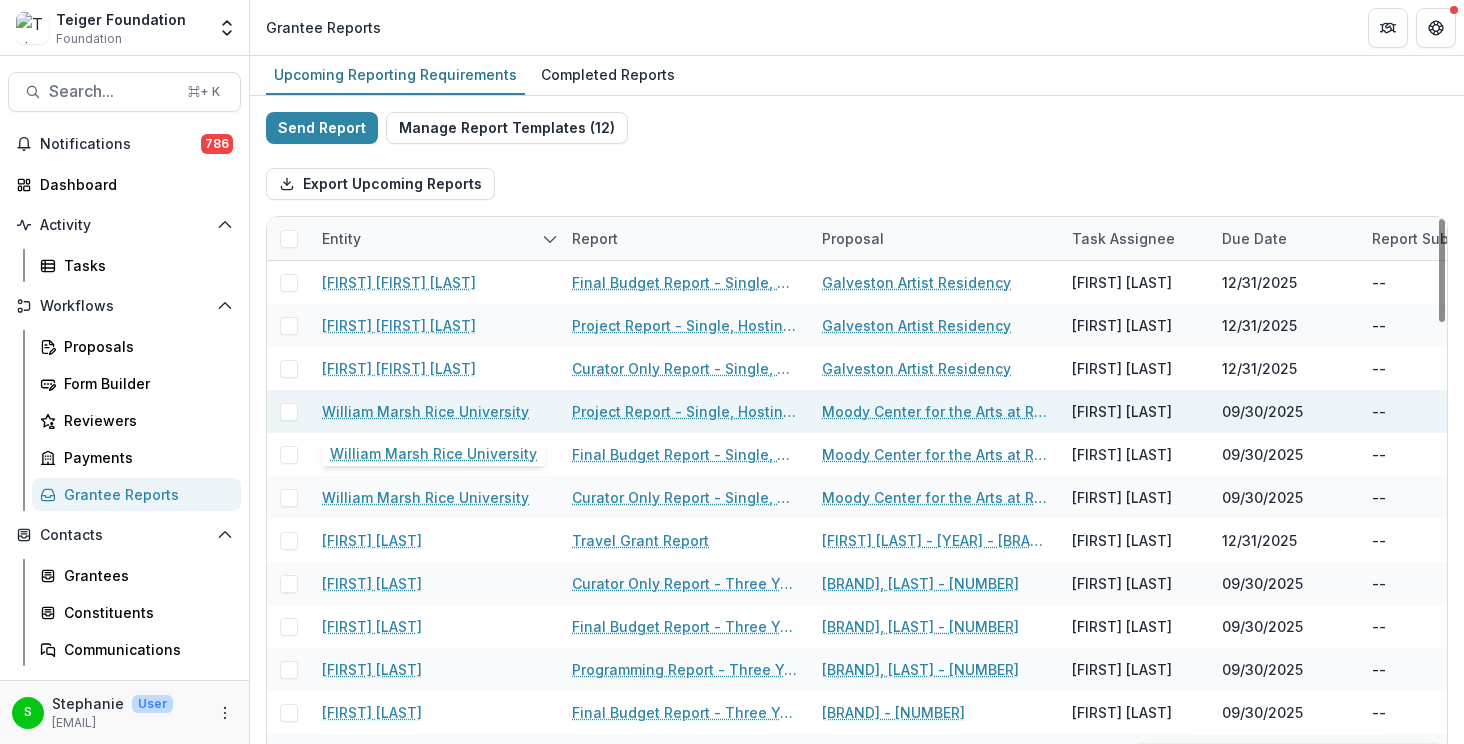 click on "William Marsh Rice University" at bounding box center (425, 411) 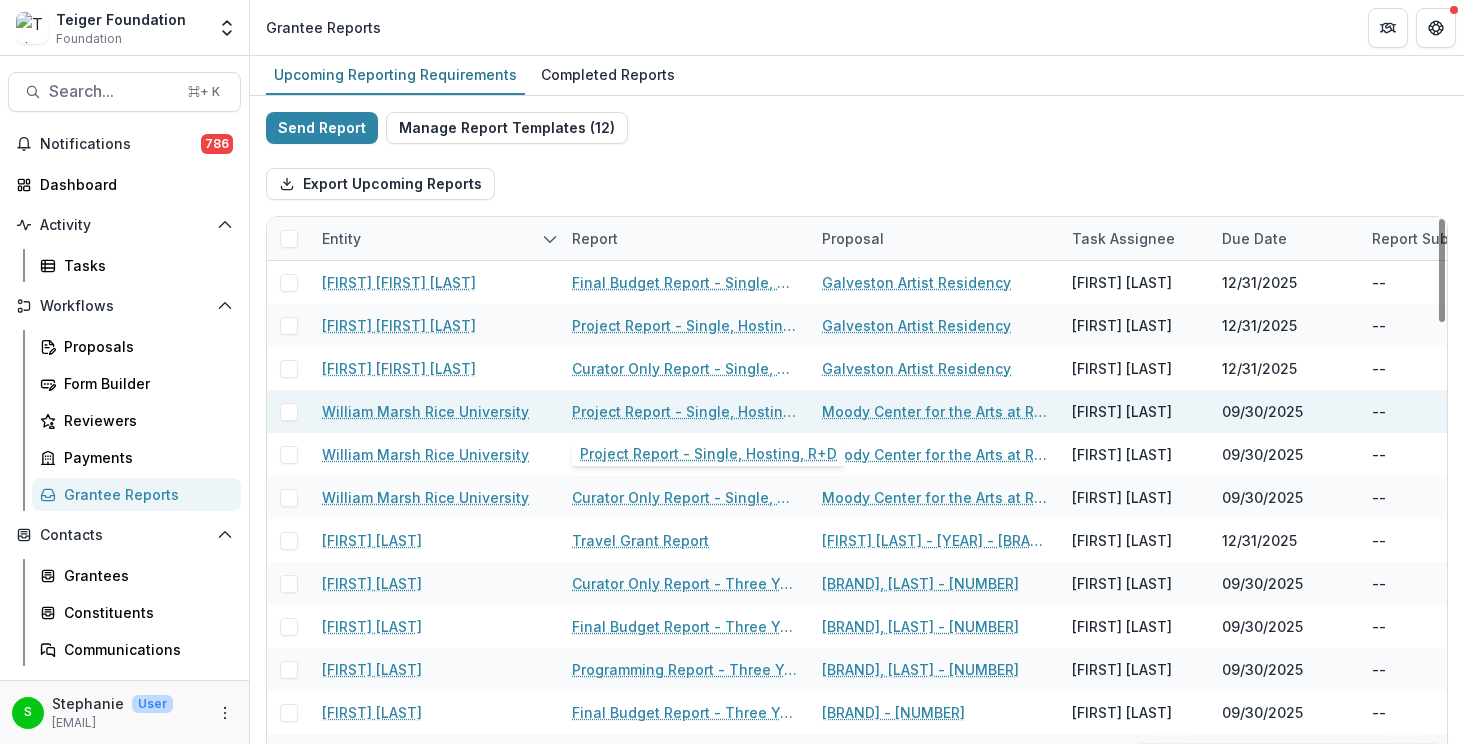 click on "Project Report - Single, Hosting, R+D" at bounding box center [685, 411] 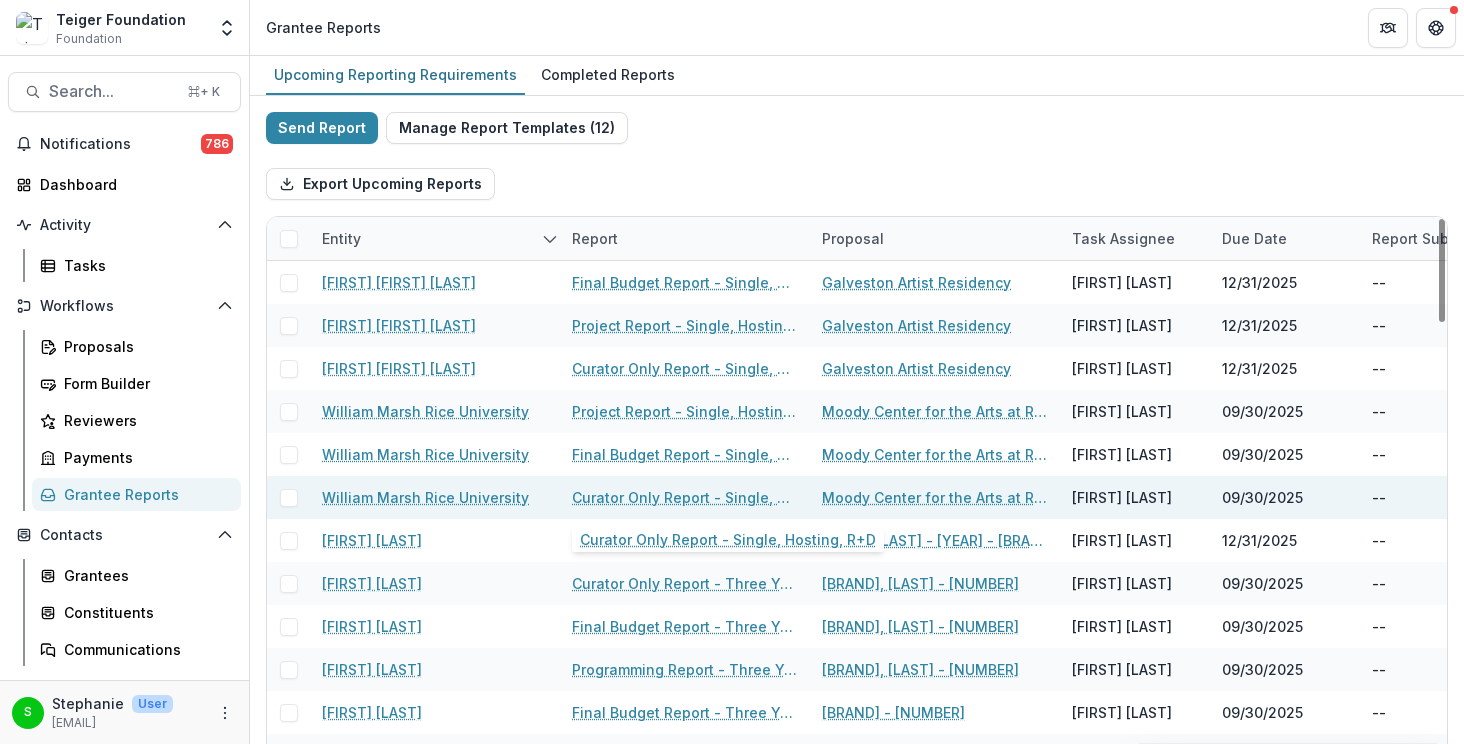 click on "Curator Only Report - Single, Hosting, R+D" at bounding box center [685, 497] 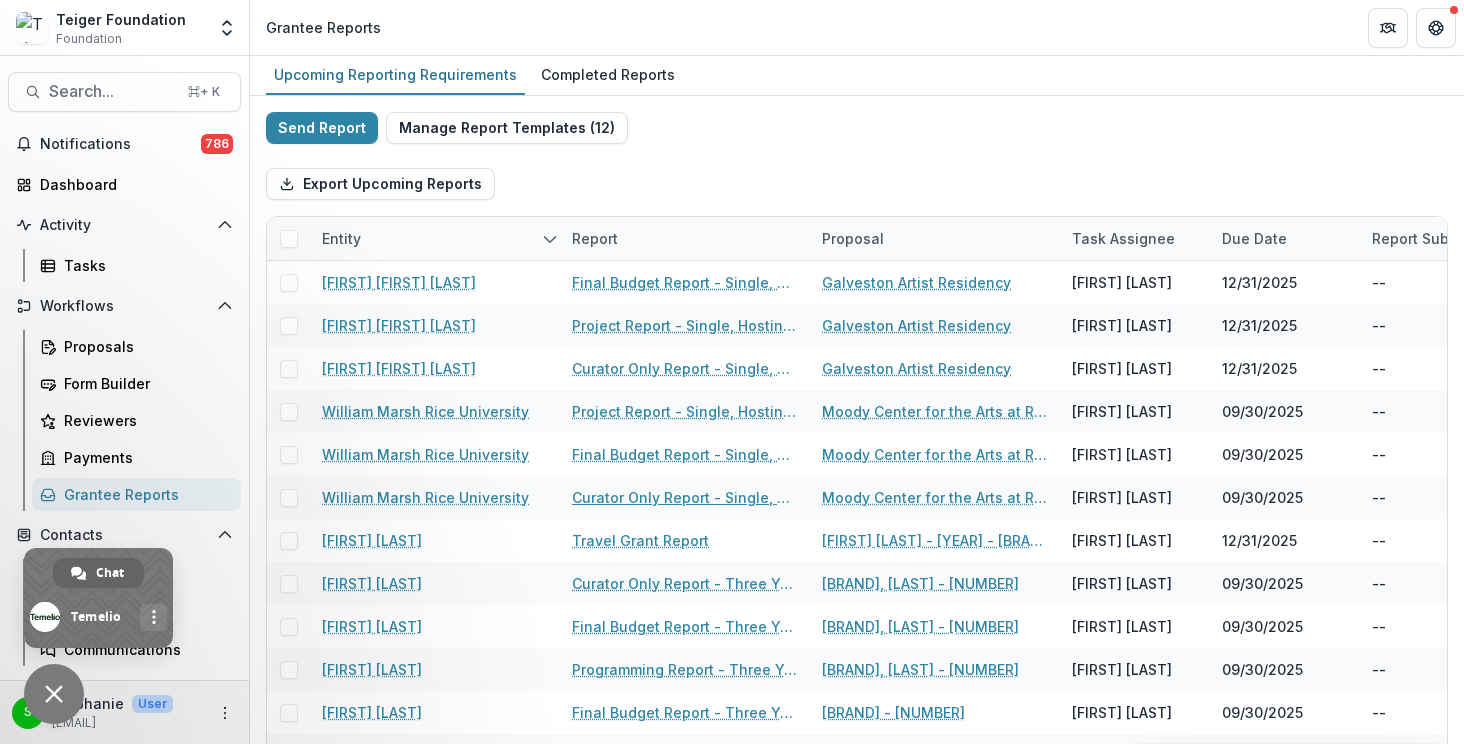 scroll, scrollTop: 492, scrollLeft: 0, axis: vertical 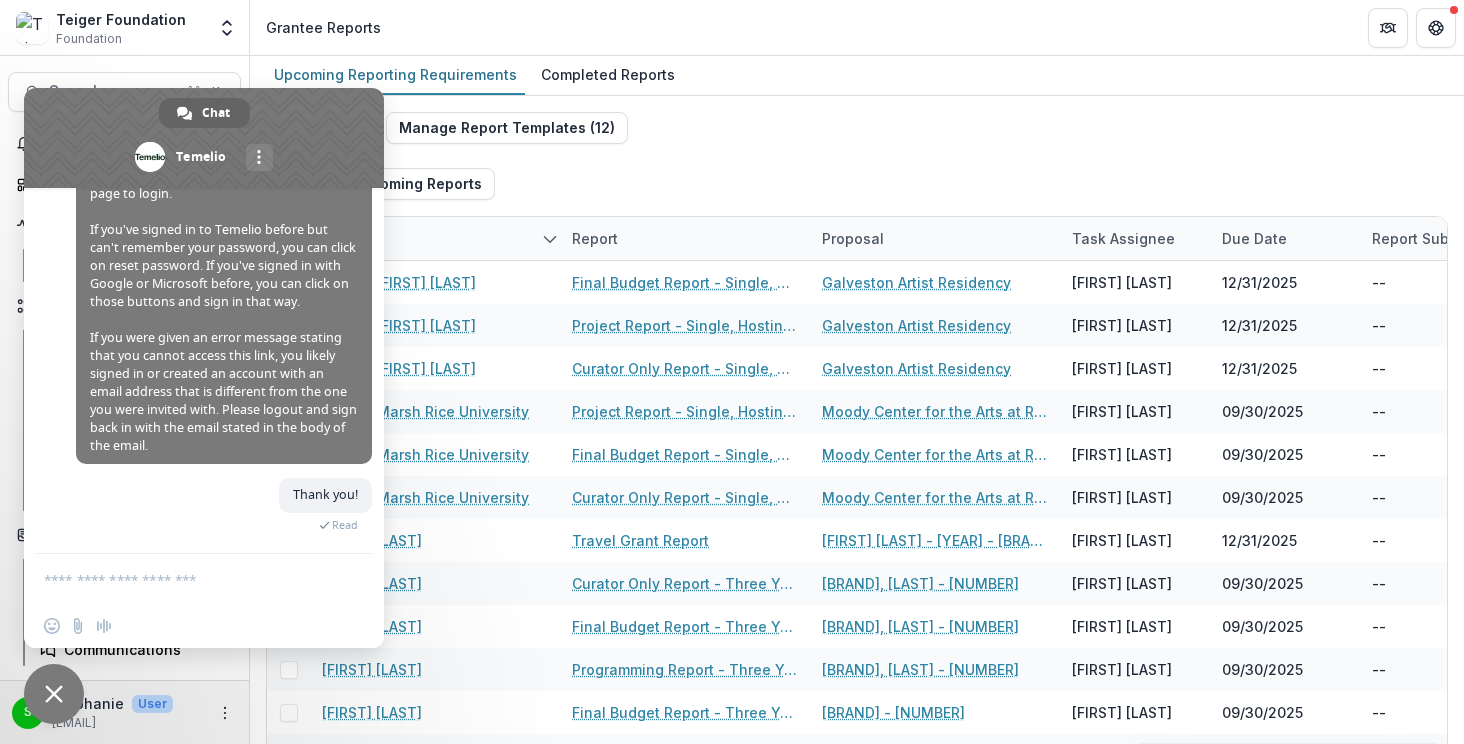 click on "Export Upcoming Reports" at bounding box center [857, 184] 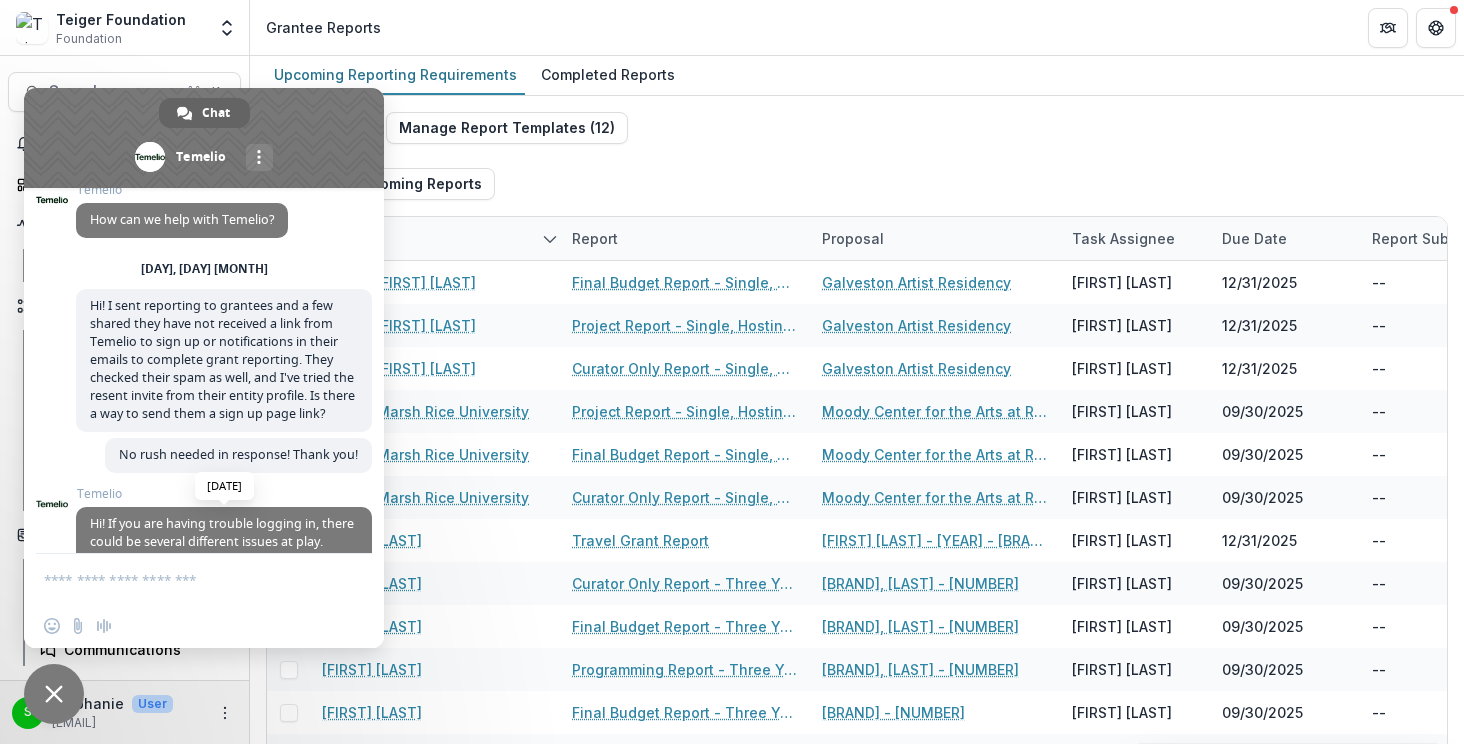 scroll, scrollTop: 492, scrollLeft: 0, axis: vertical 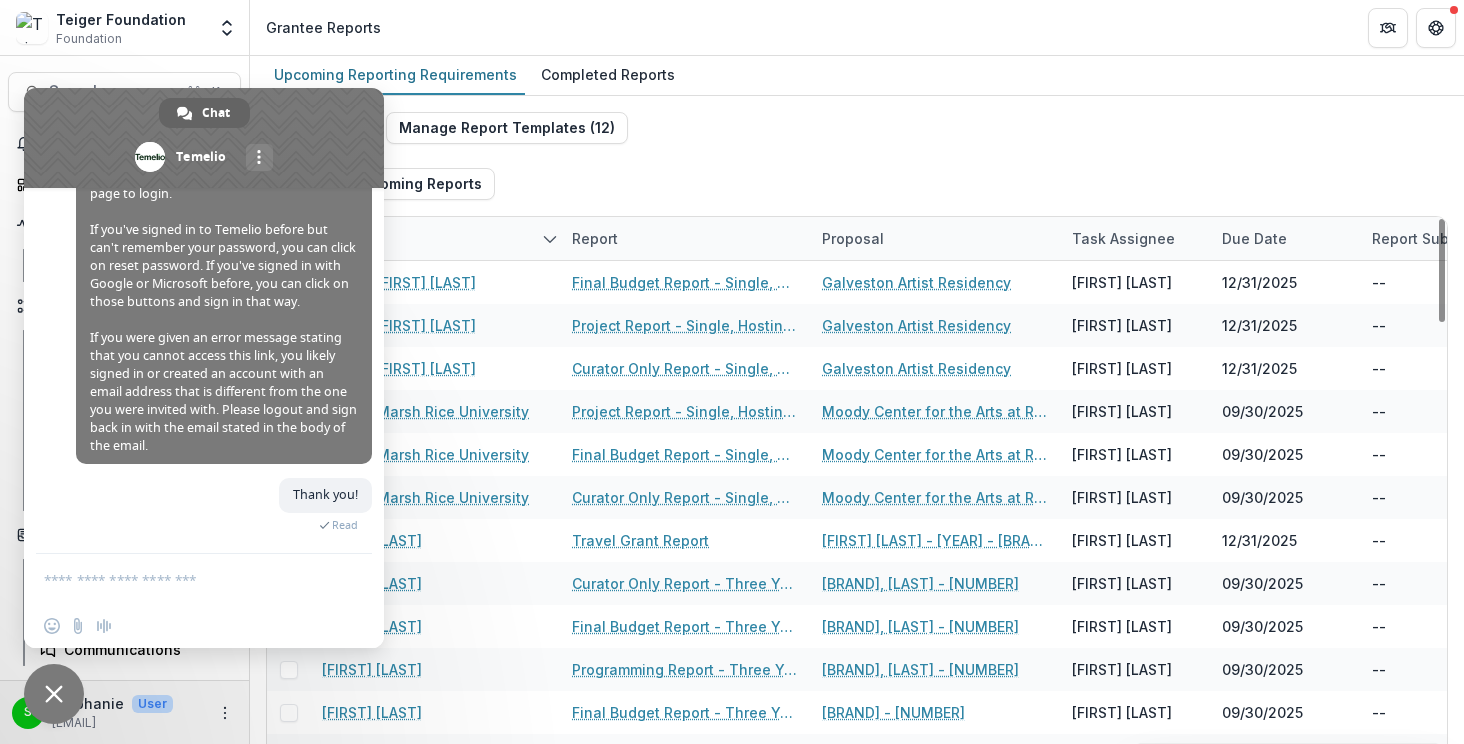 click on "Export Upcoming Reports" at bounding box center [857, 184] 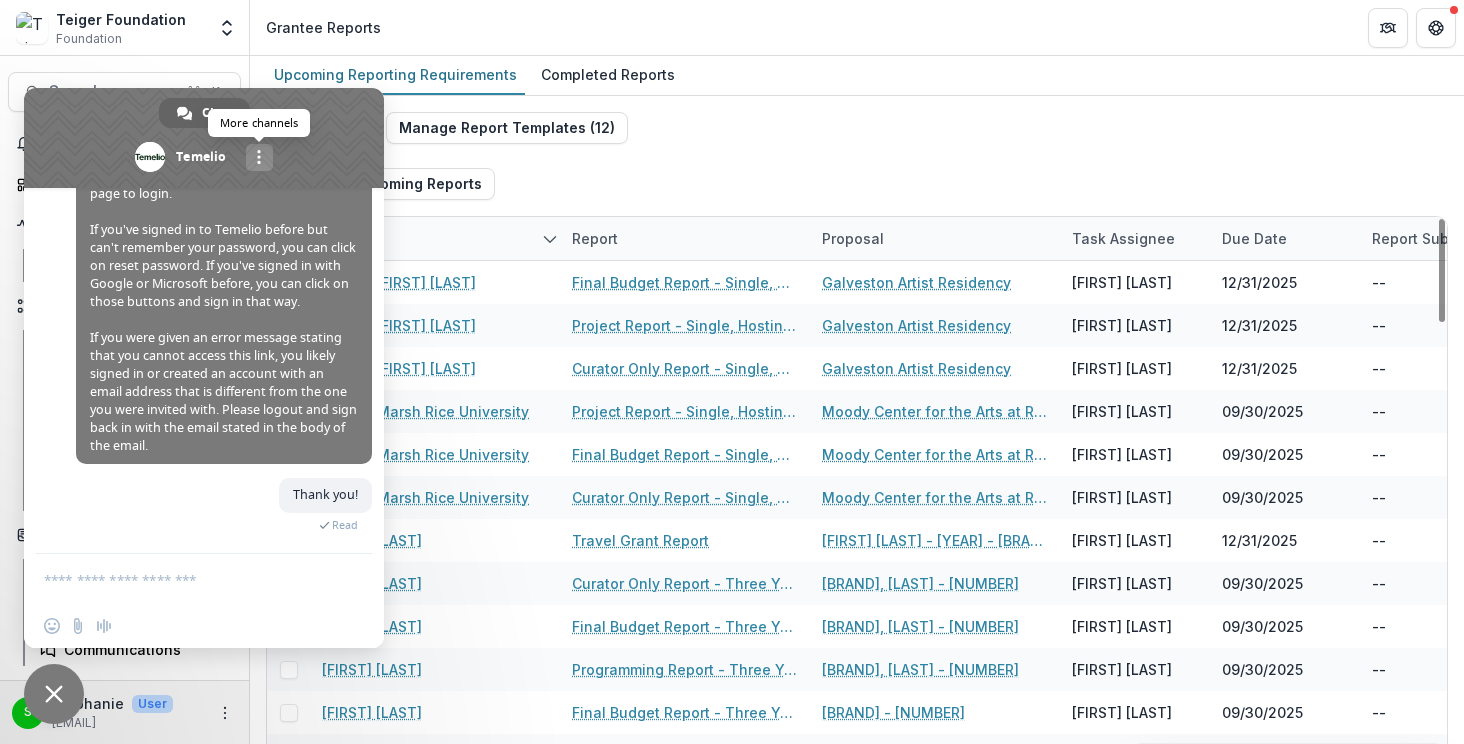 click on "More channels" at bounding box center [259, 157] 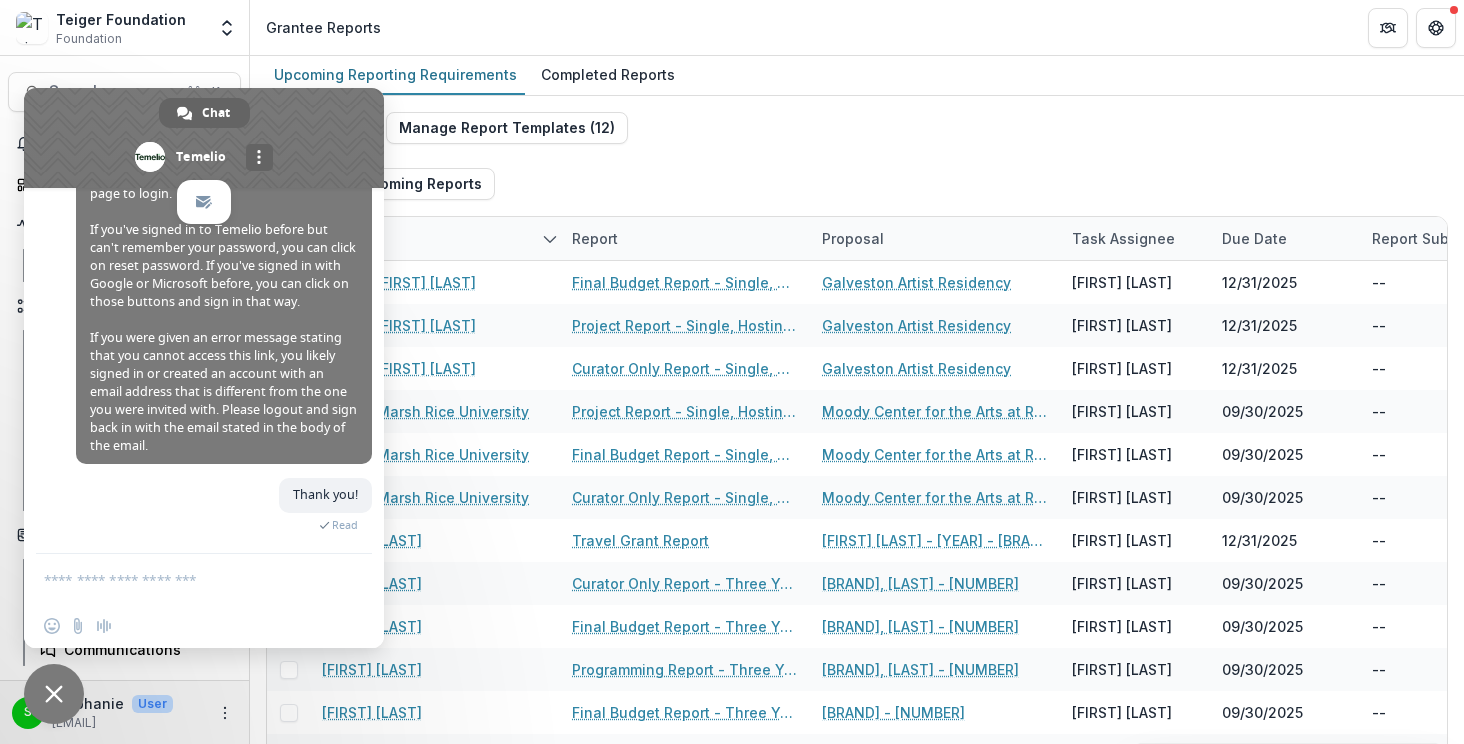 click on "Export Upcoming Reports" at bounding box center (857, 184) 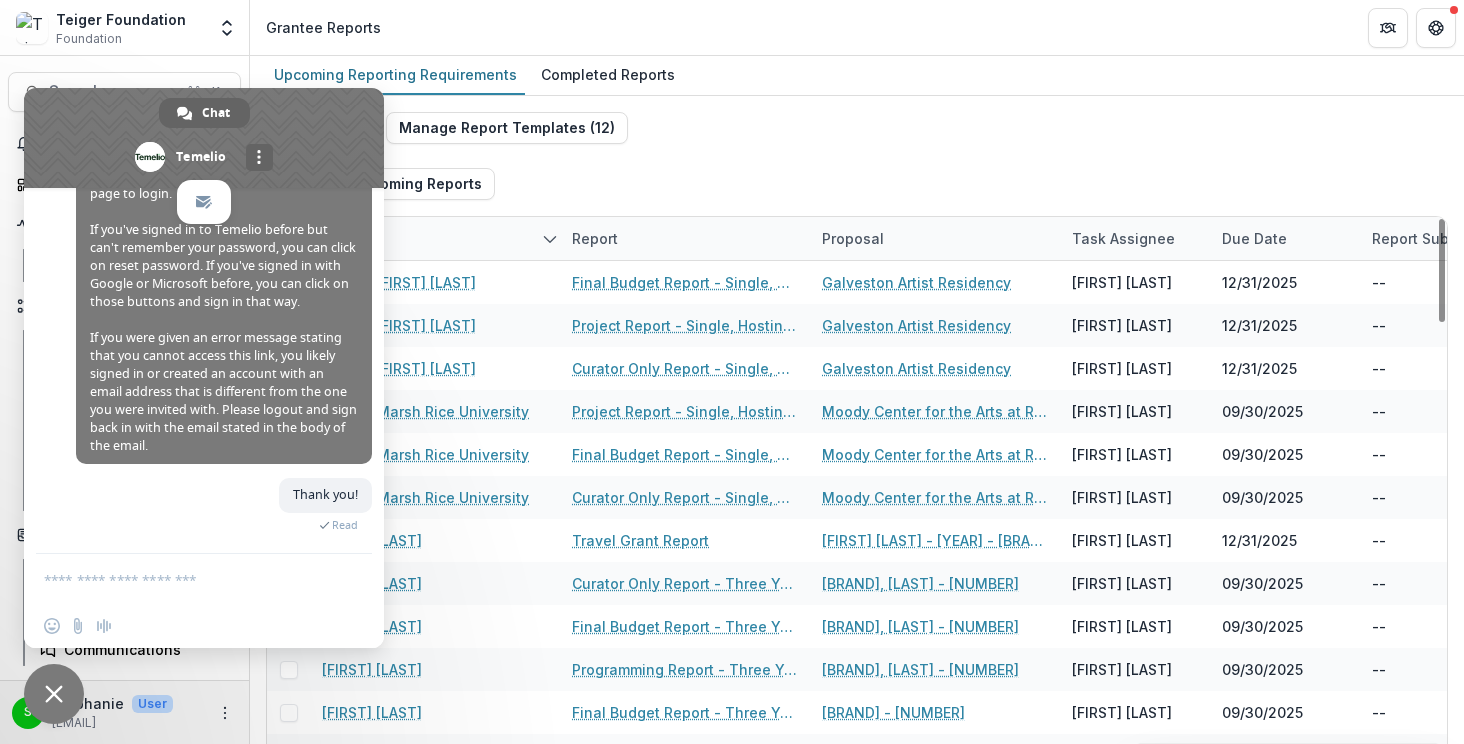 click on "Export Upcoming Reports" at bounding box center (857, 184) 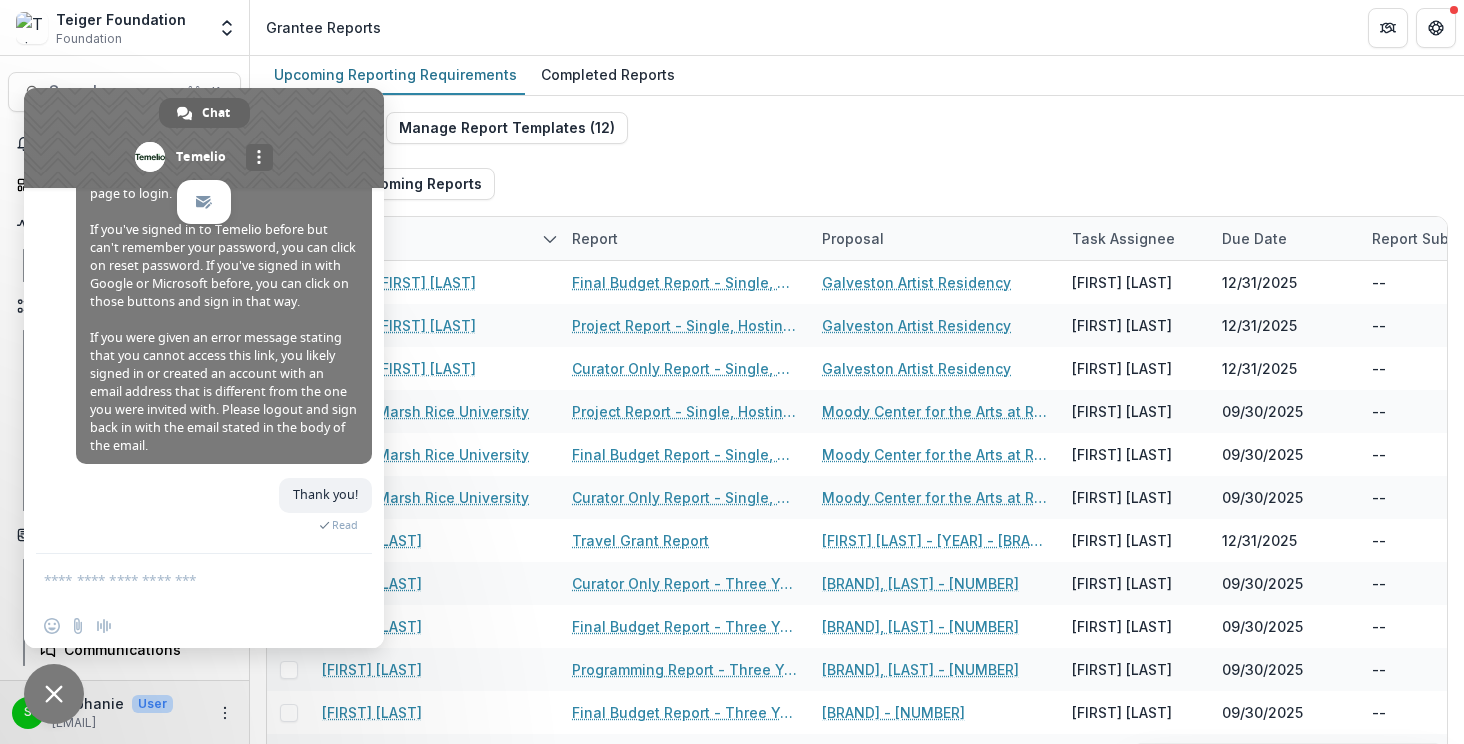 click on "Export Upcoming Reports" at bounding box center [857, 184] 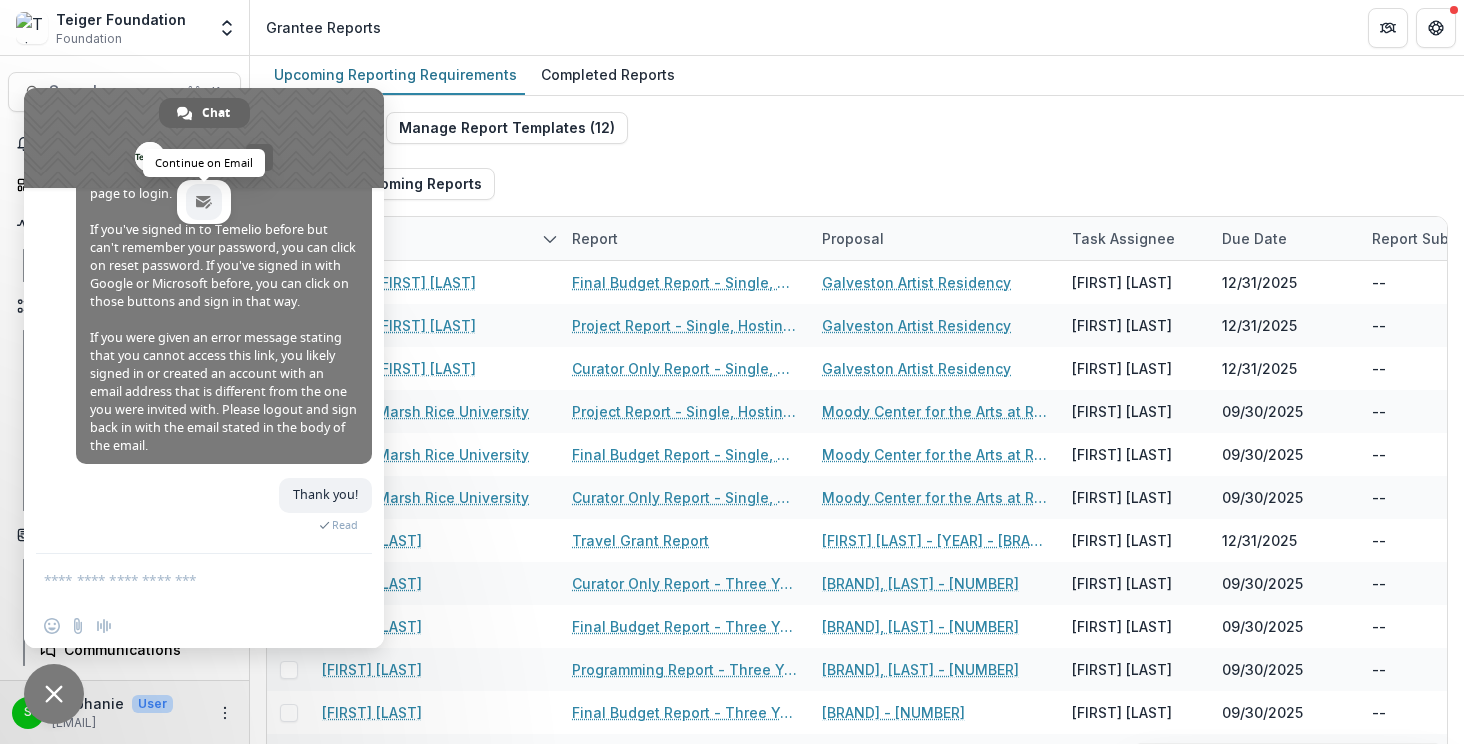 click on "Continue on Email" at bounding box center [204, 202] 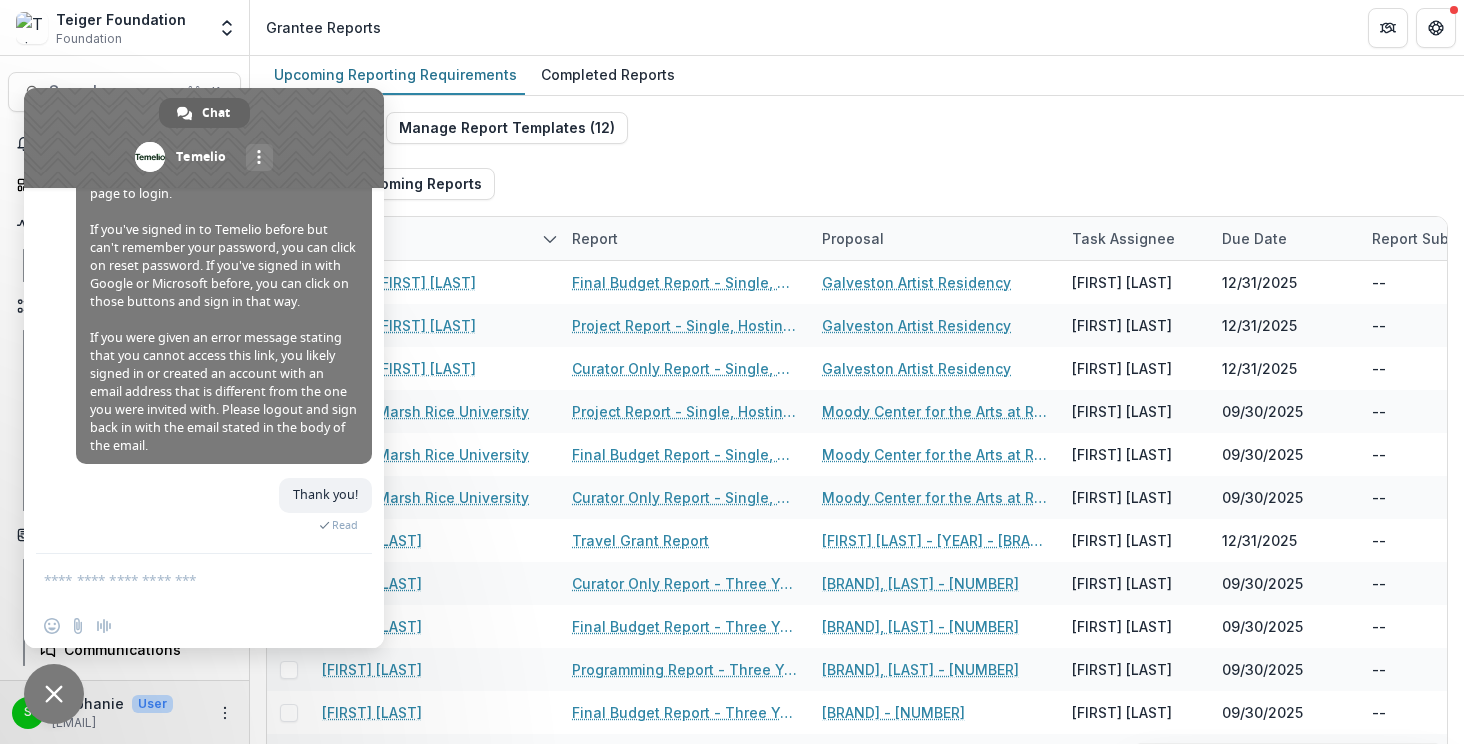 click on "Export Upcoming Reports" at bounding box center (857, 184) 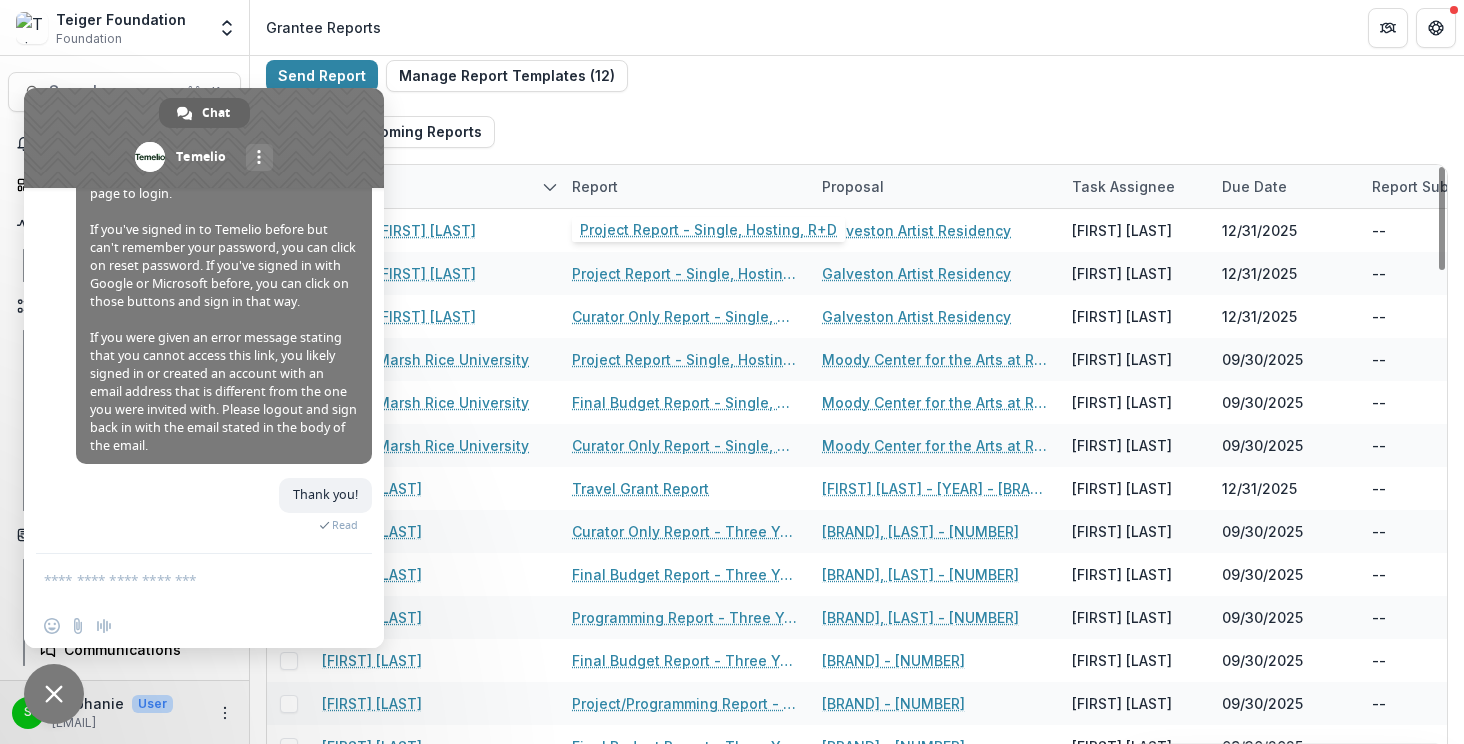 scroll, scrollTop: 0, scrollLeft: 0, axis: both 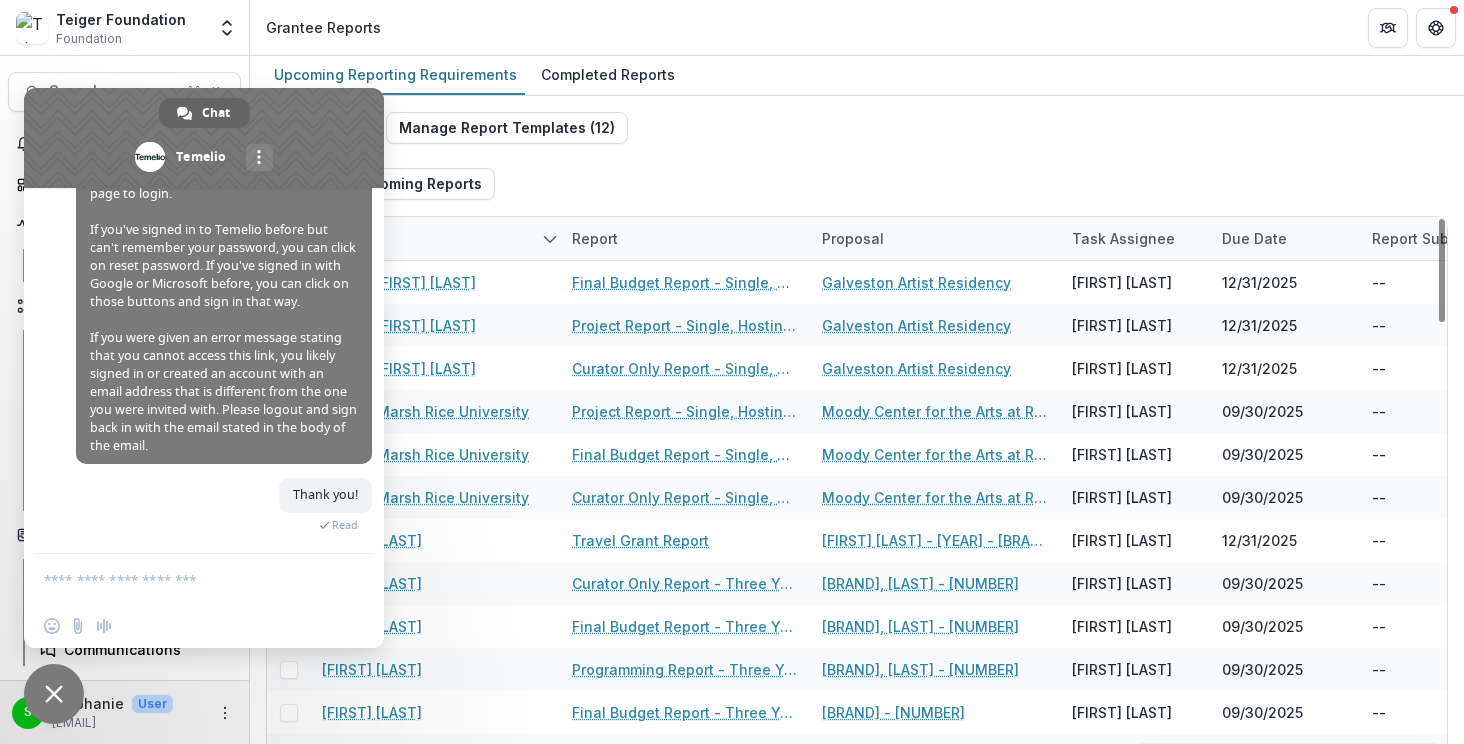 click on "Send Report Manage Report Templates ( 12 ) Export Upcoming Reports Entity Report Proposal Task Assignee Due Date Report Submitted Date Willie Jamaal Wright Final Budget Report - Single, Hosting, R+D Galveston Artist Residency Jamaal Wright 12/31/2025 -- Remind Willie Jamaal Wright Project Report - Single, Hosting, R+D Galveston Artist Residency Jamaal Wright 12/31/2025 -- Remind Willie Jamaal Wright Curator Only Report - Single, Hosting, R+D Galveston Artist Residency Jamaal Wright 12/31/2025 -- Remind William Marsh Rice University Project Report - Single, Hosting, R+D Moody Center for the Arts at Rice University Alison Weaver 09/30/2025 -- Remind William Marsh Rice University Final Budget Report - Single, Hosting, R+D Moody Center for the Arts at Rice University Alison Weaver 09/30/2025 -- Remind William Marsh Rice University Curator Only Report - Single, Hosting, R+D Moody Center for the Arts at Rice University Alison Weaver 09/30/2025 -- Remind Wassan Al-Khudhairi Travel Grant Report Wassan Al-Khudhairi --" at bounding box center (857, 532) 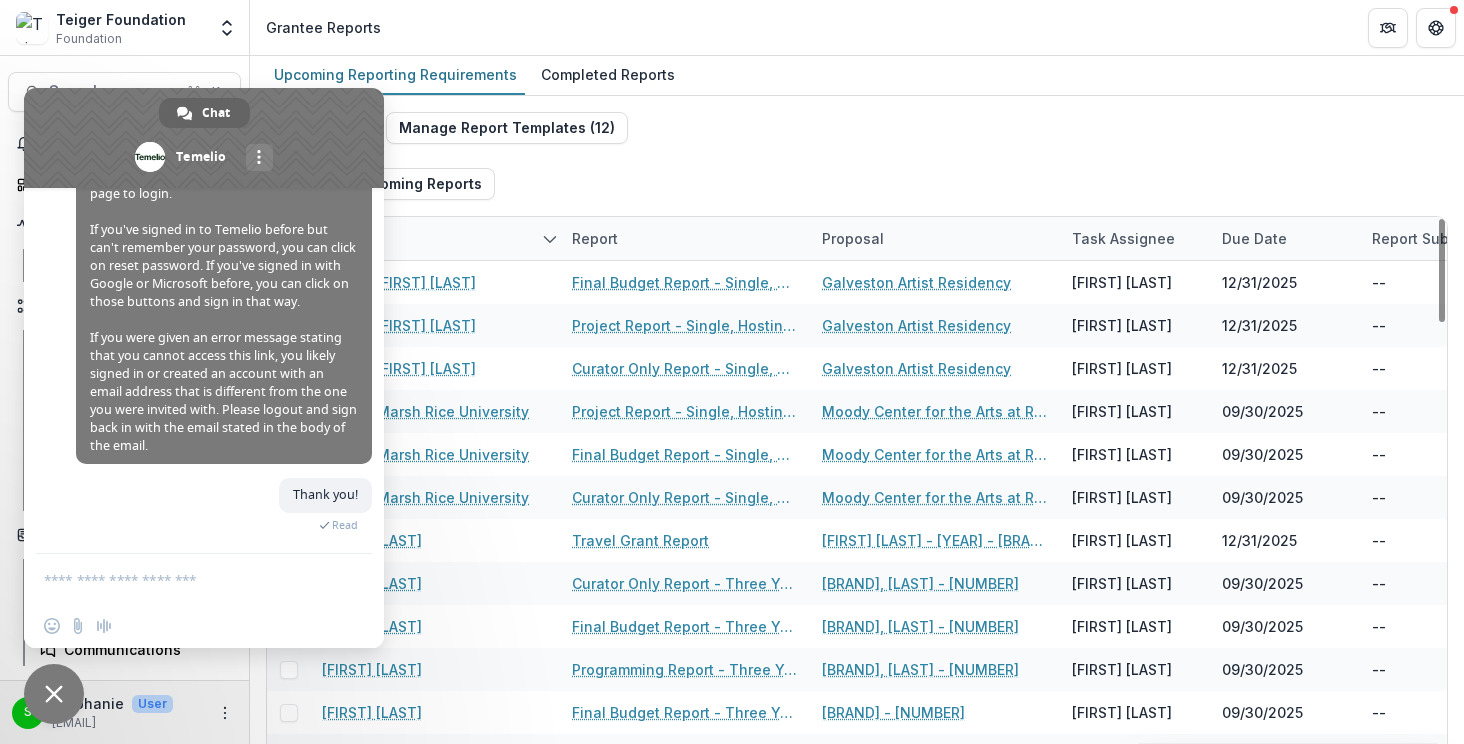 click at bounding box center [54, 694] 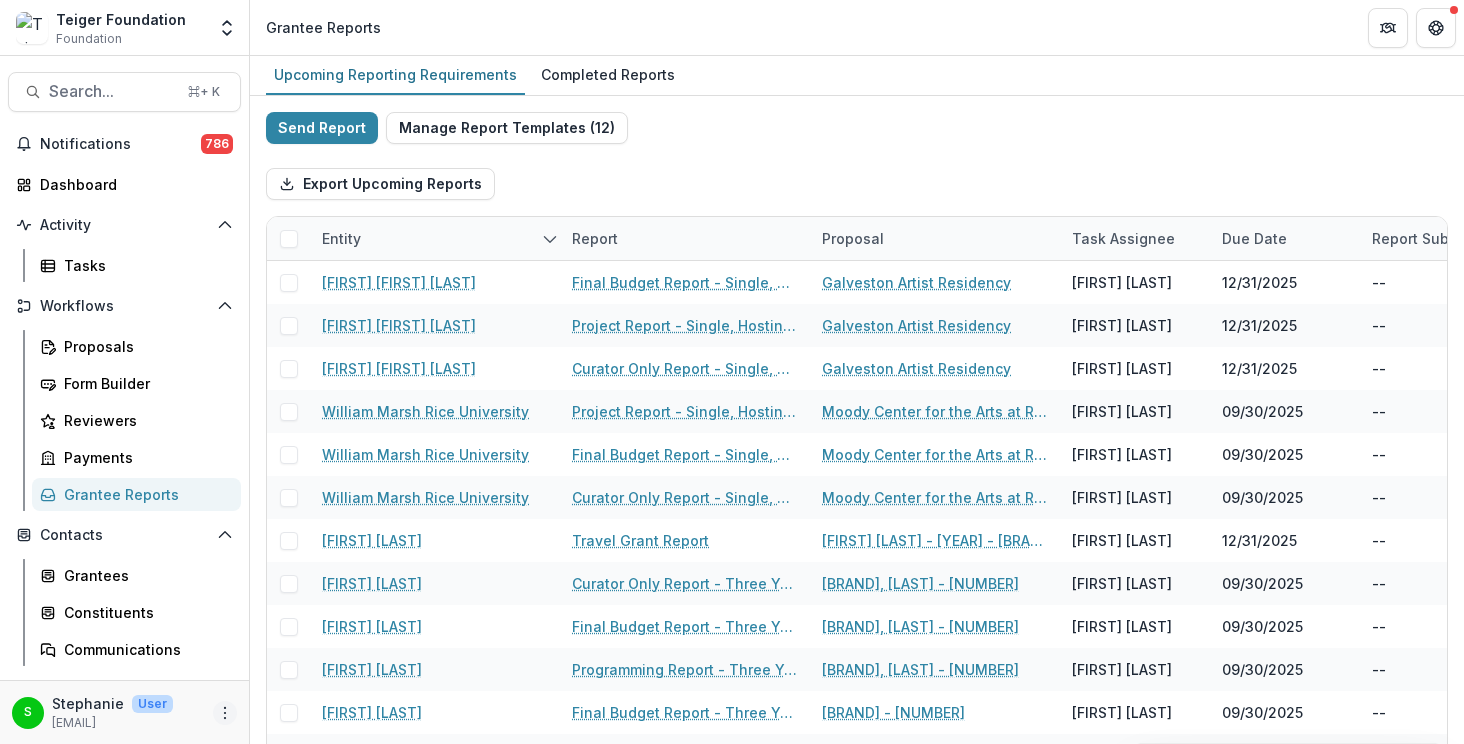 click 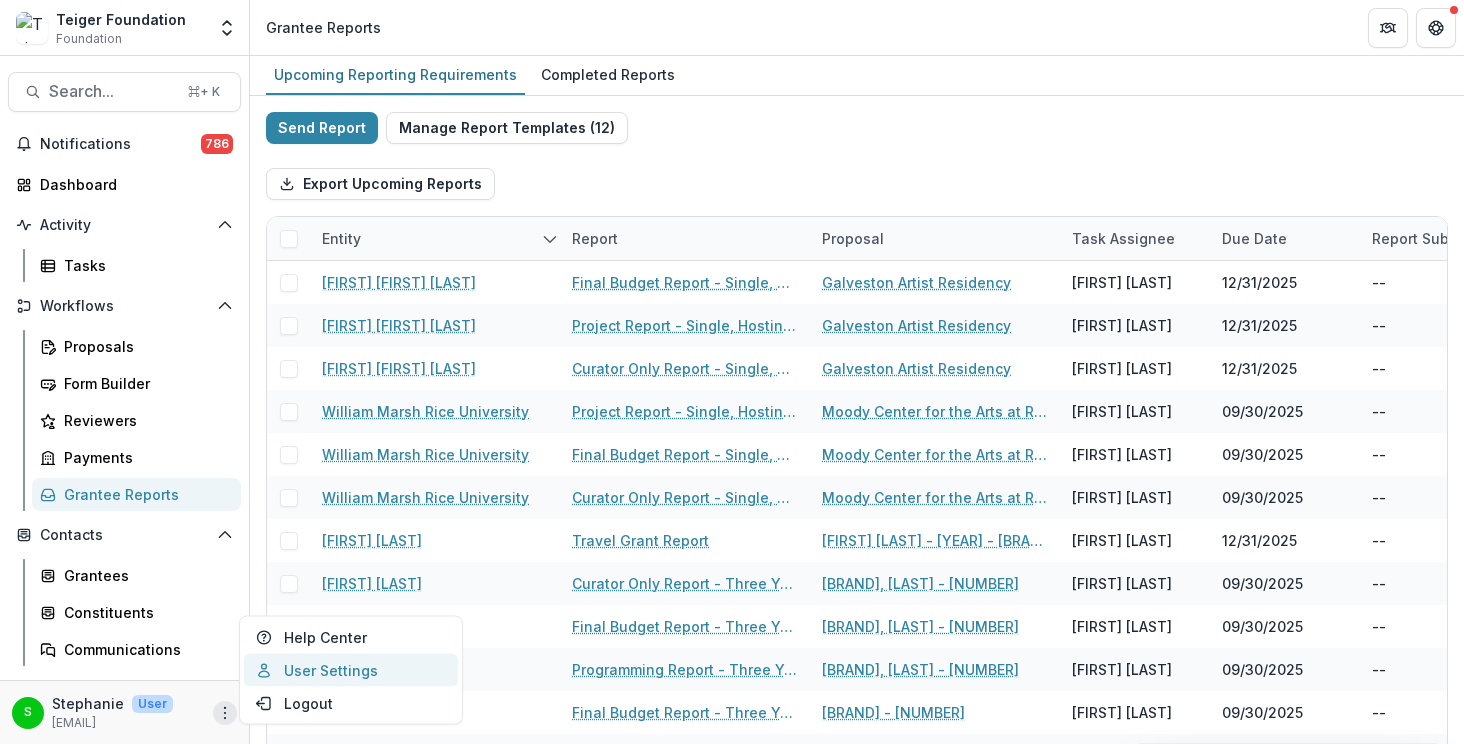 click on "User Settings" at bounding box center [351, 670] 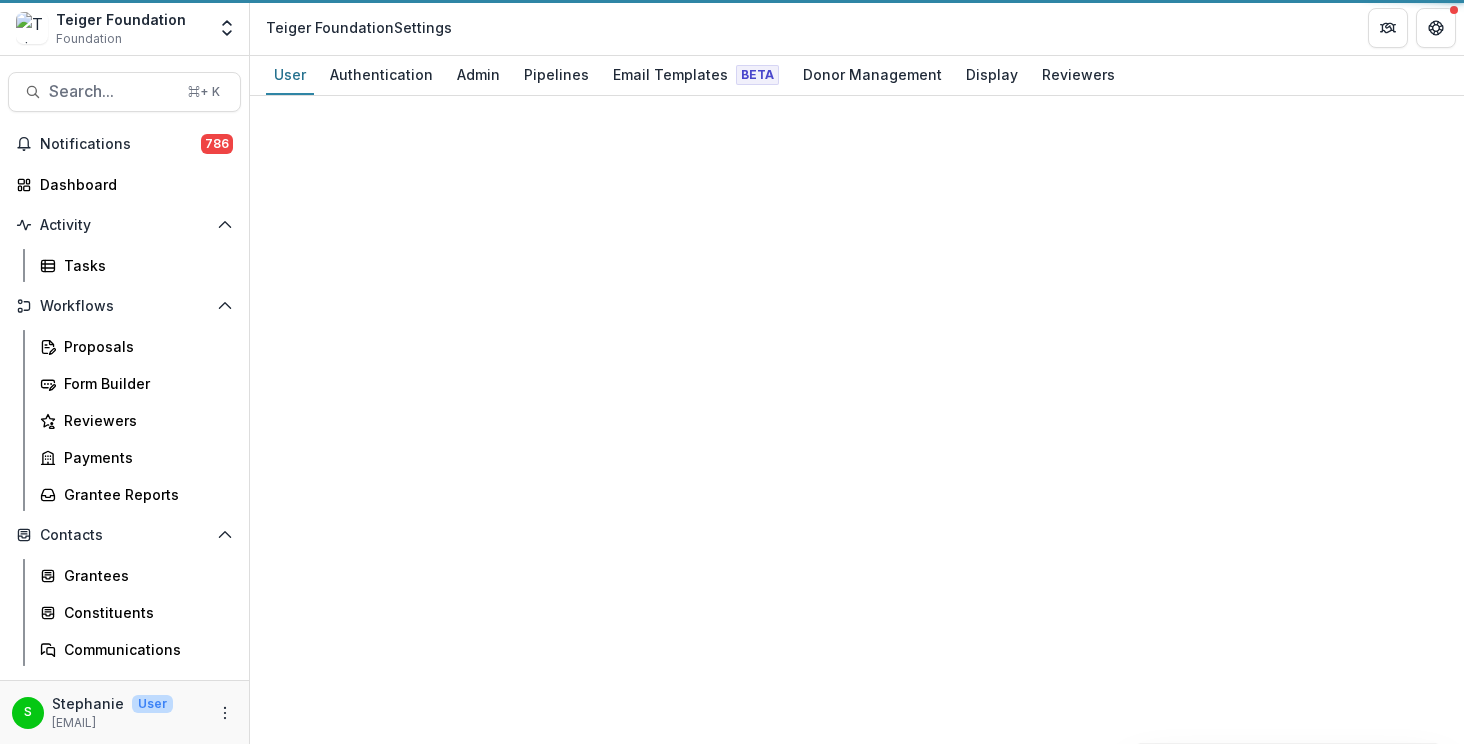 select on "**********" 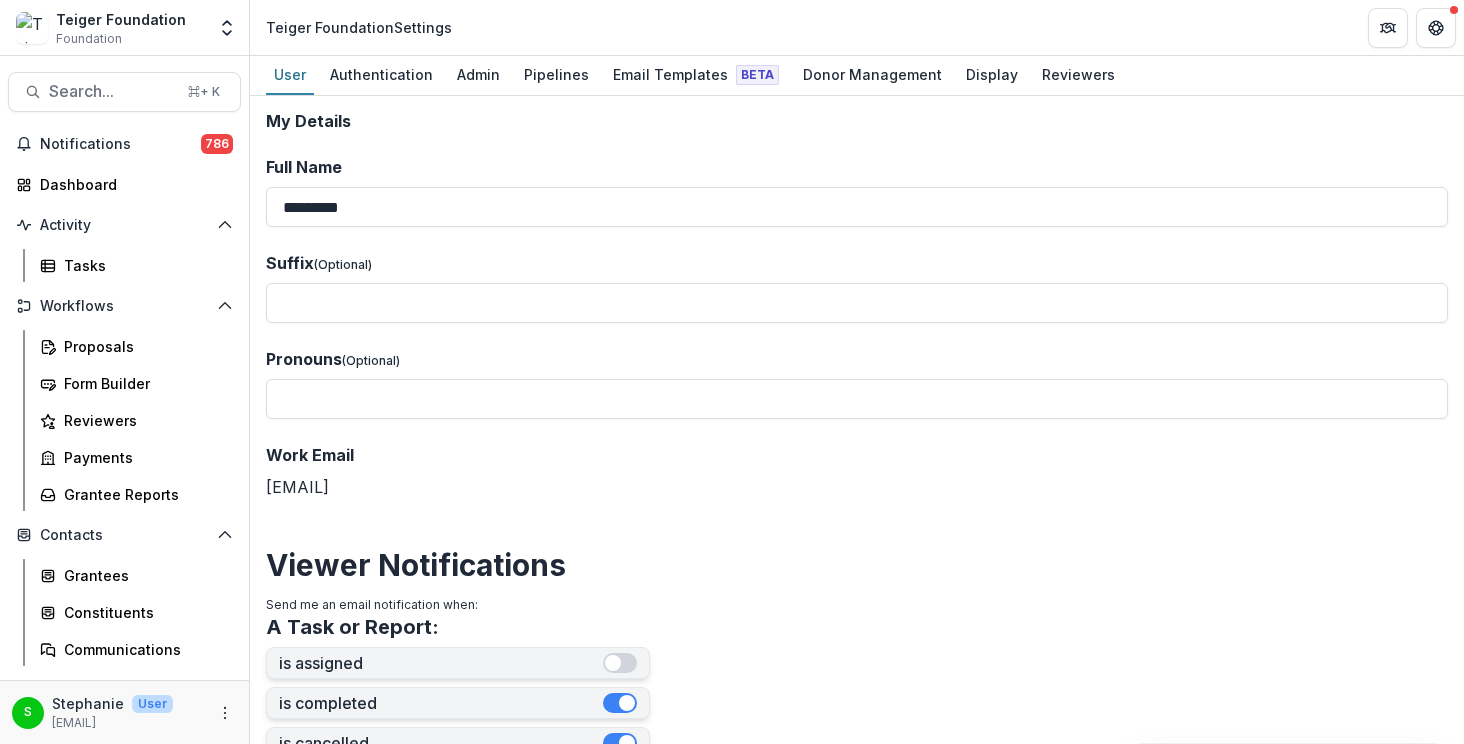 type 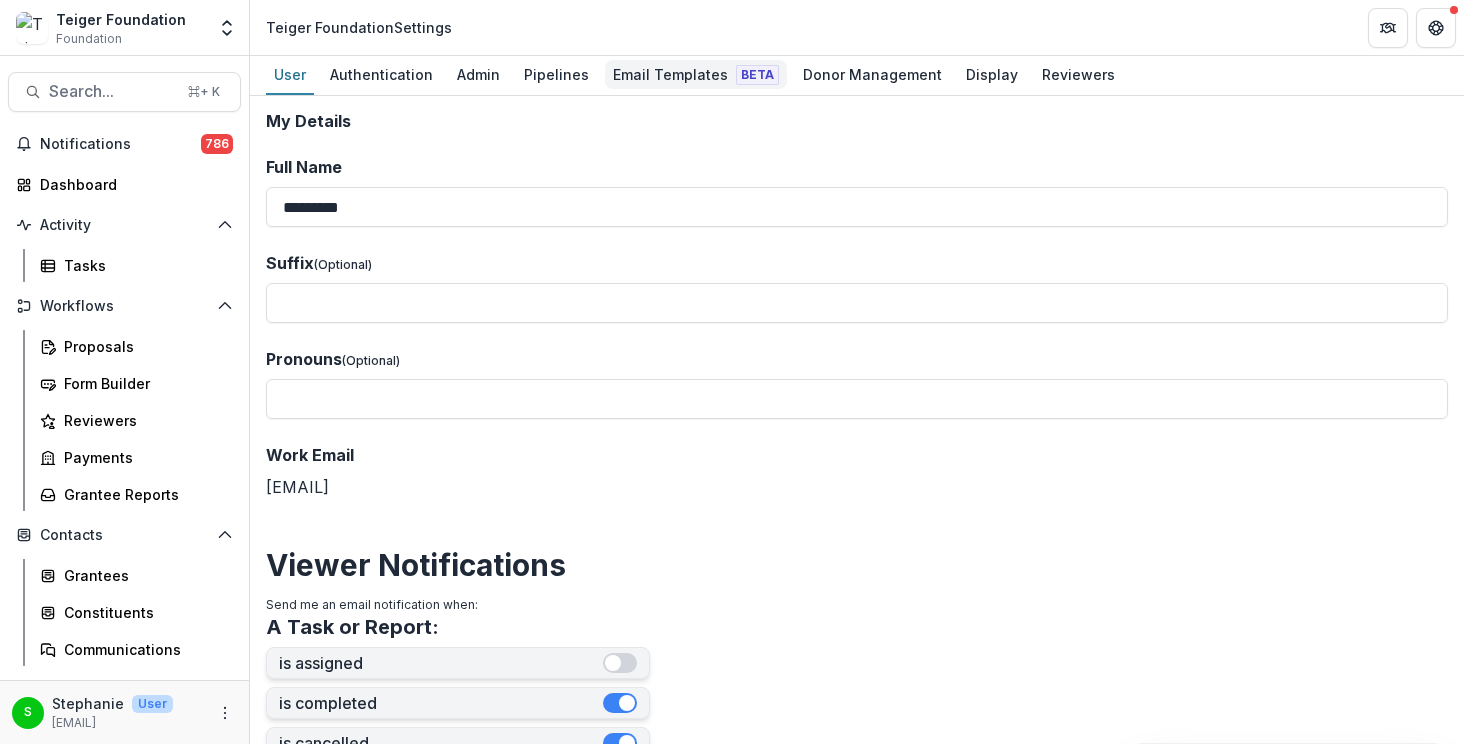 click on "Email Templates   Beta" at bounding box center (696, 74) 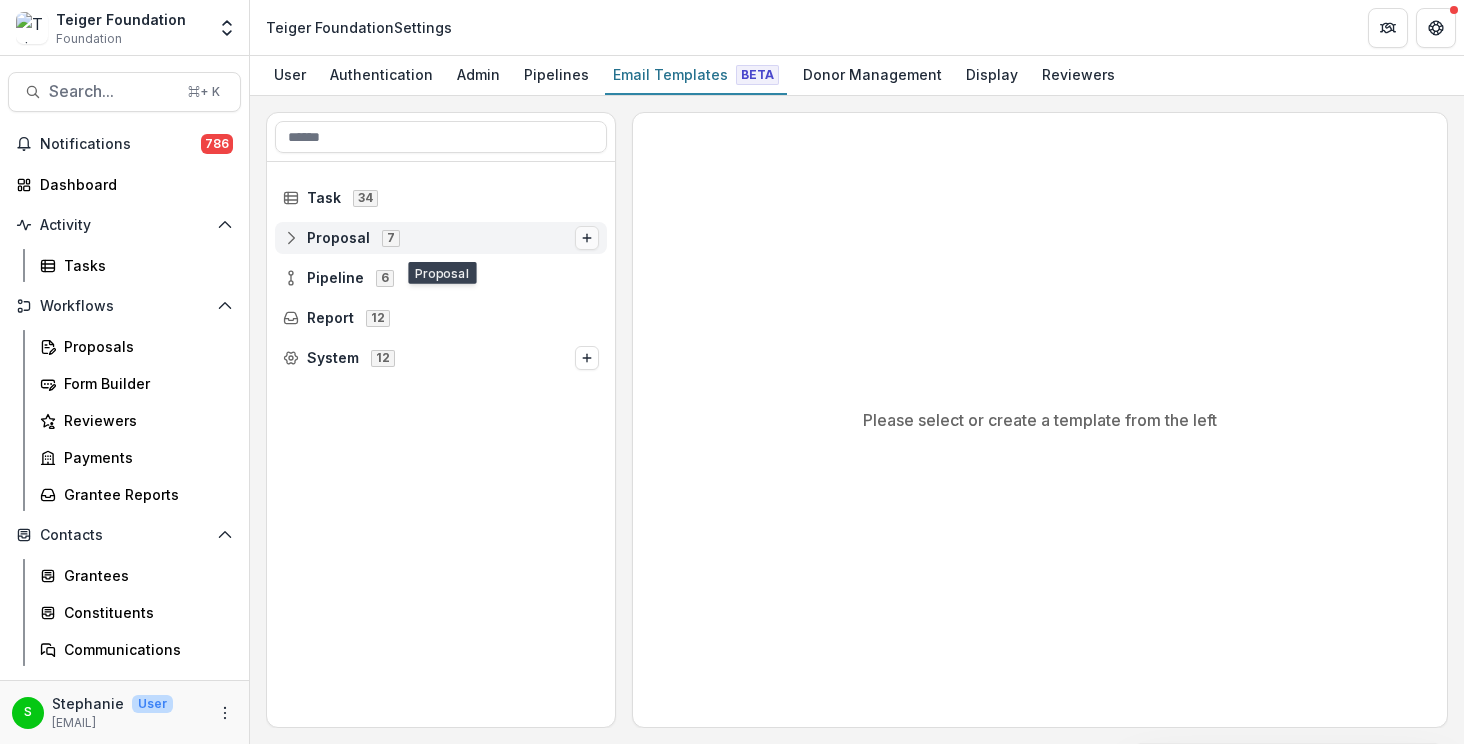 click 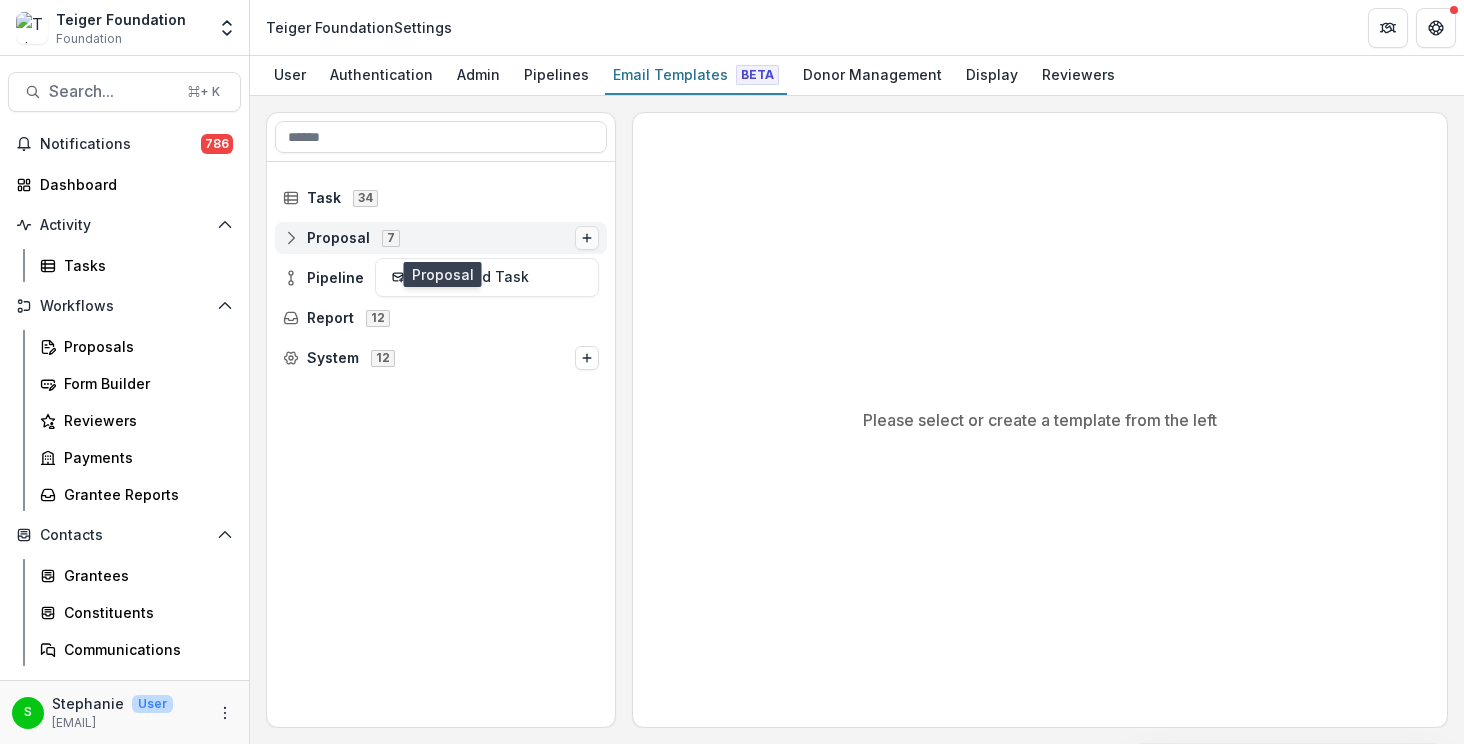 click 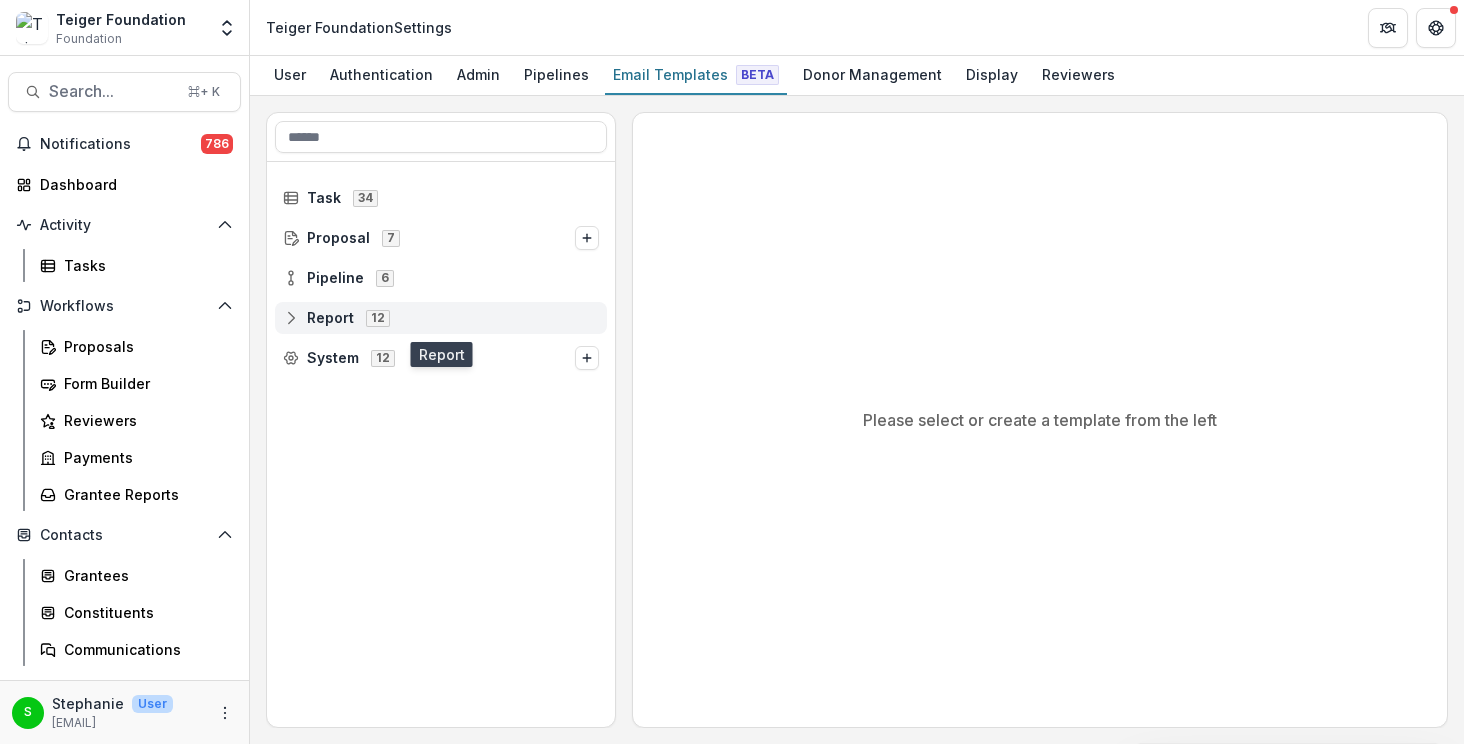 click 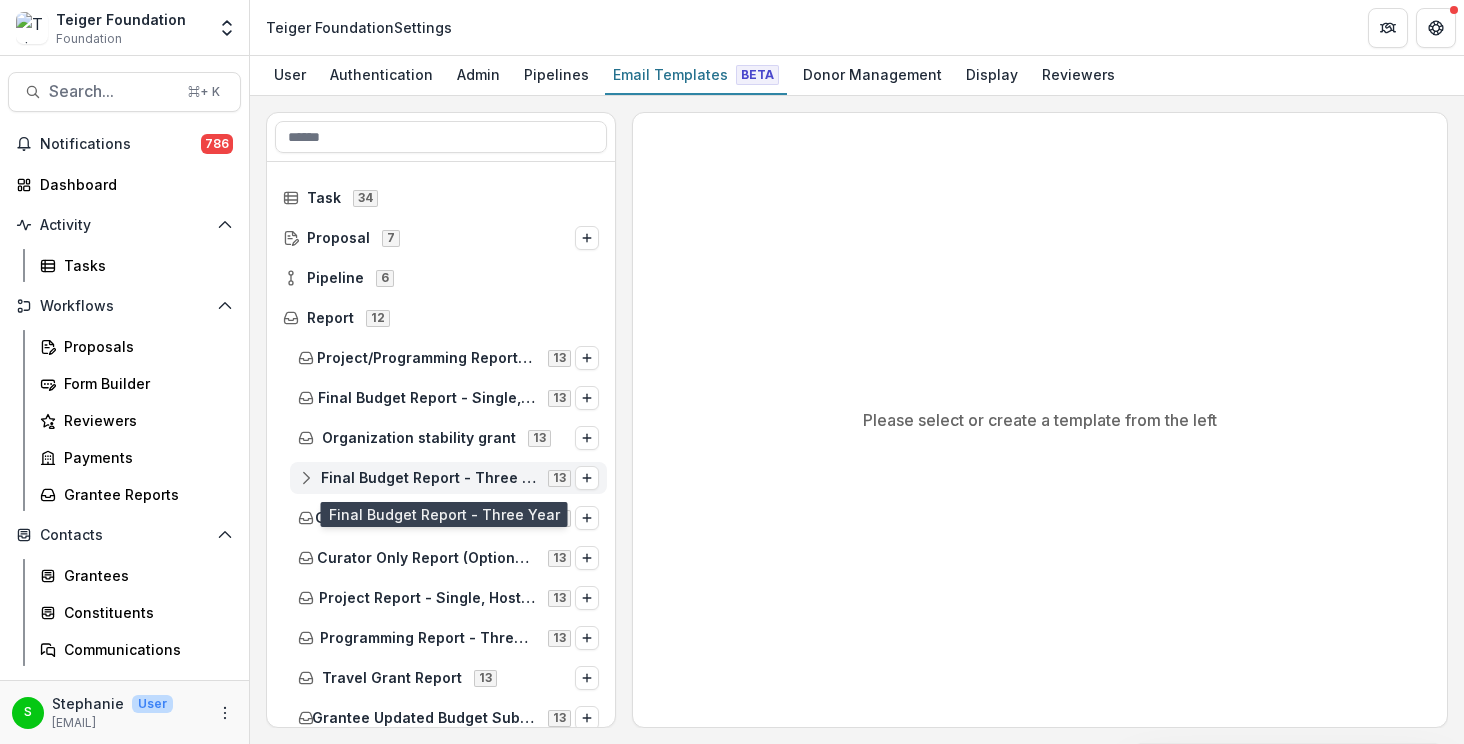 click 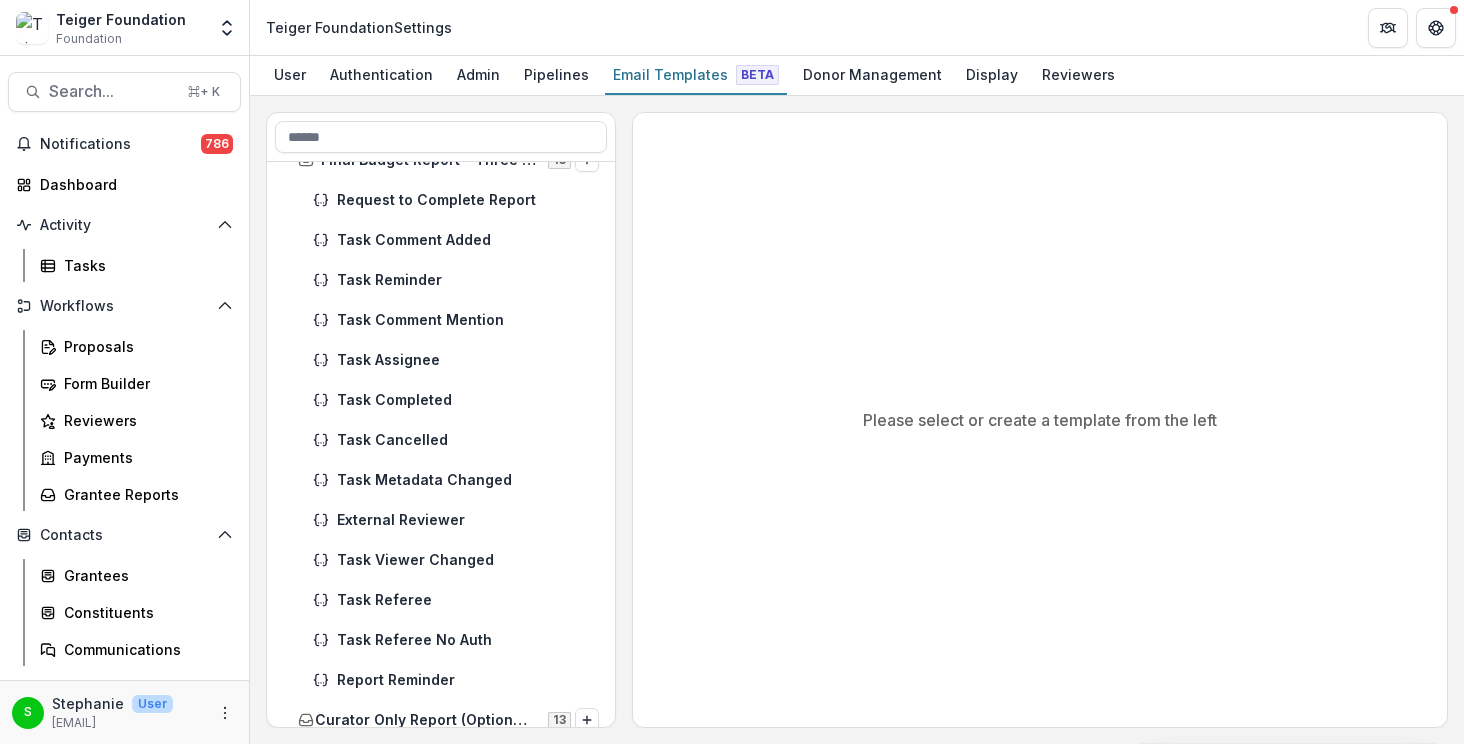 scroll, scrollTop: 351, scrollLeft: 0, axis: vertical 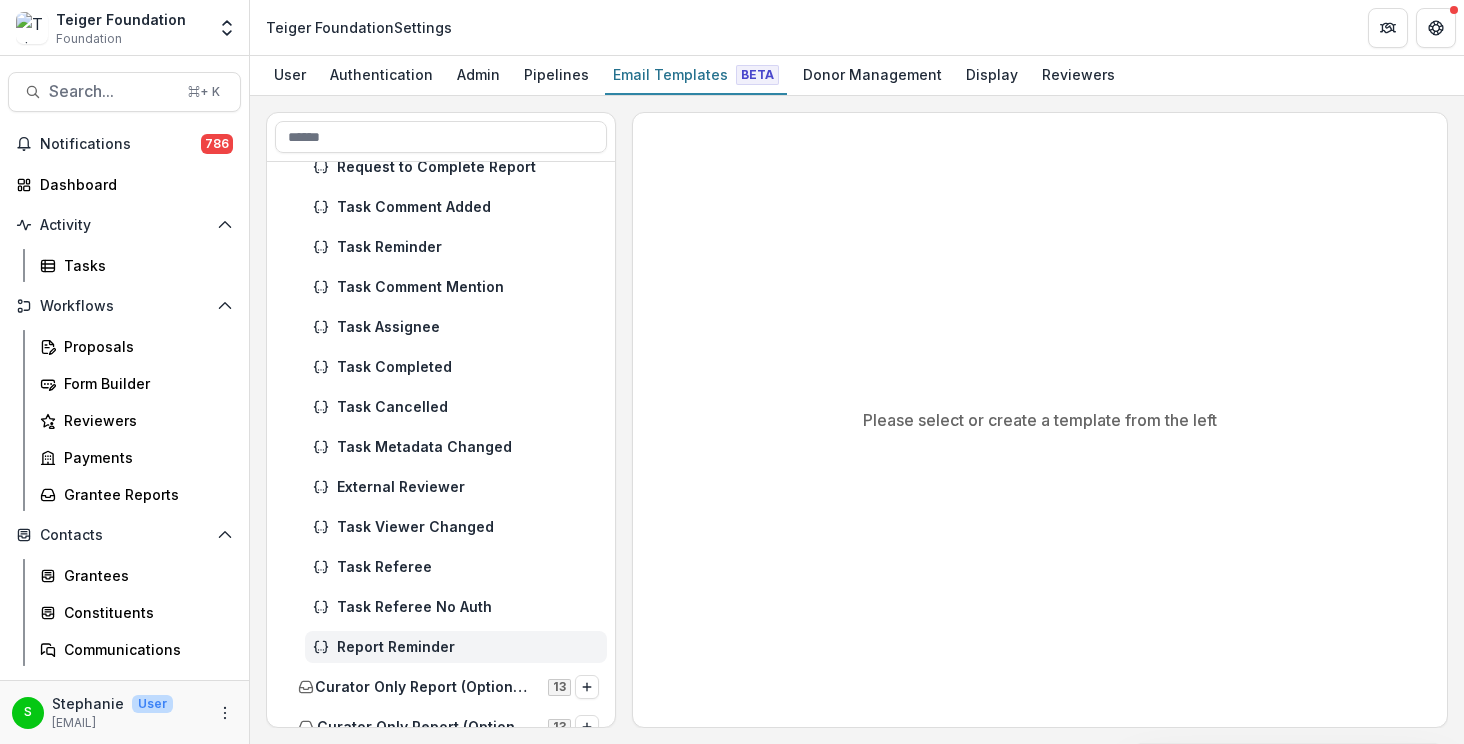 click on "Report Reminder" at bounding box center [468, 647] 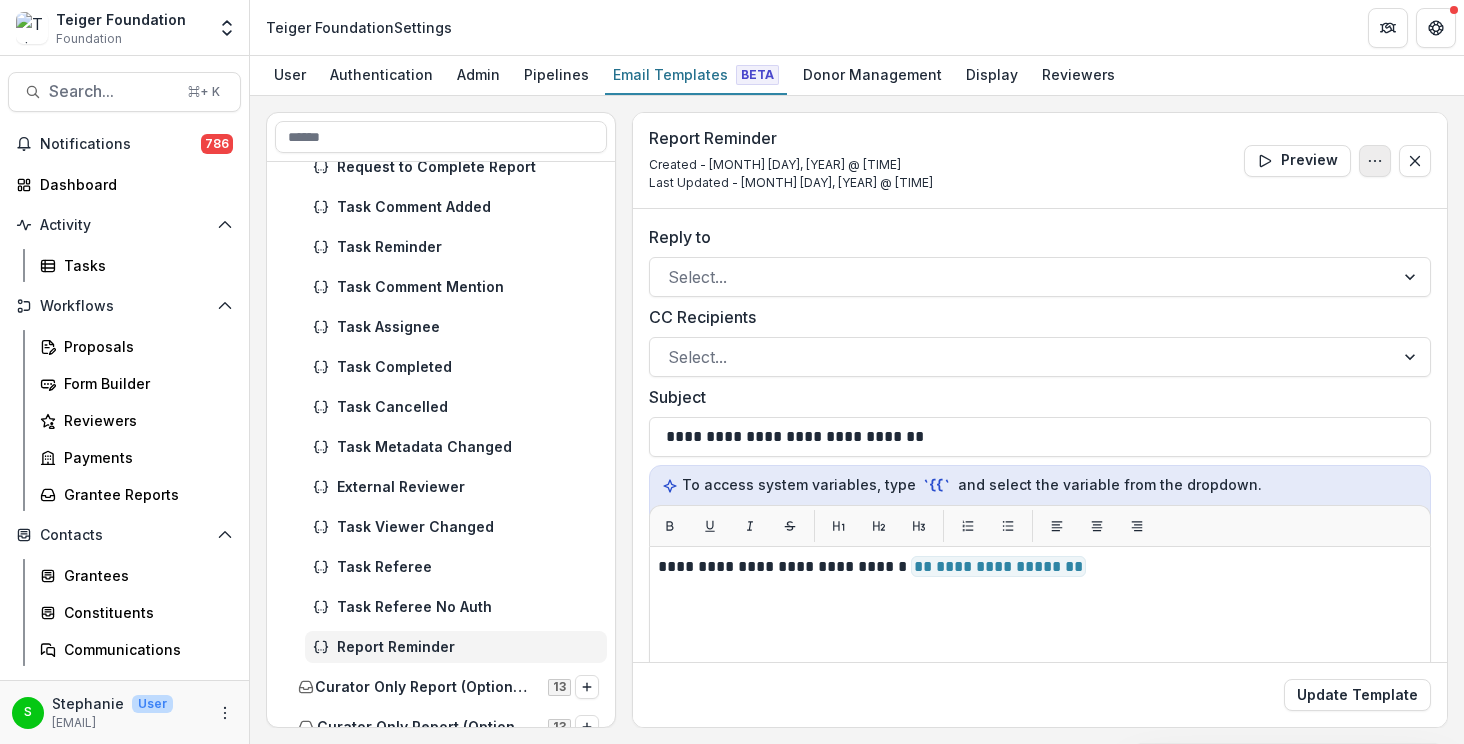 click 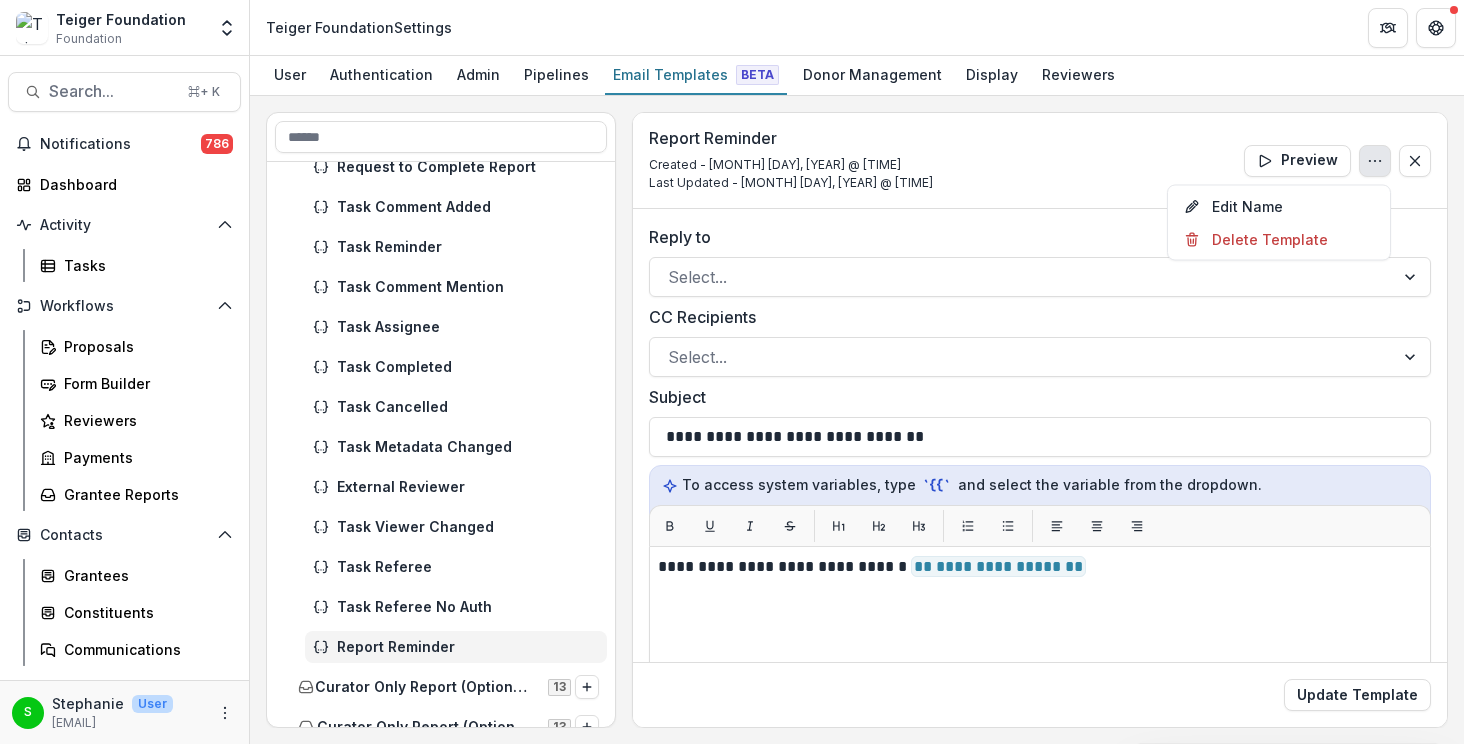 click 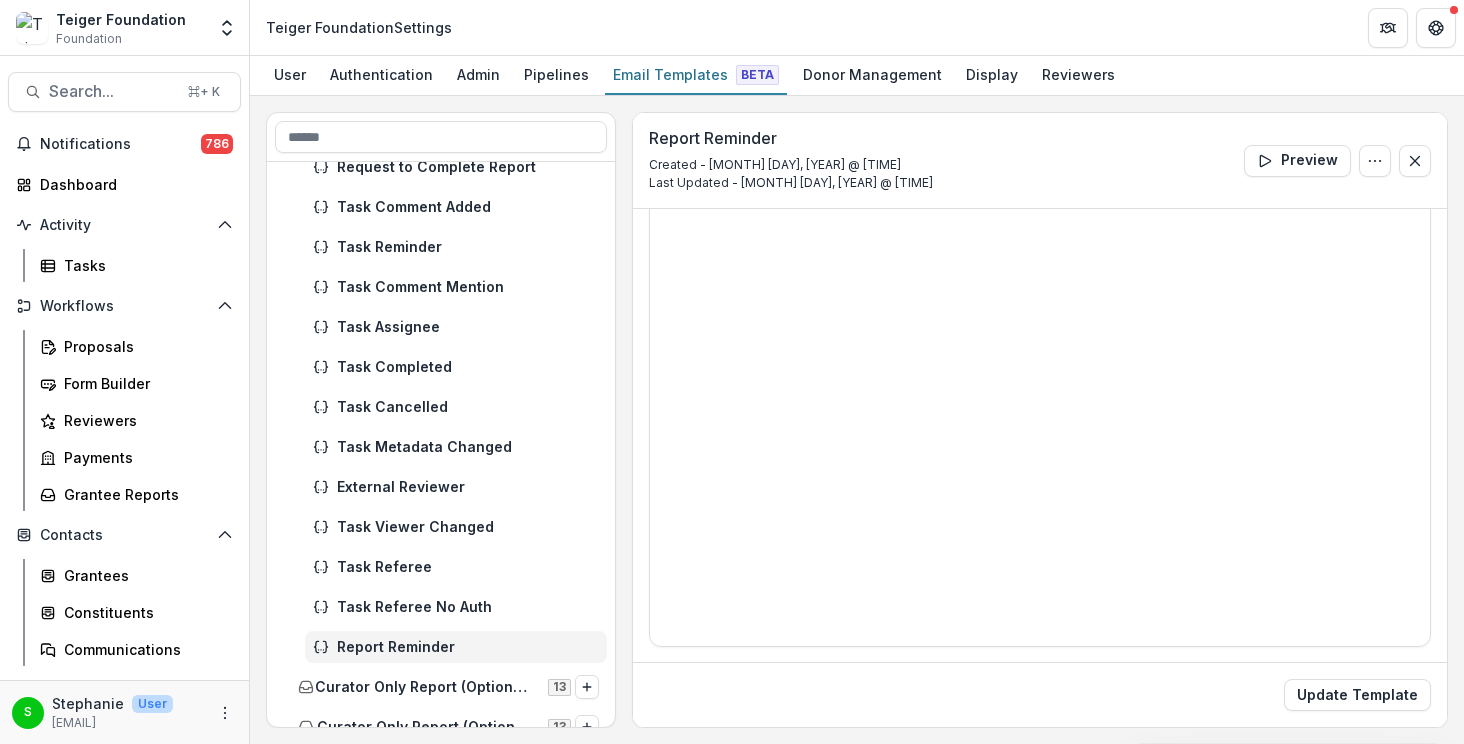 scroll, scrollTop: 0, scrollLeft: 0, axis: both 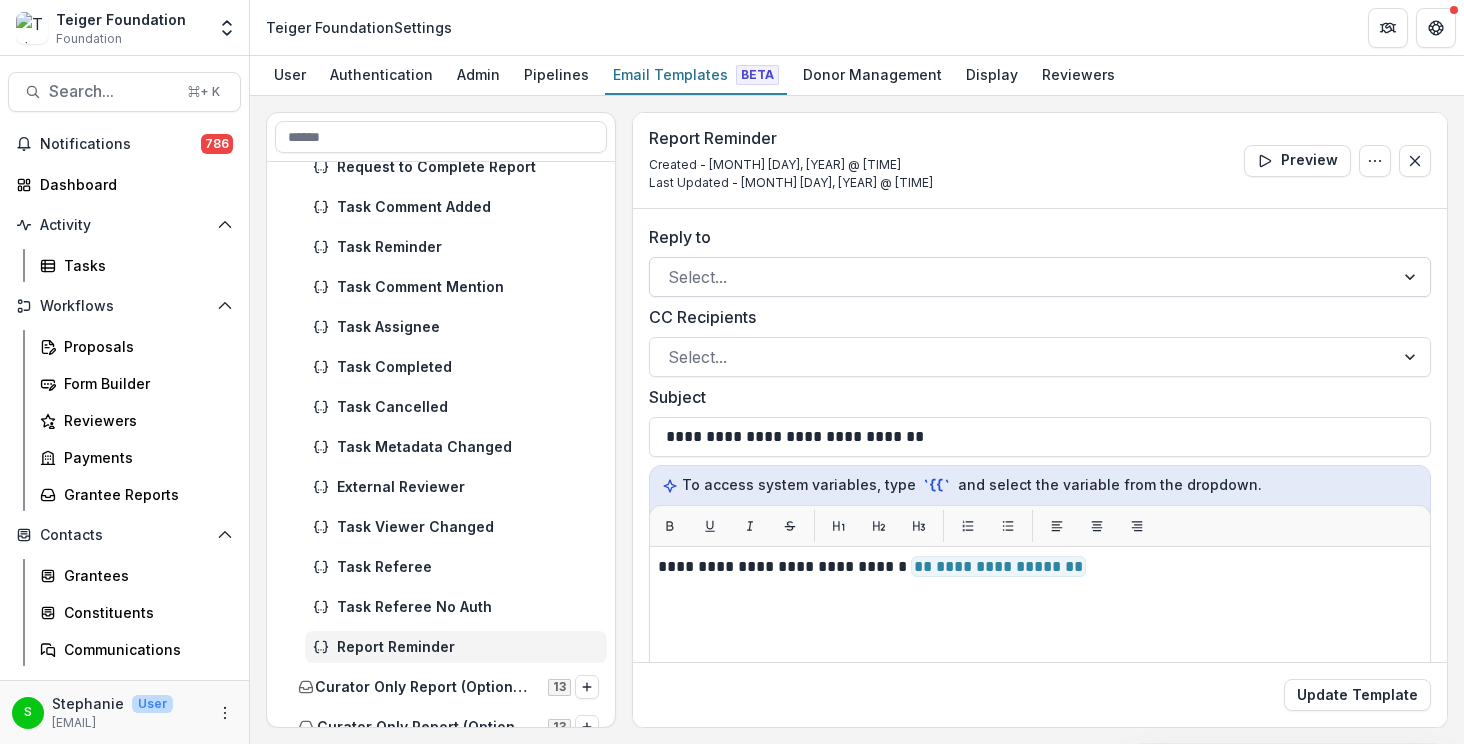 type 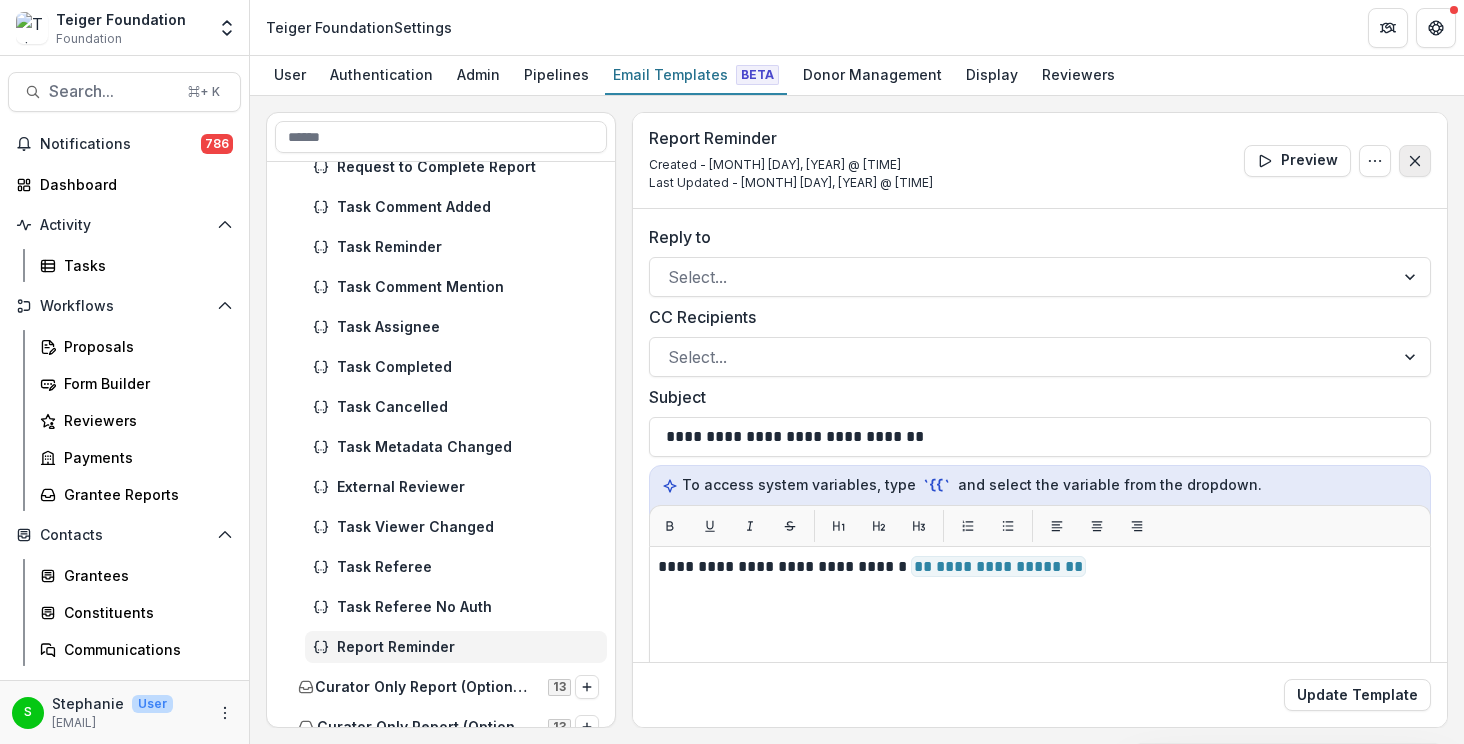 click at bounding box center (1415, 161) 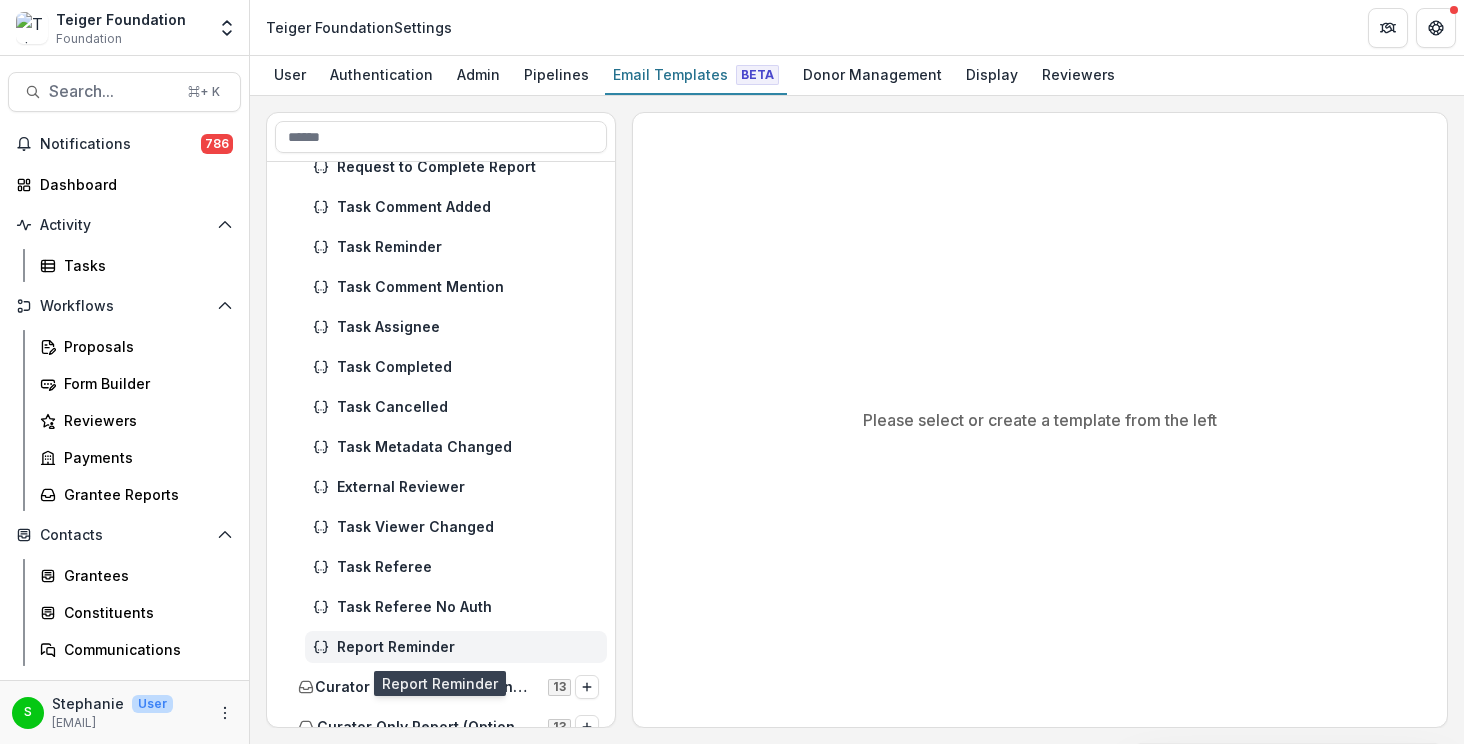 click on "Report Reminder" at bounding box center [468, 647] 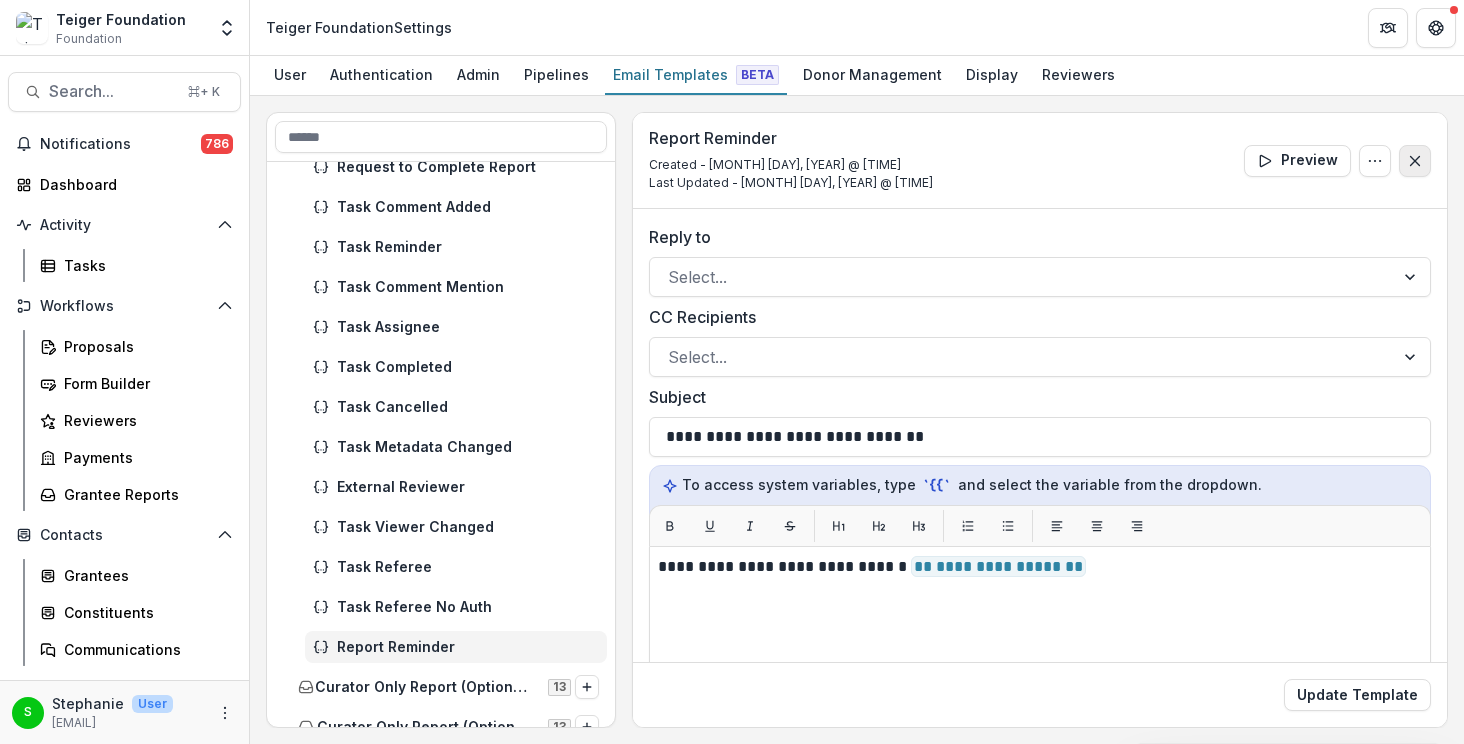 click 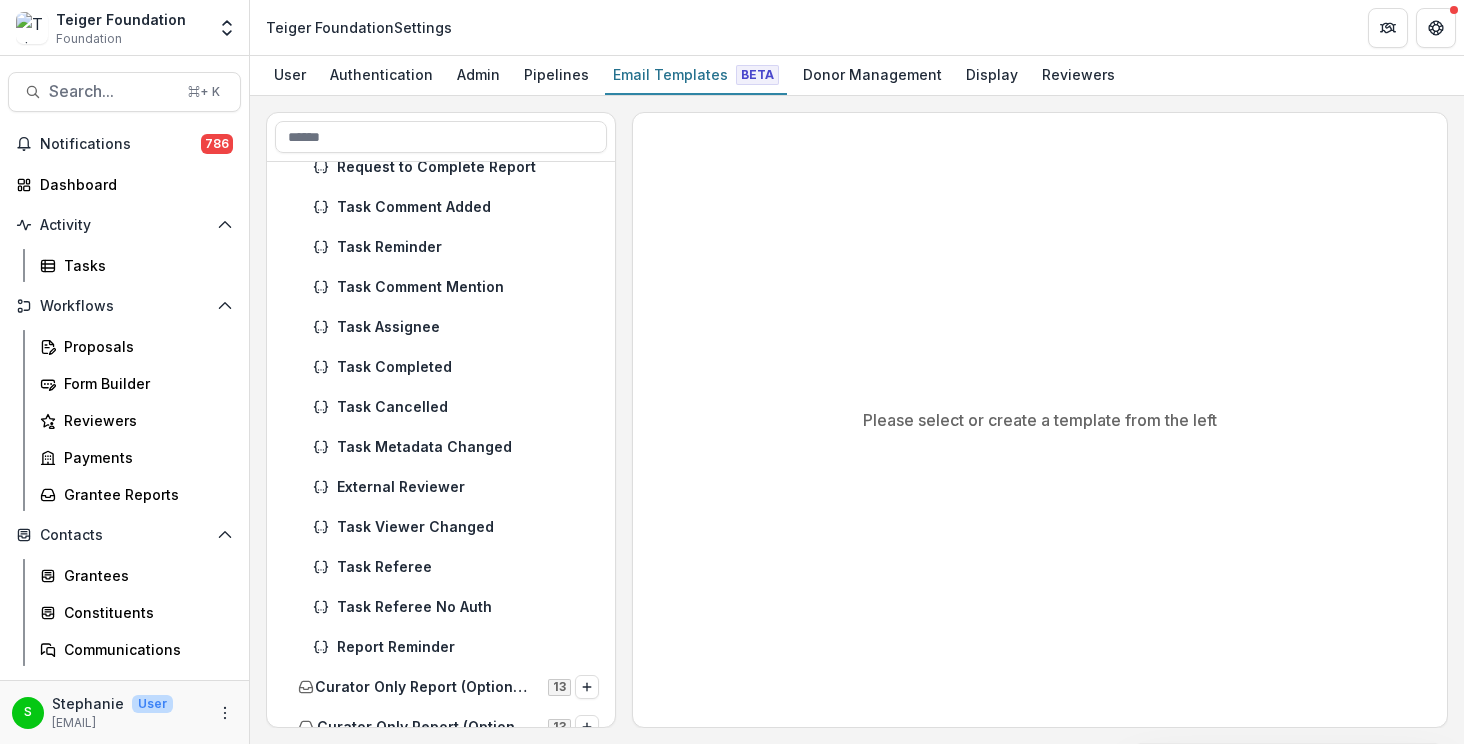 click on "Please select or create a template from the left" at bounding box center (1040, 420) 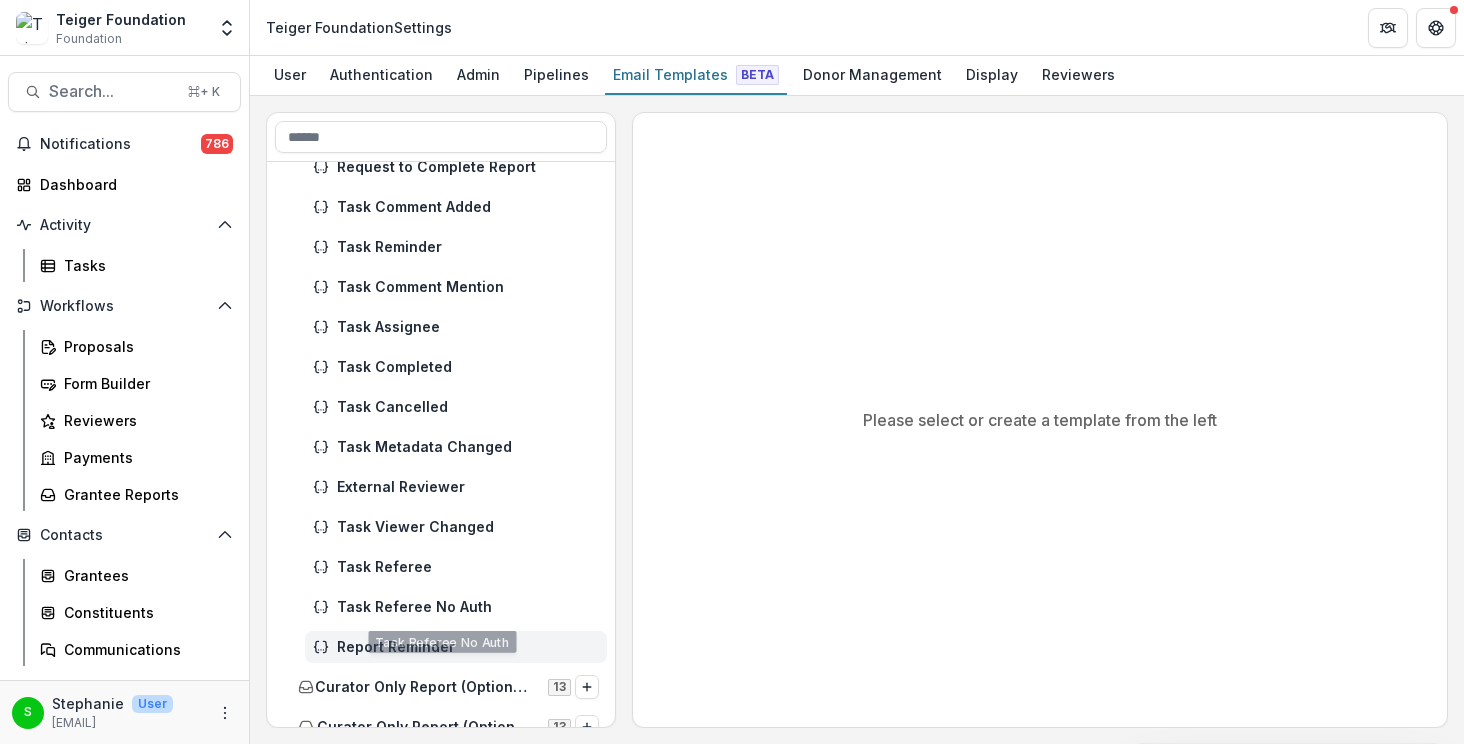 click on "Report Reminder" at bounding box center [468, 647] 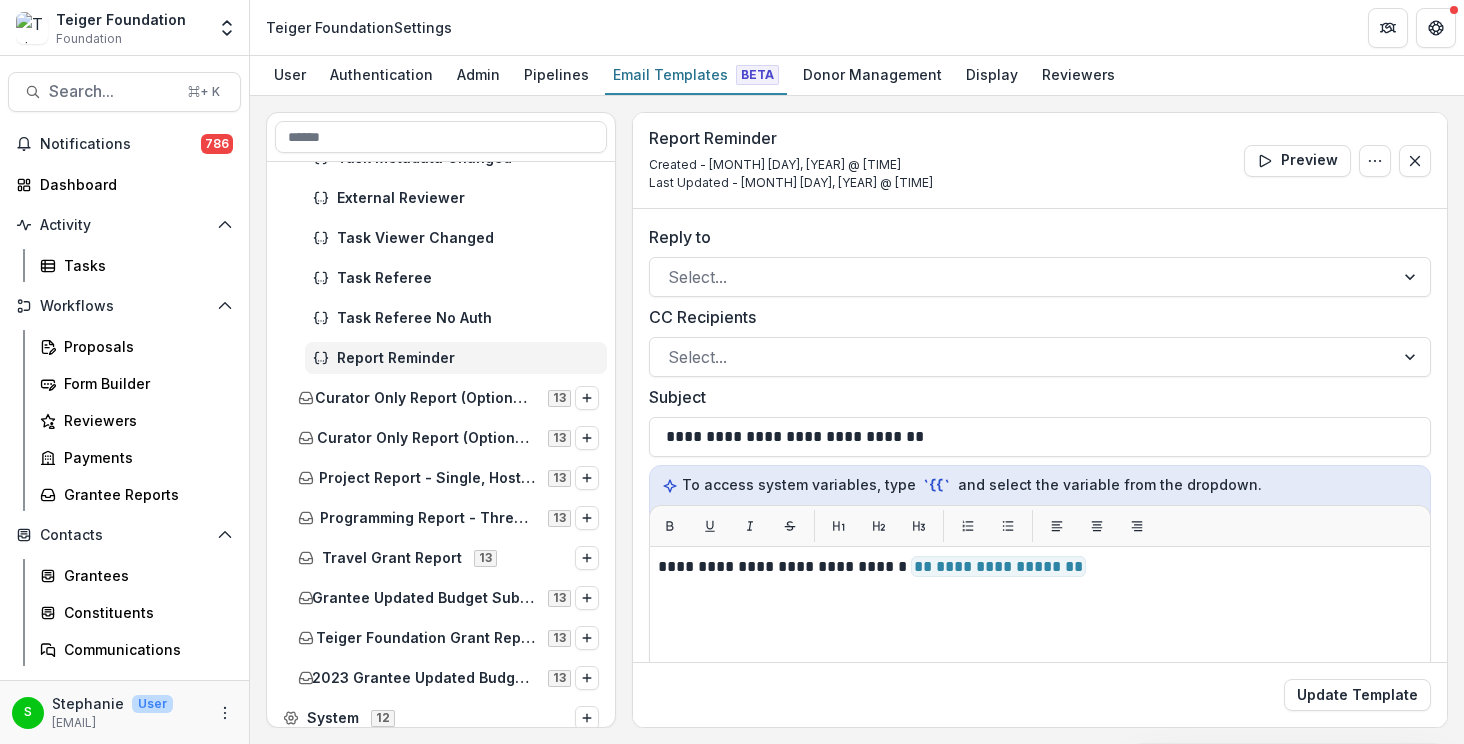 scroll, scrollTop: 651, scrollLeft: 0, axis: vertical 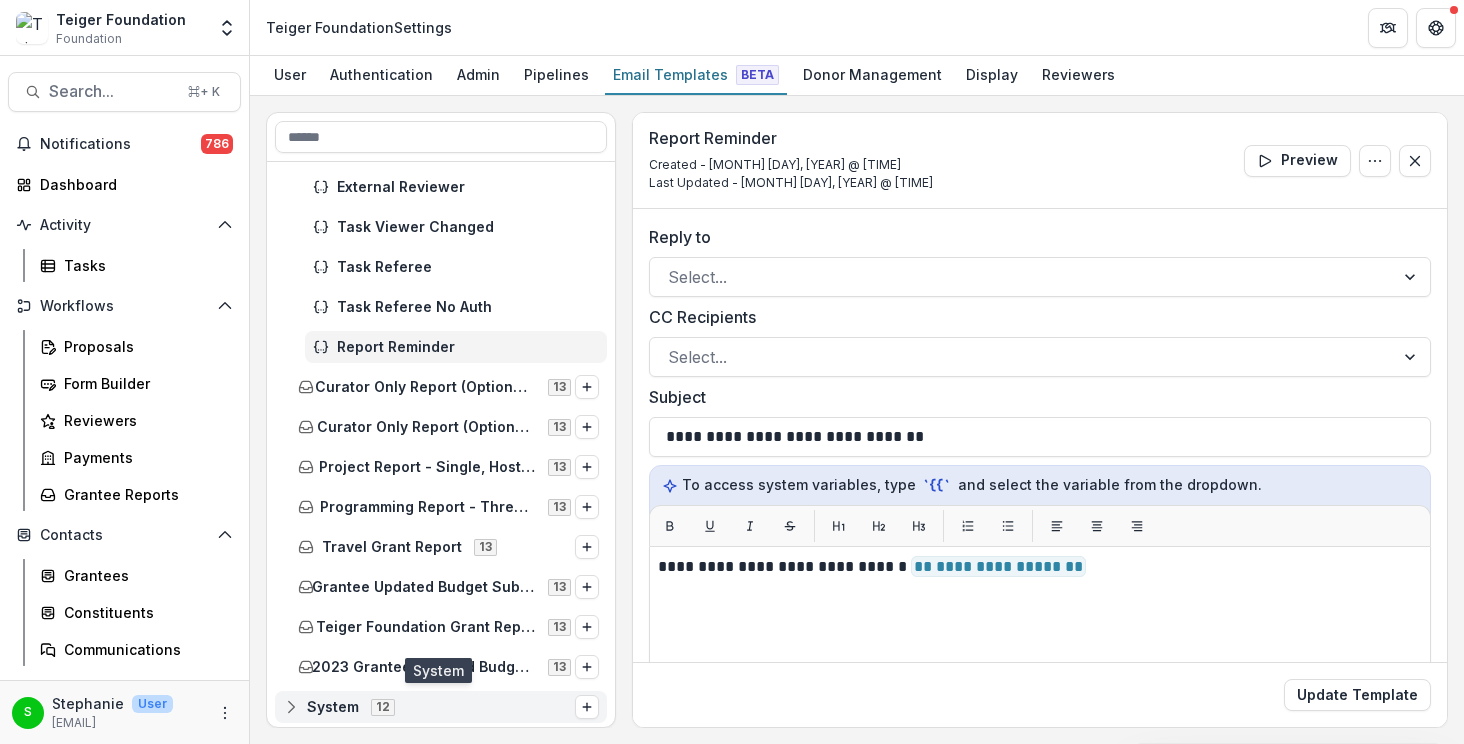 click on "12" at bounding box center [383, 707] 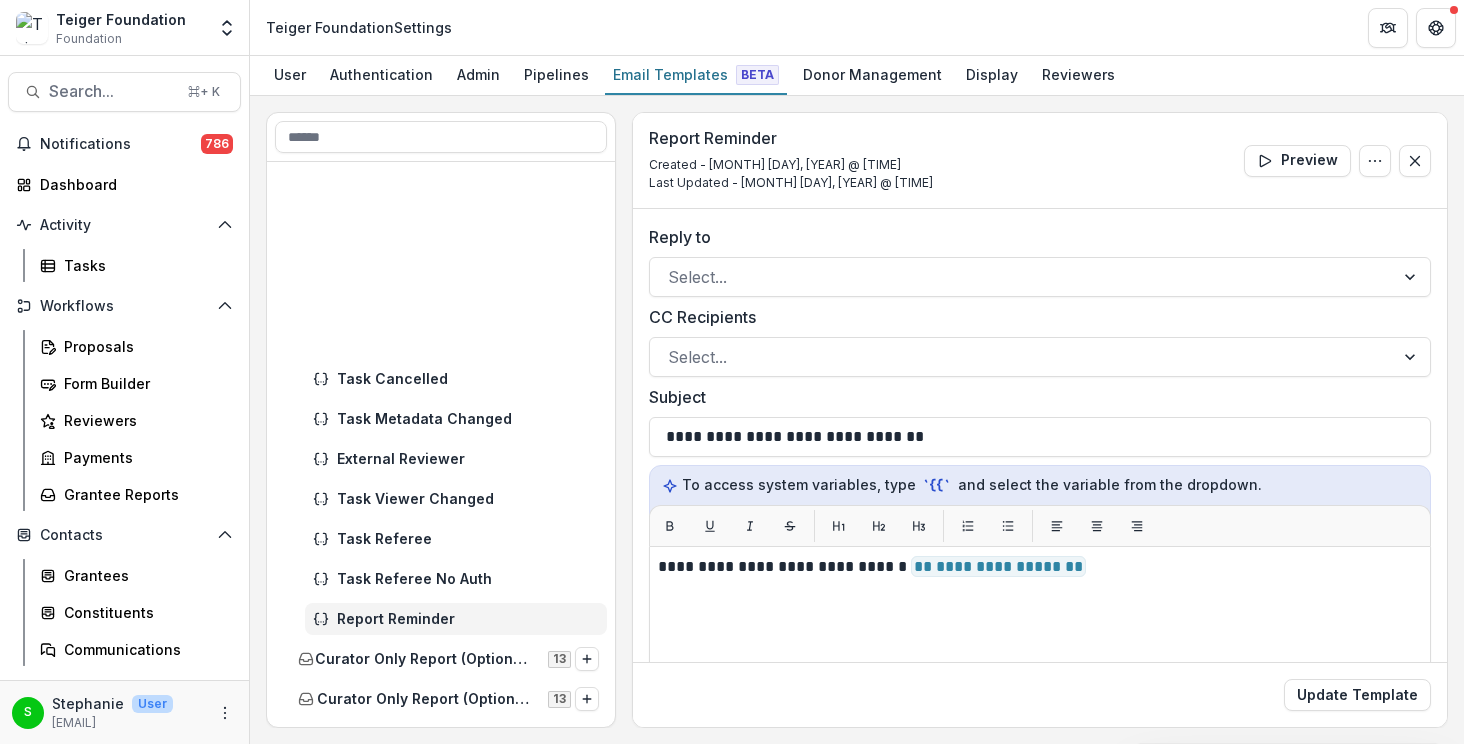 scroll, scrollTop: 118, scrollLeft: 0, axis: vertical 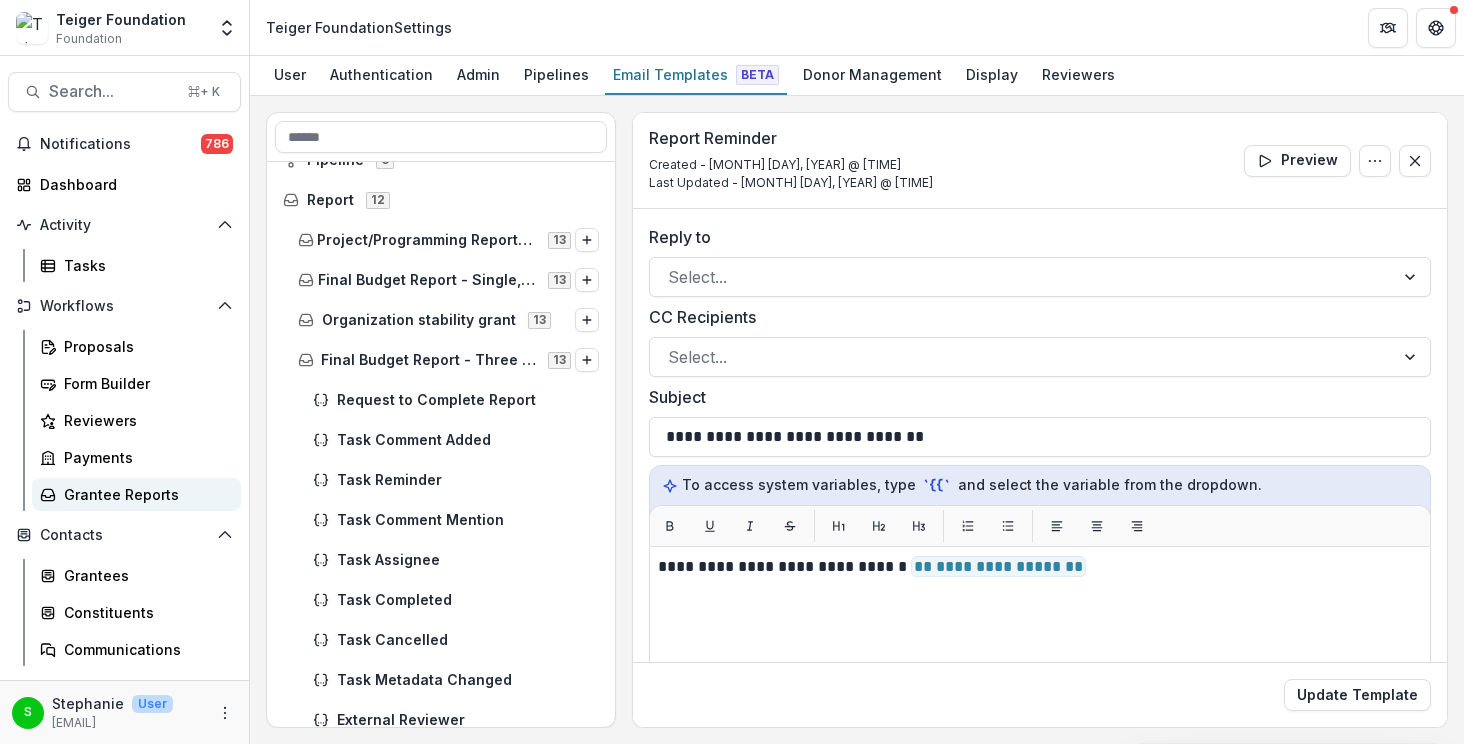 click on "Grantee Reports" at bounding box center (136, 494) 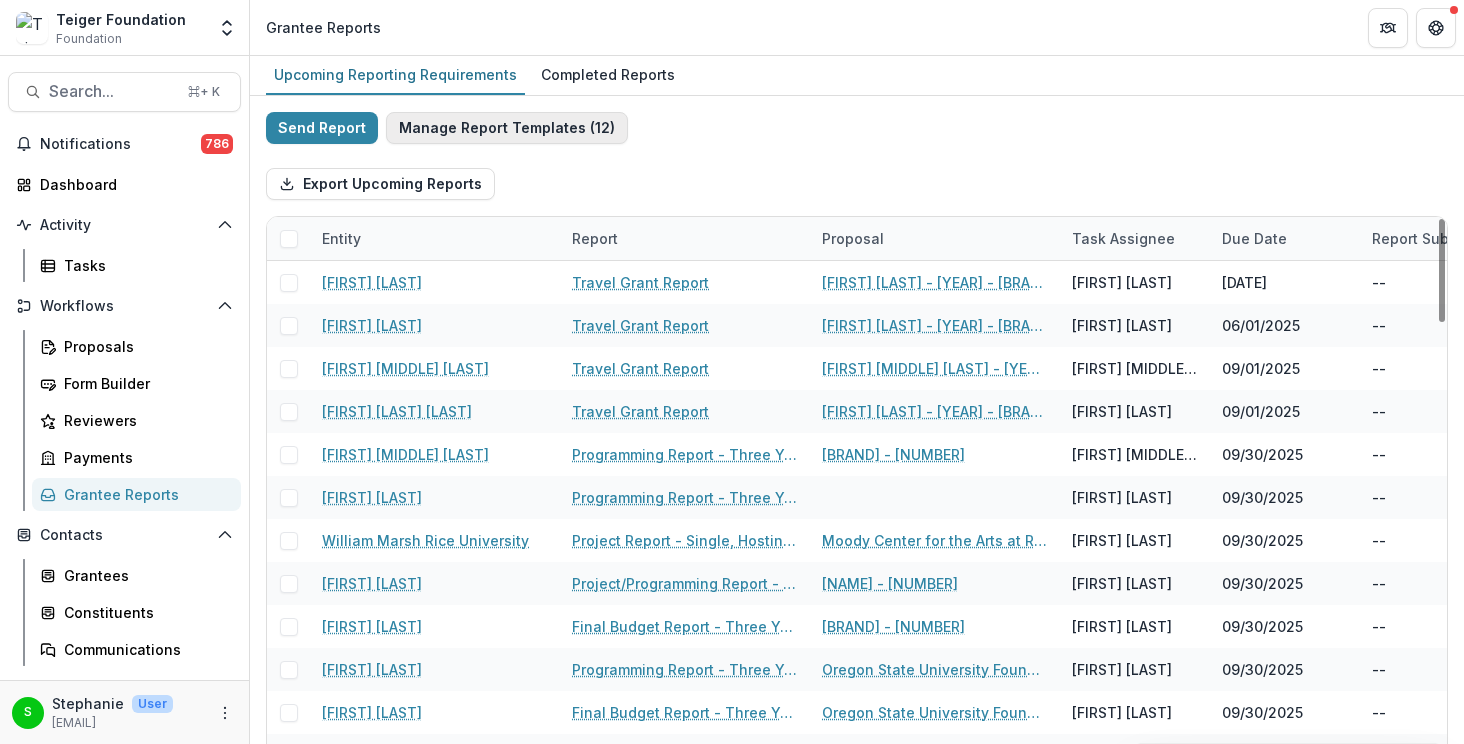 click on "Manage Report Templates ( 12 )" at bounding box center [507, 128] 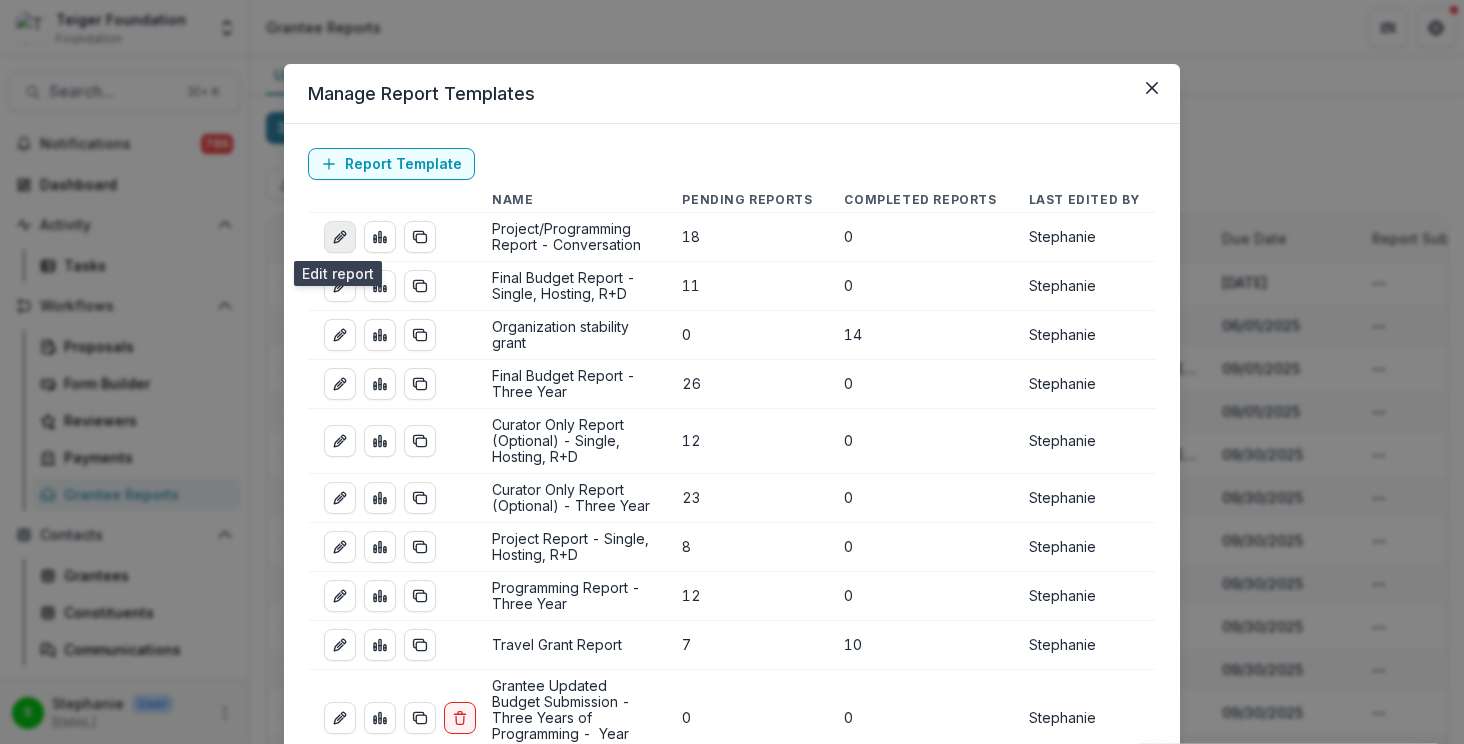 click 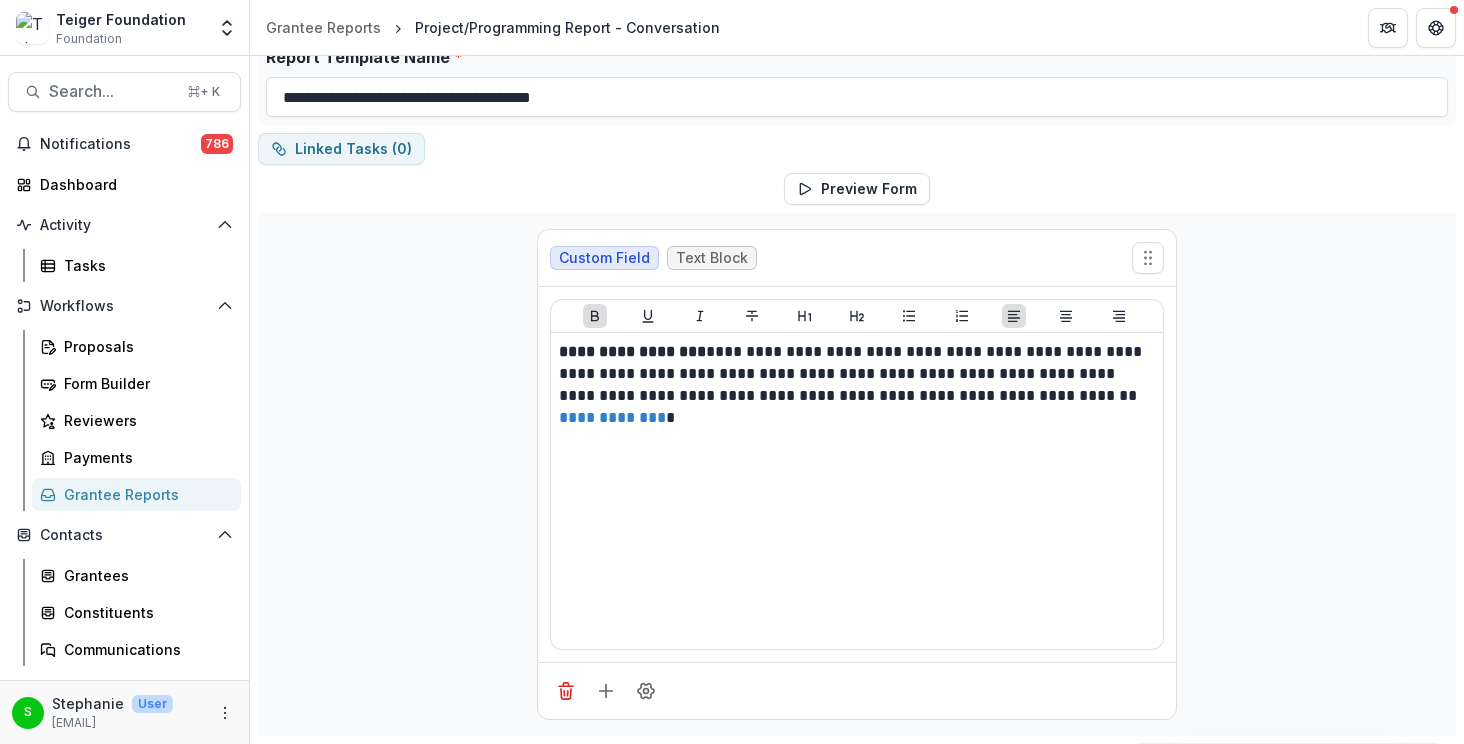scroll, scrollTop: 0, scrollLeft: 0, axis: both 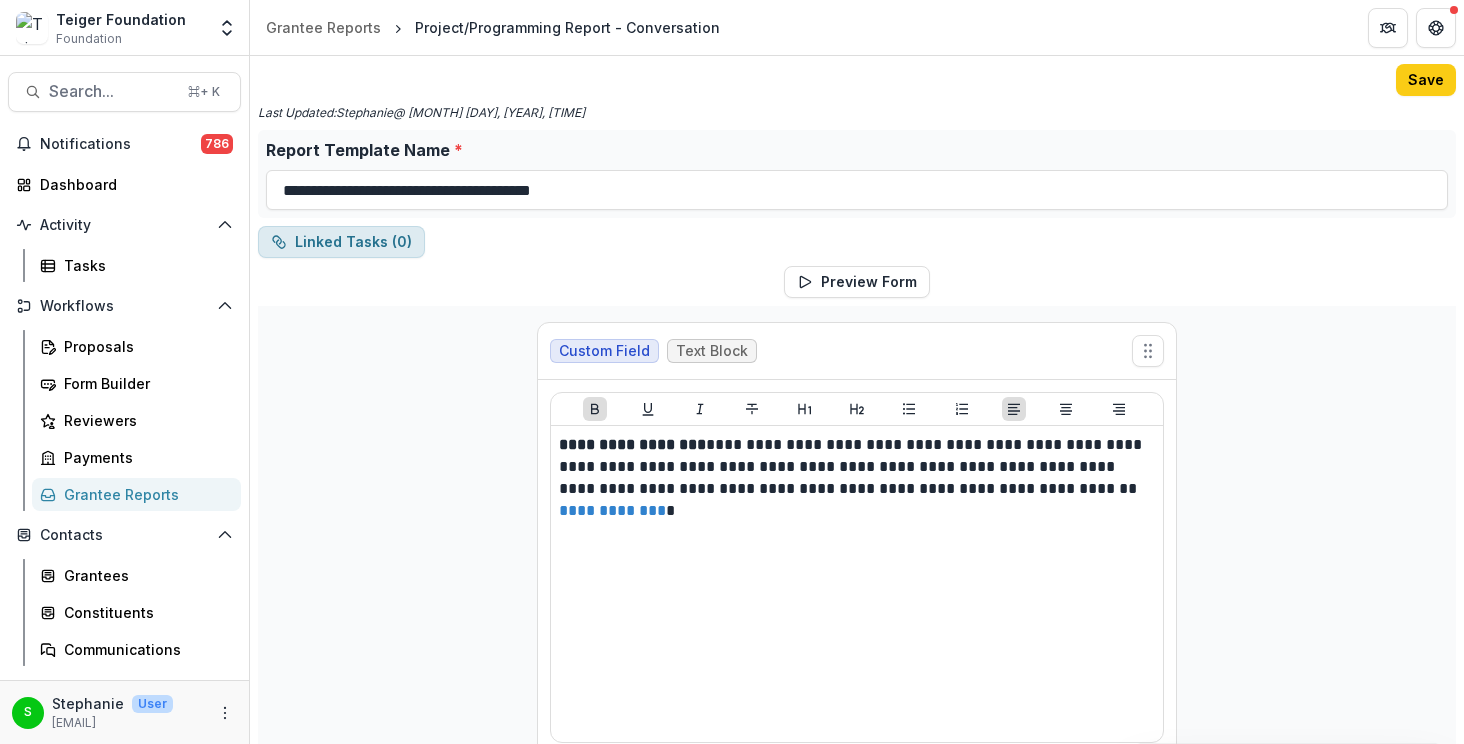 click on "Linked Tasks ( 0 )" at bounding box center [341, 242] 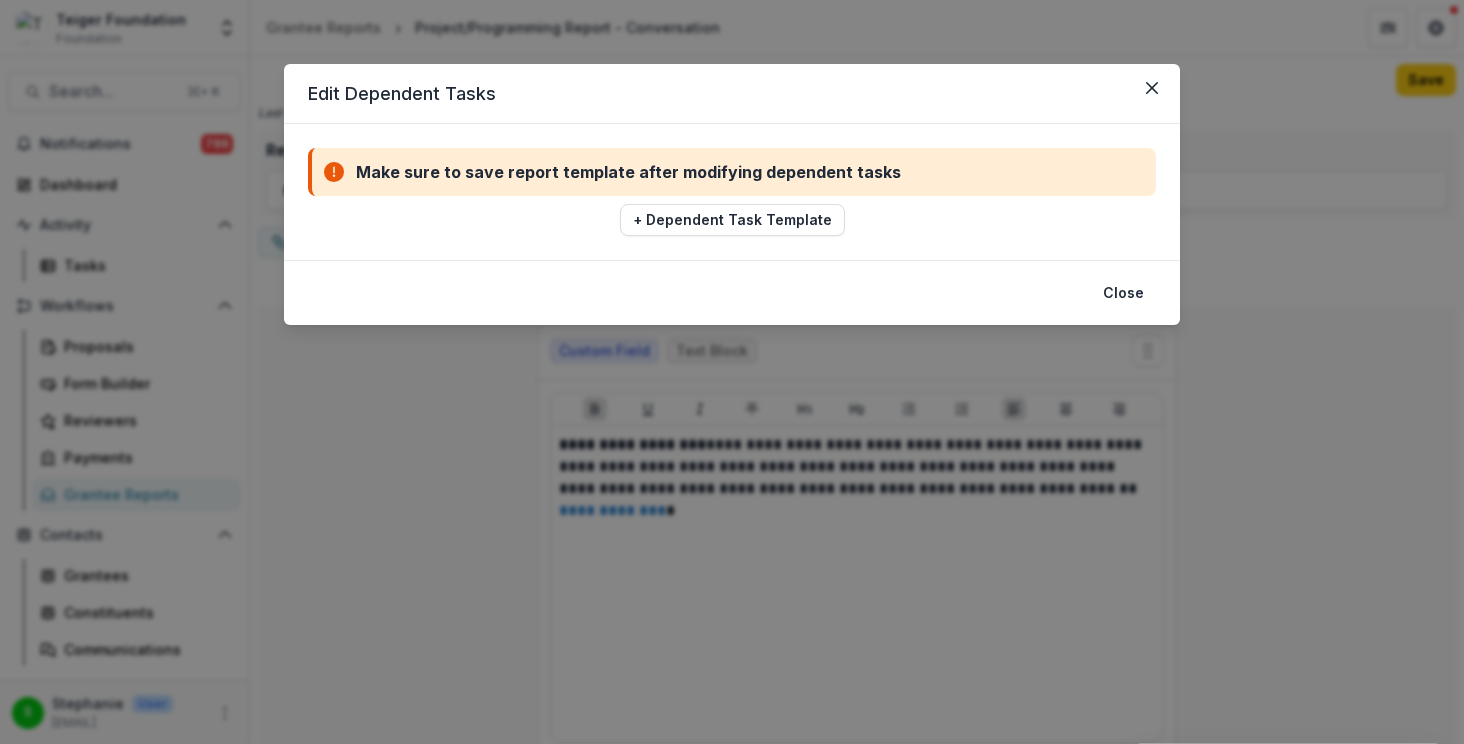 click on "Edit Dependent Tasks Make sure to save report template after modifying dependent tasks + Dependent Task Template Close" at bounding box center (732, 372) 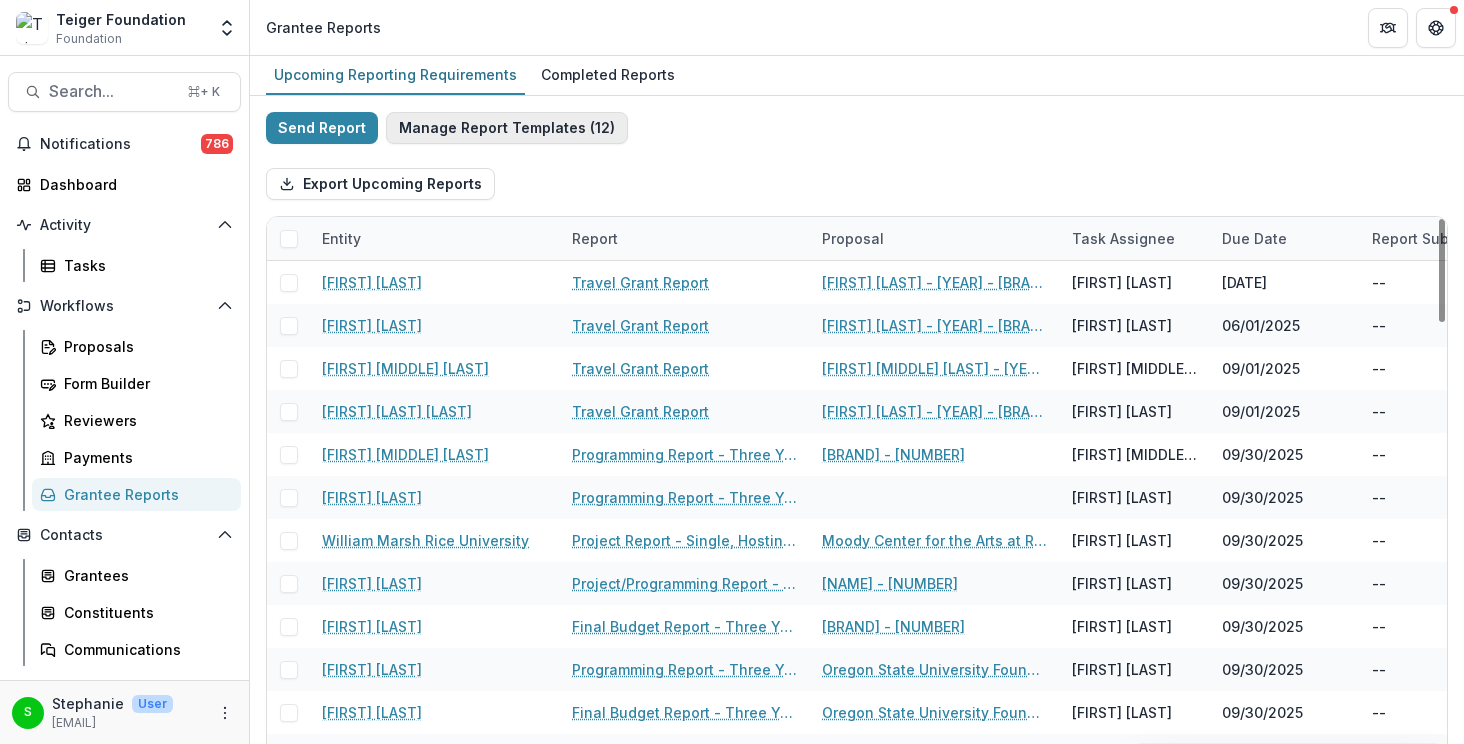 click on "Manage Report Templates ( 12 )" at bounding box center (507, 128) 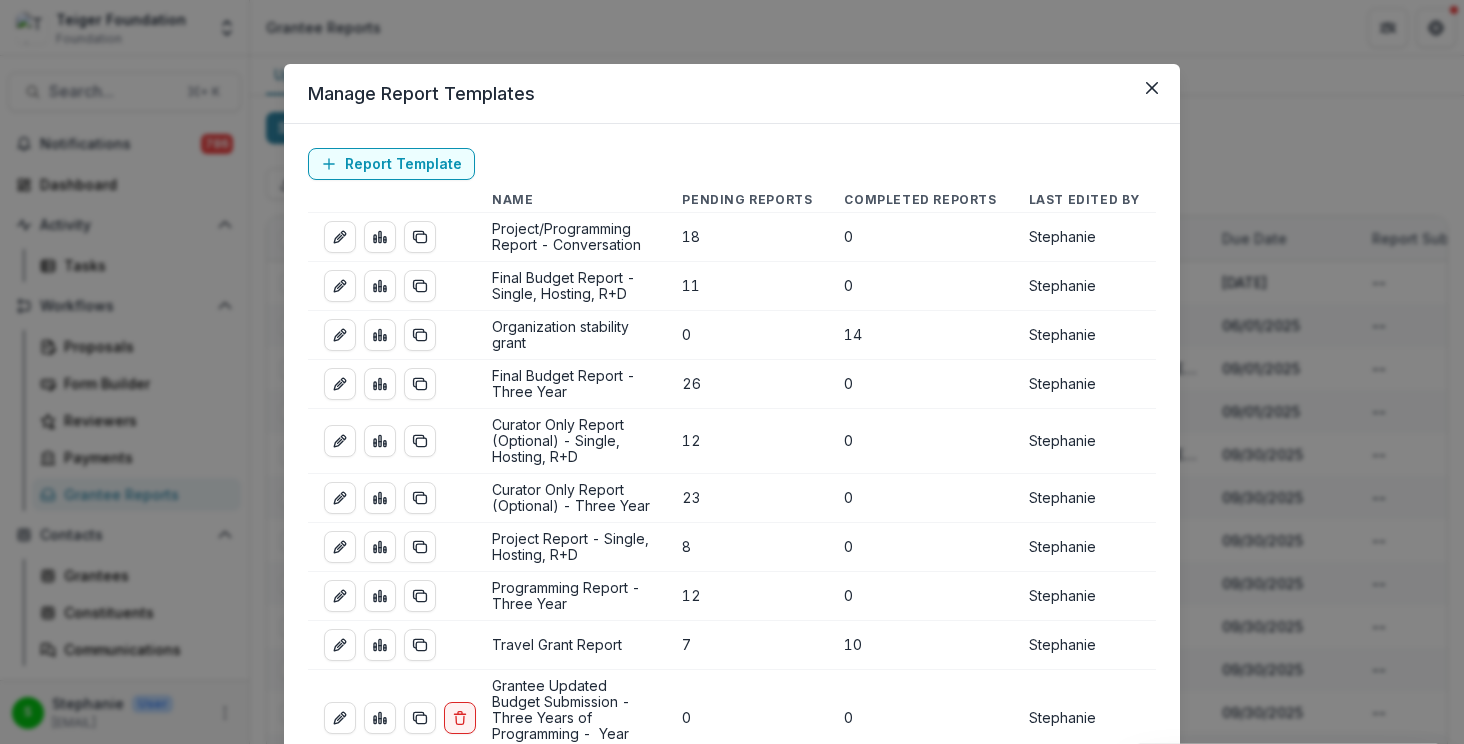 scroll, scrollTop: 253, scrollLeft: 0, axis: vertical 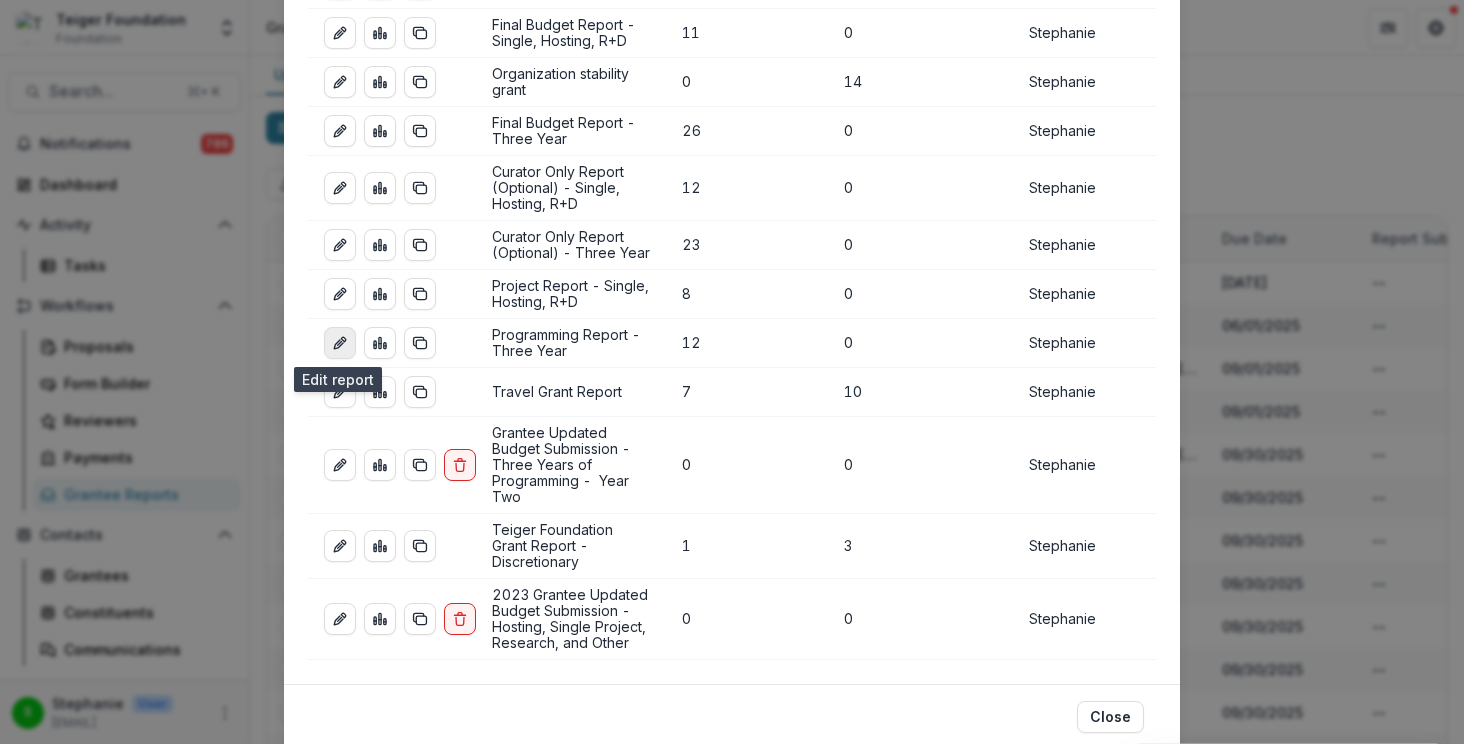 click 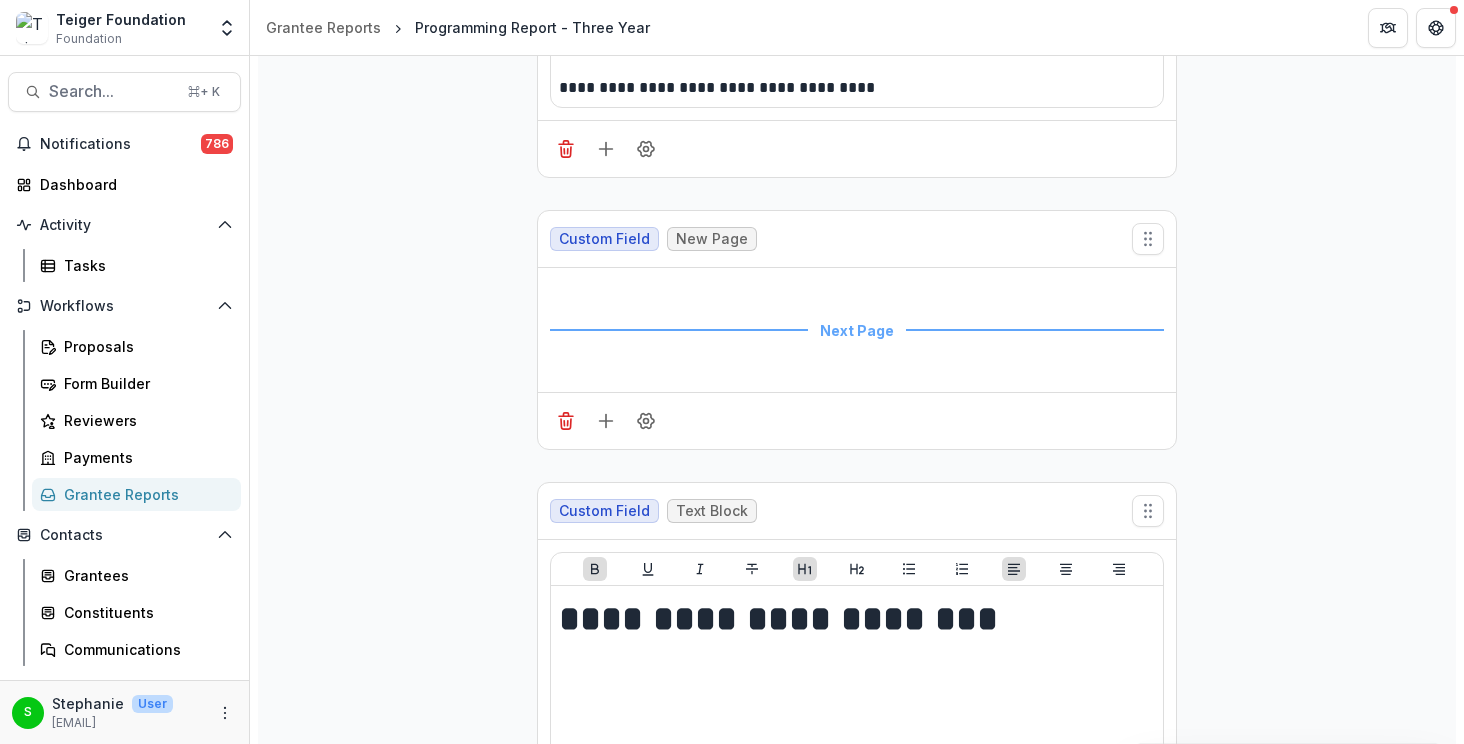 scroll, scrollTop: 0, scrollLeft: 0, axis: both 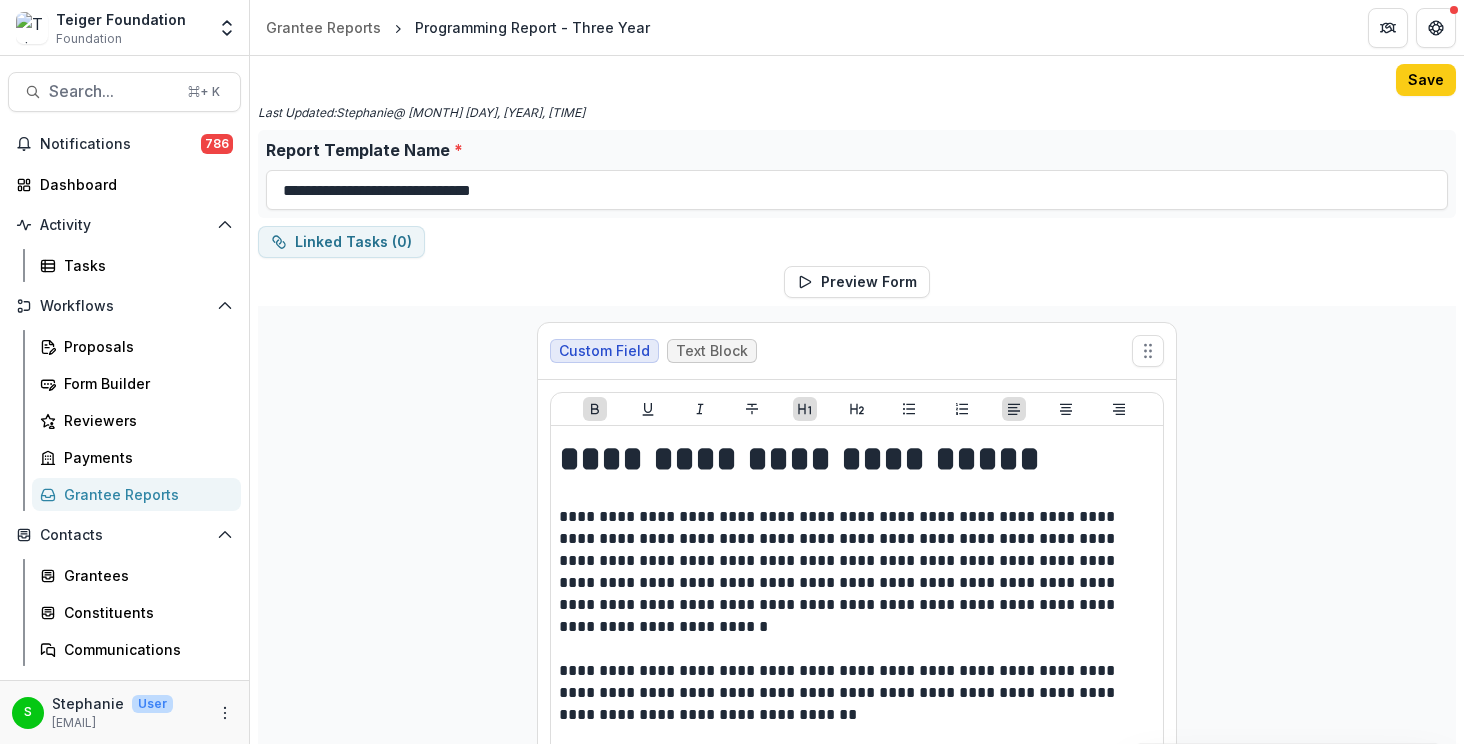 click on "**********" at bounding box center [857, 6134] 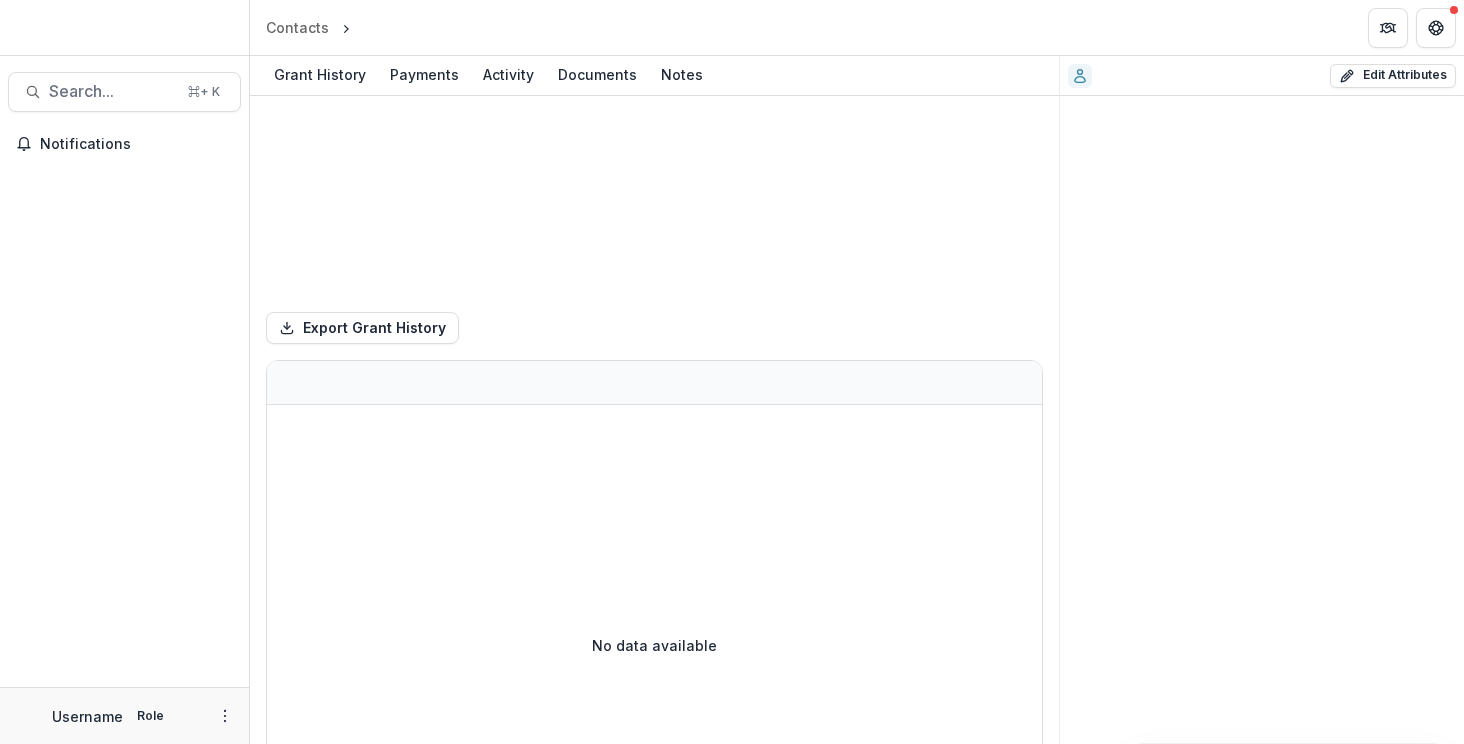 scroll, scrollTop: 0, scrollLeft: 0, axis: both 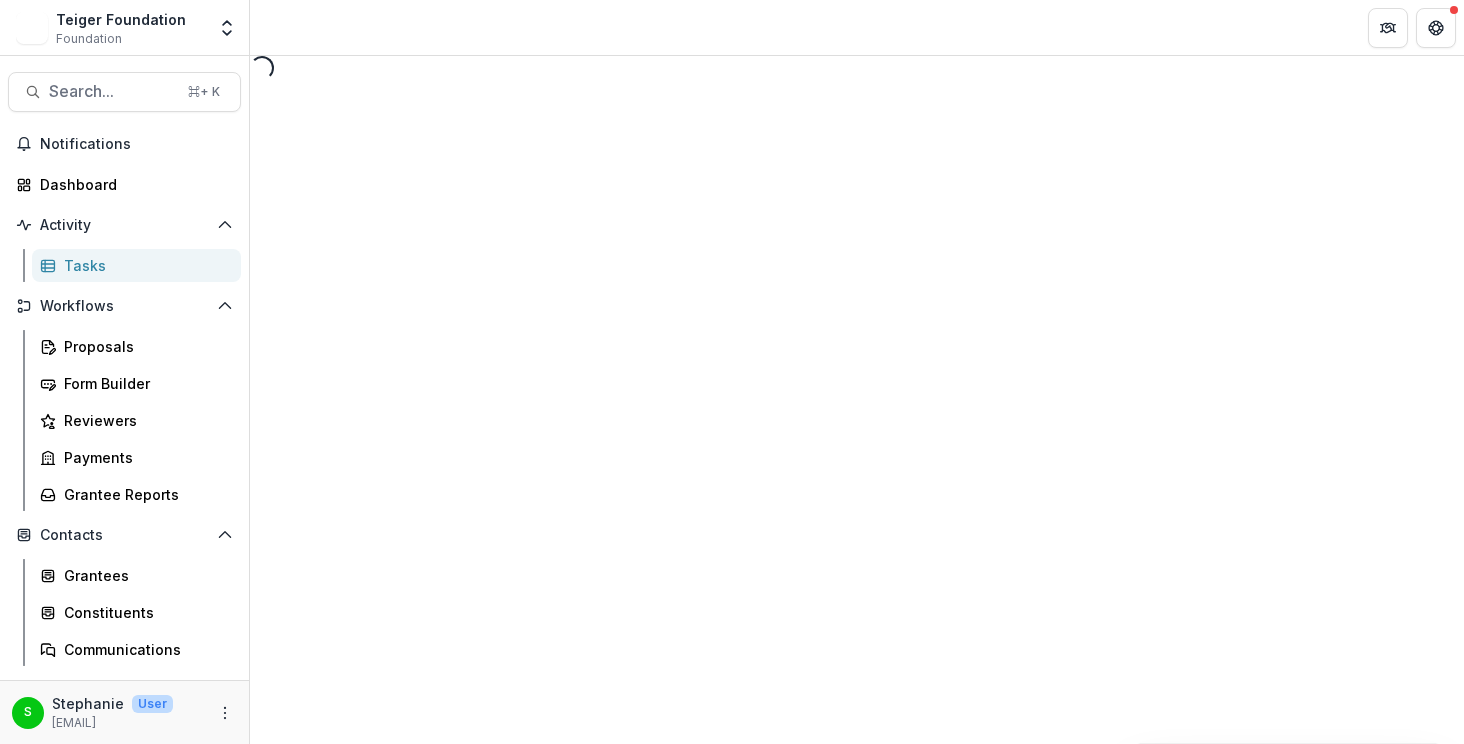 select on "********" 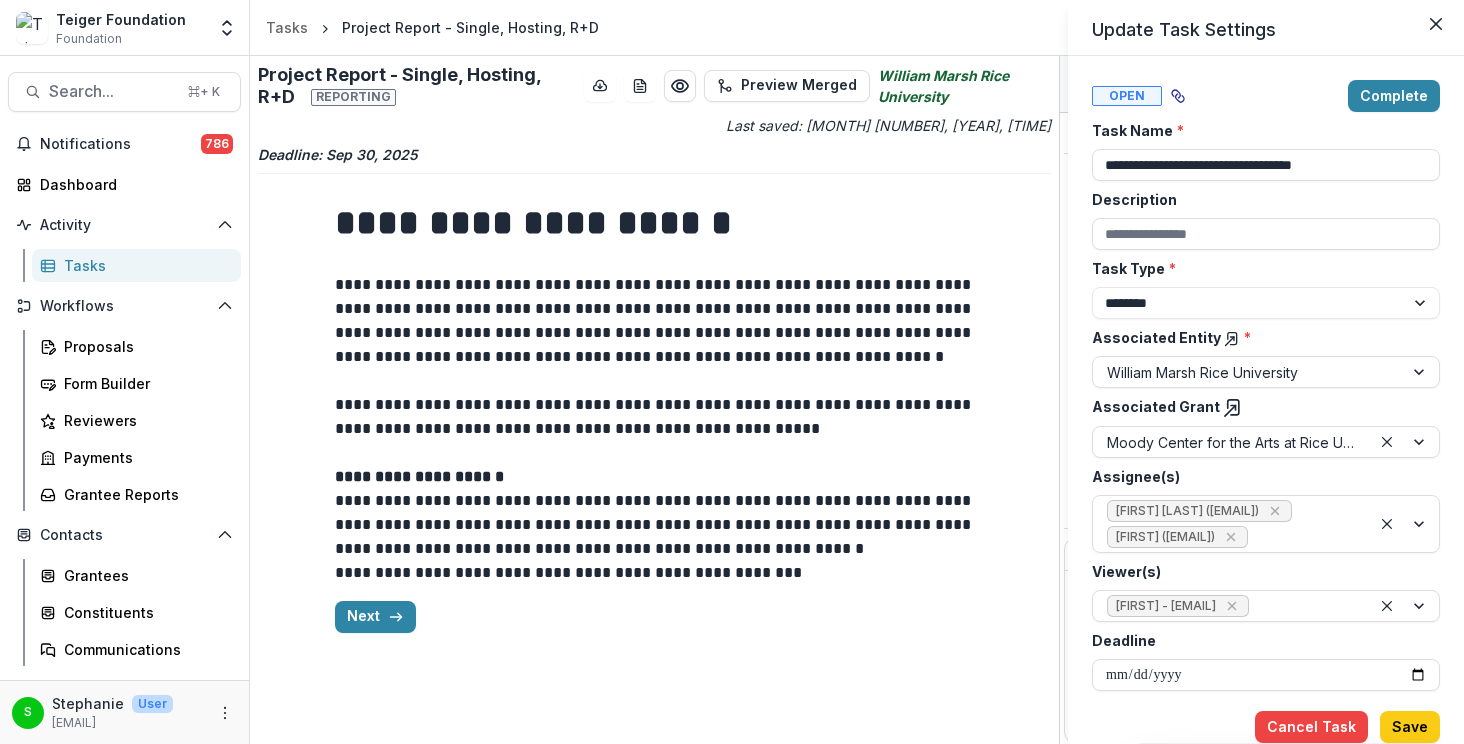 scroll, scrollTop: 23, scrollLeft: 0, axis: vertical 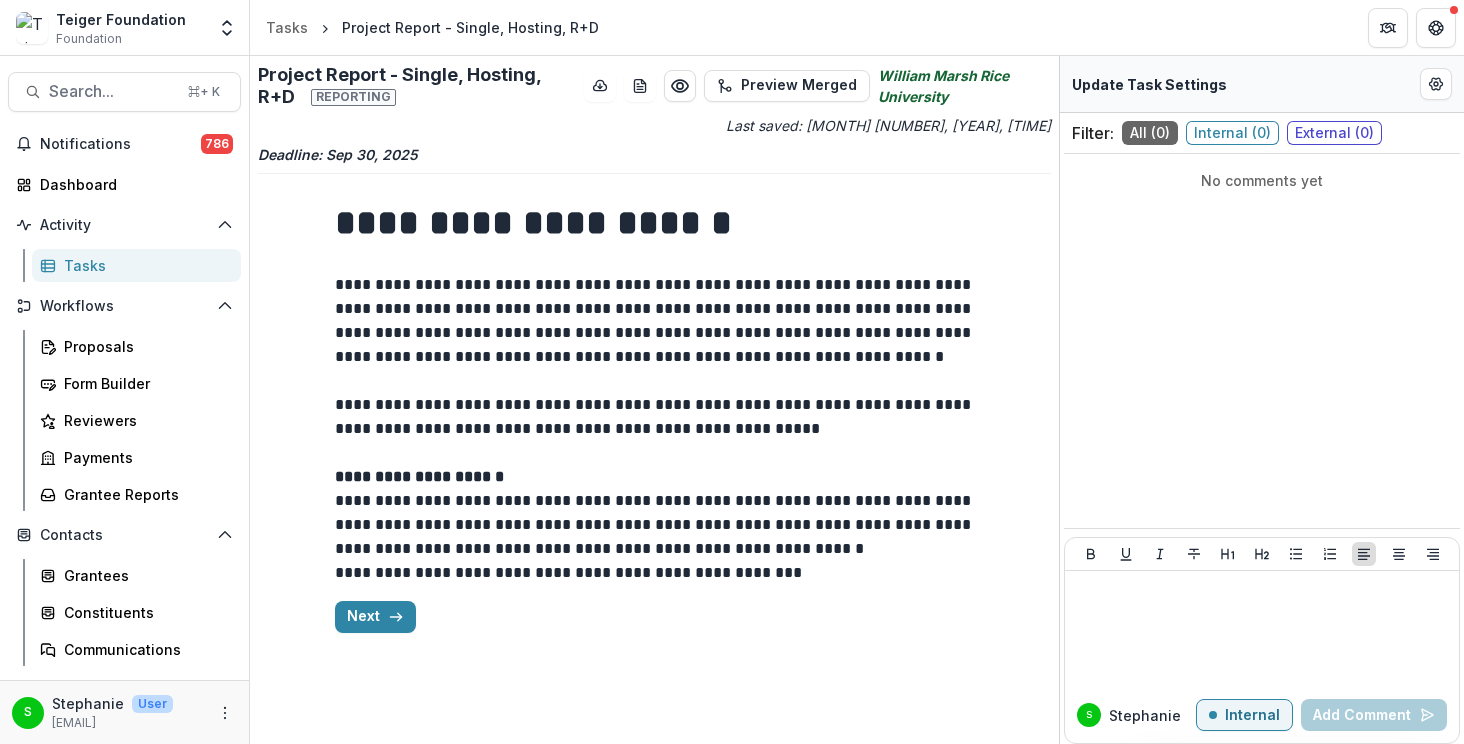 click on "**********" at bounding box center (655, 333) 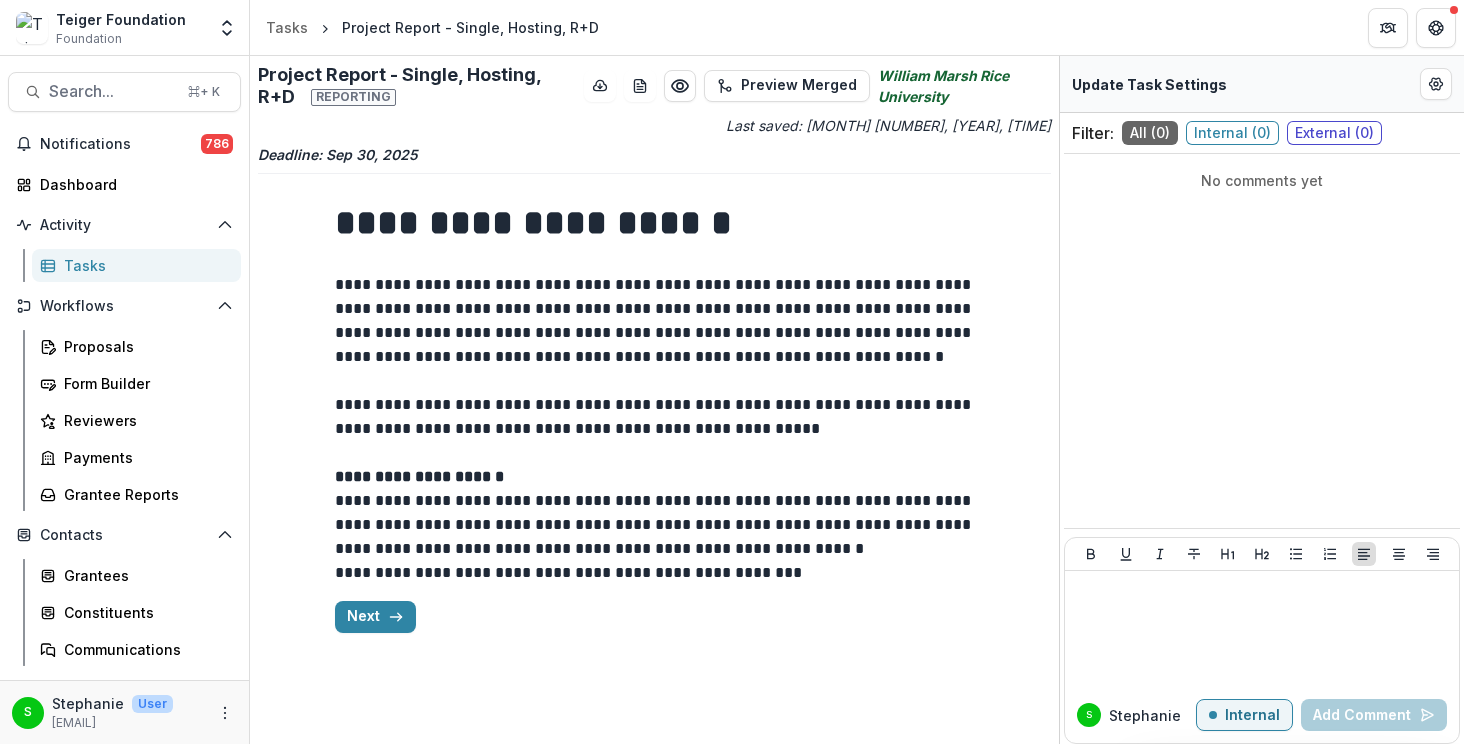 click on "**********" at bounding box center (655, 333) 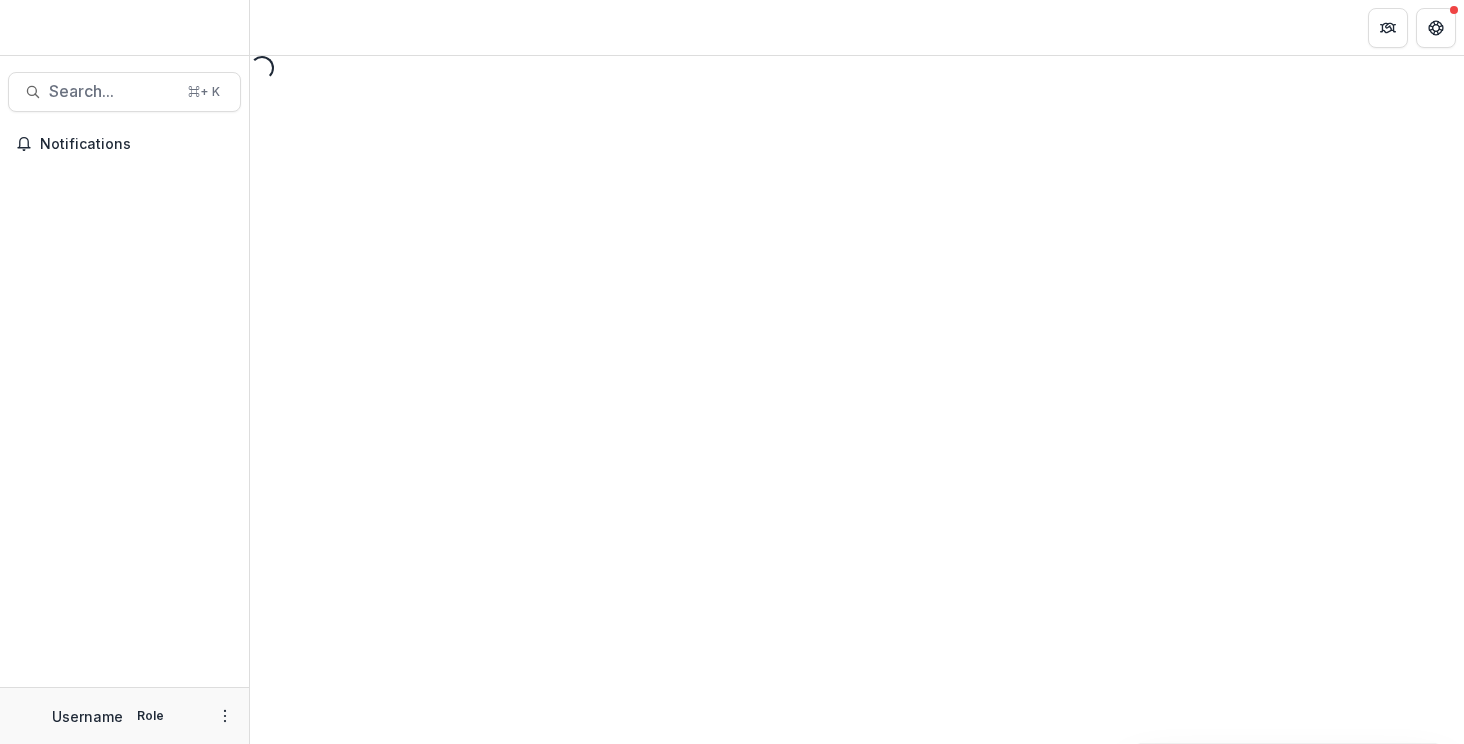 scroll, scrollTop: 0, scrollLeft: 0, axis: both 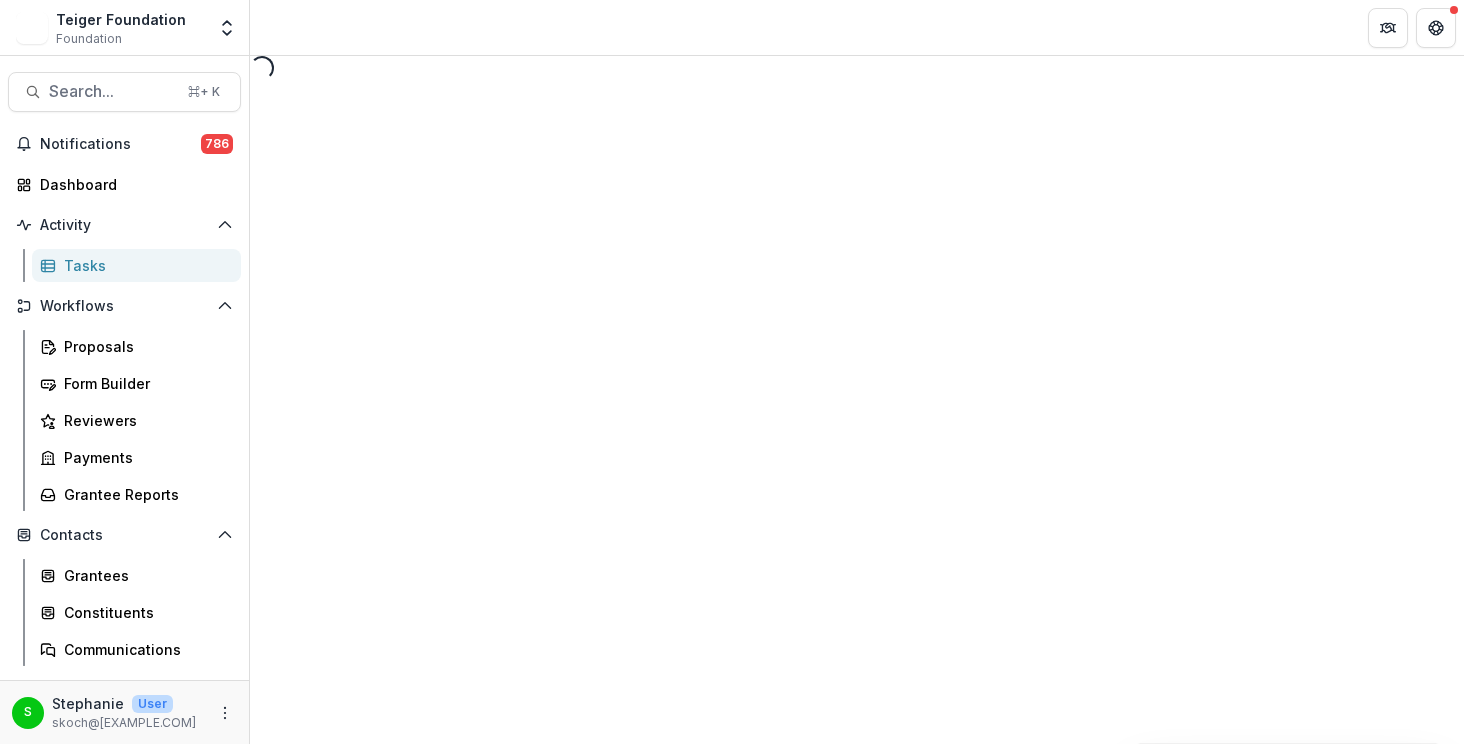 select on "********" 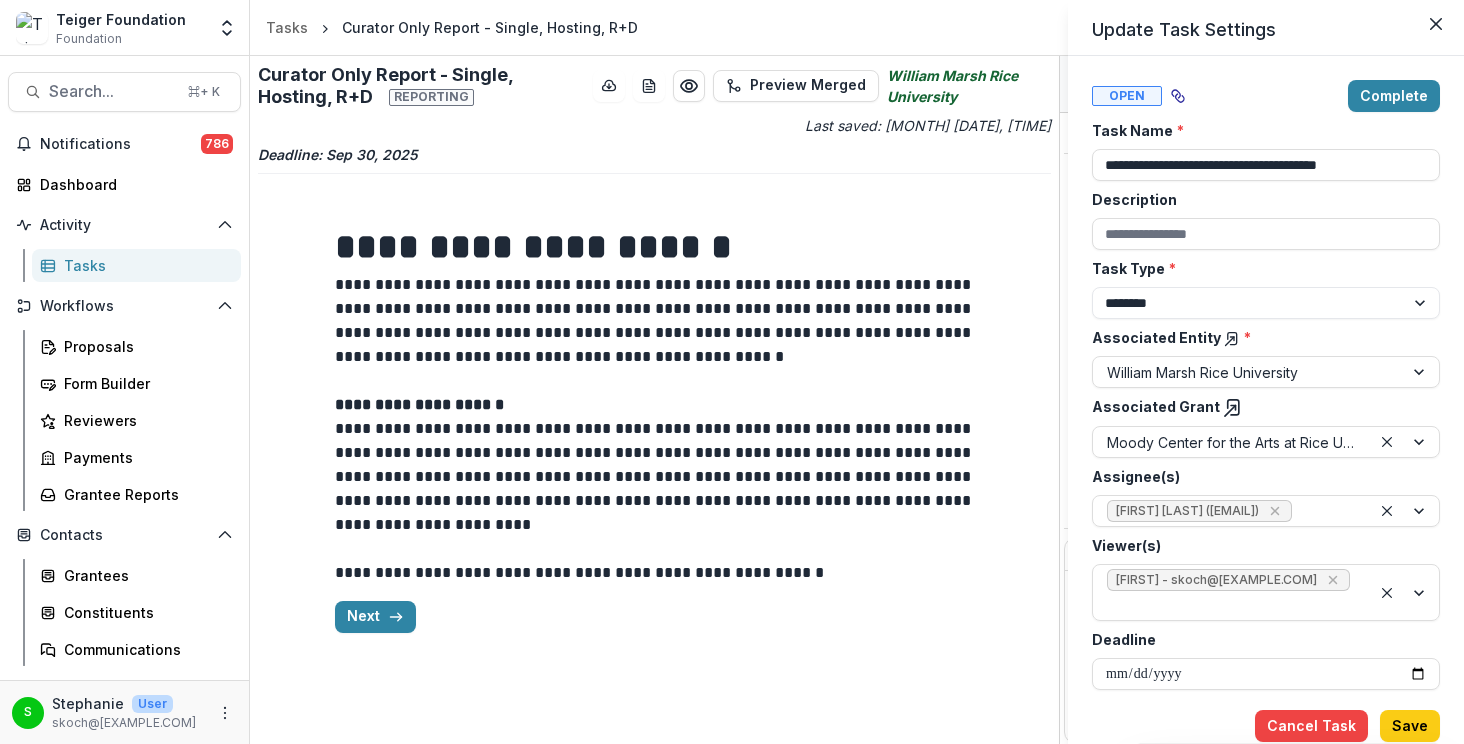 scroll, scrollTop: 0, scrollLeft: 0, axis: both 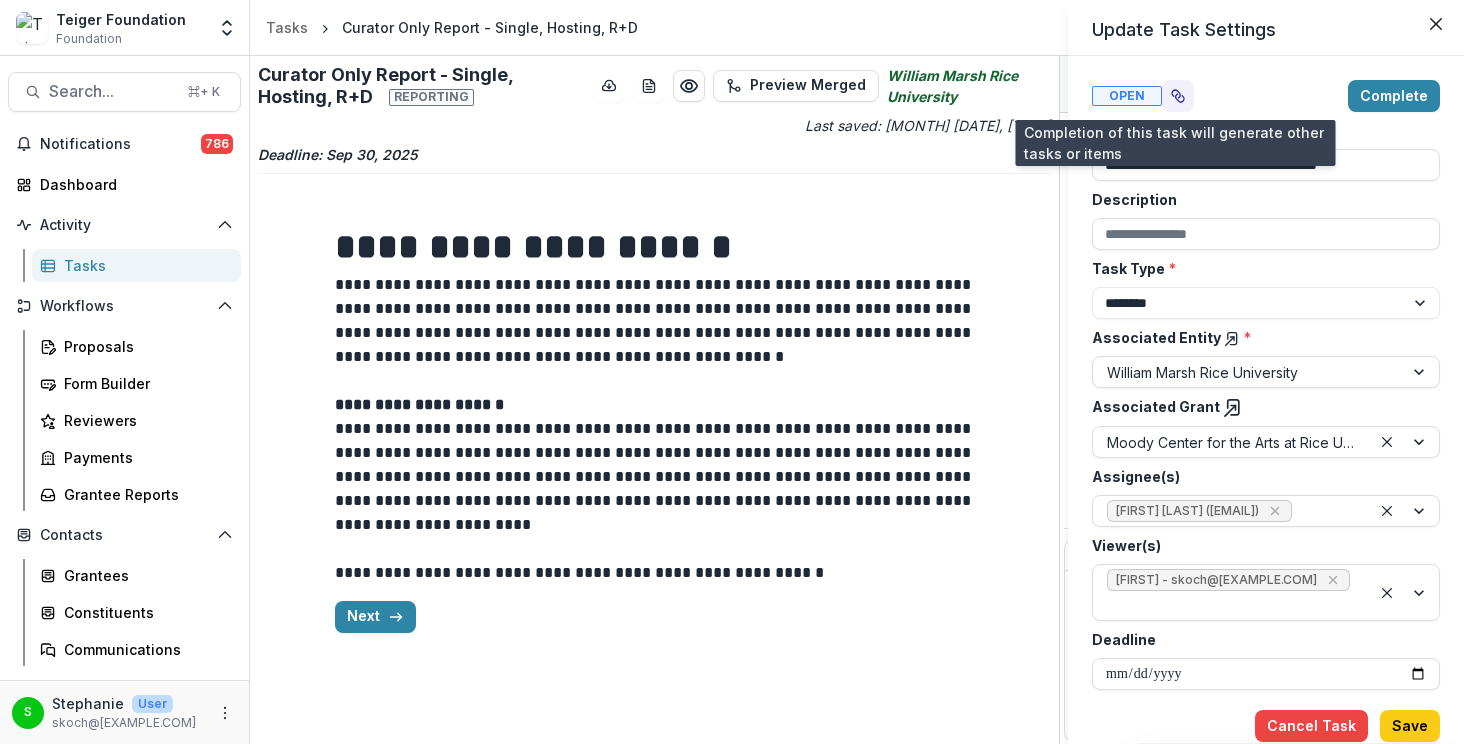 click 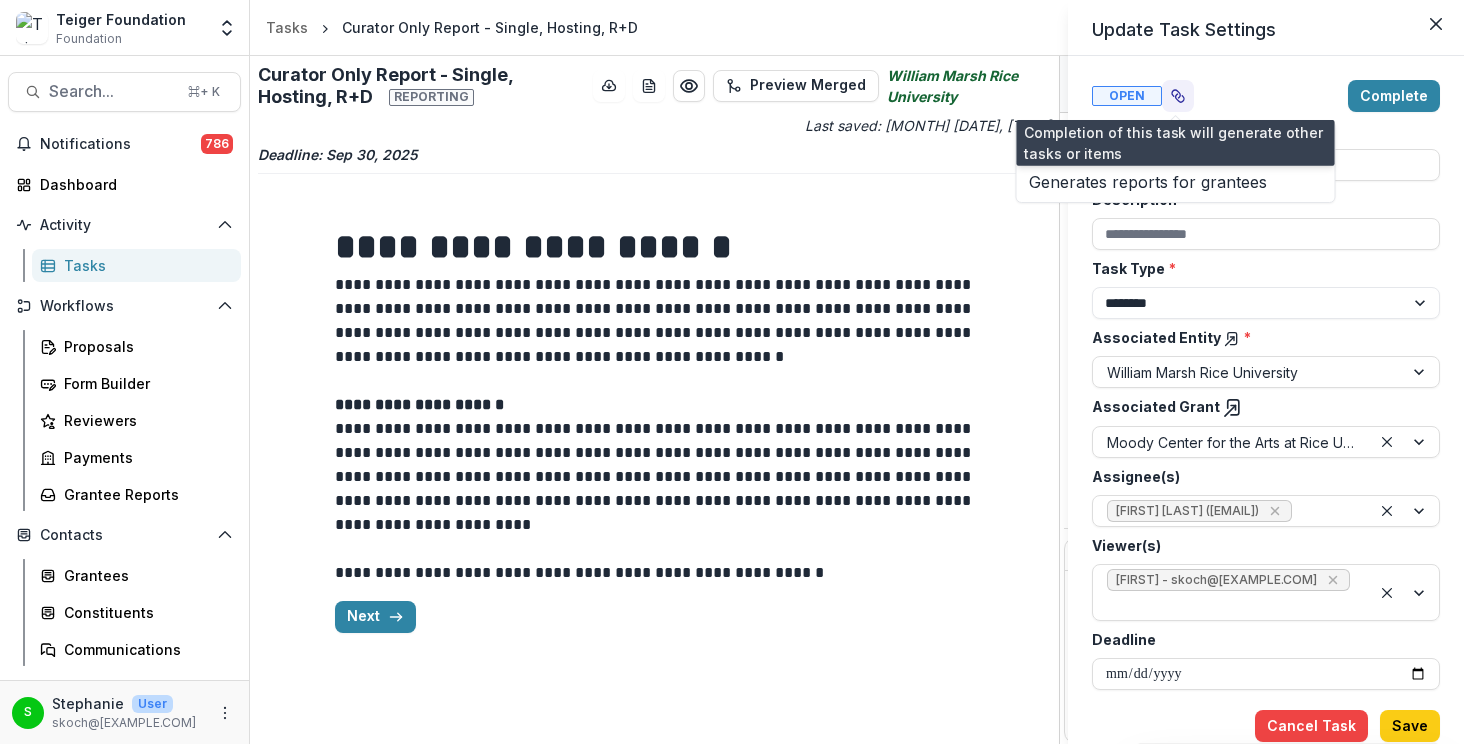 click 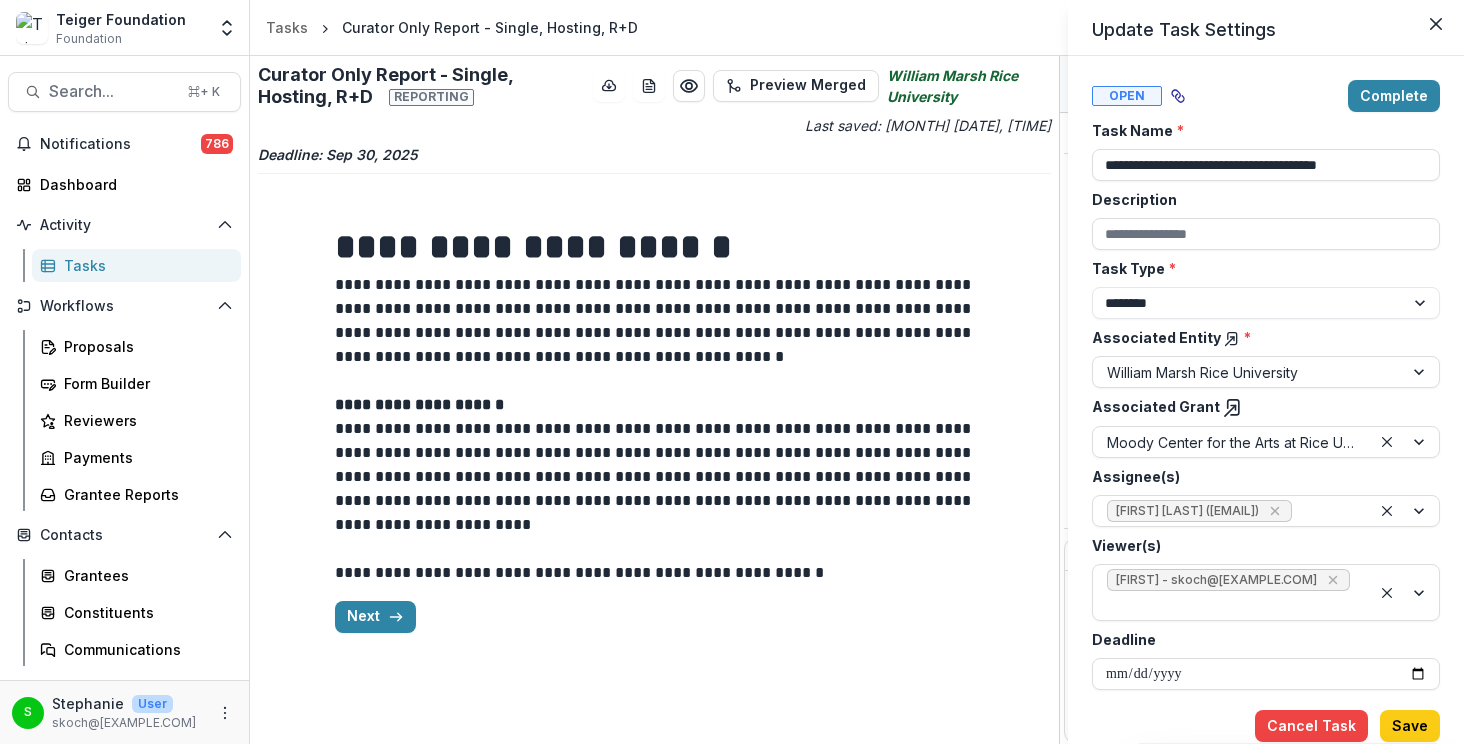 scroll, scrollTop: 22, scrollLeft: 0, axis: vertical 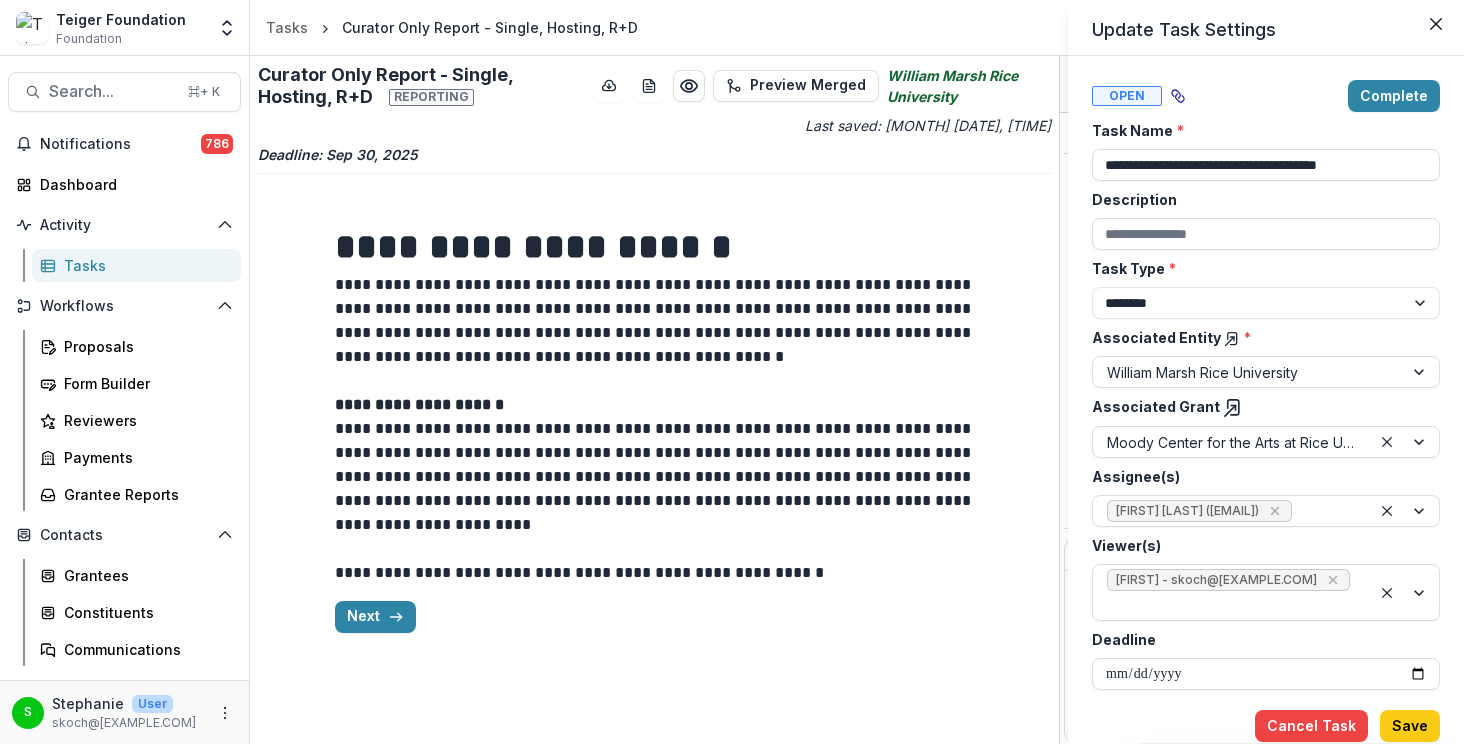 click on "**********" at bounding box center [732, 372] 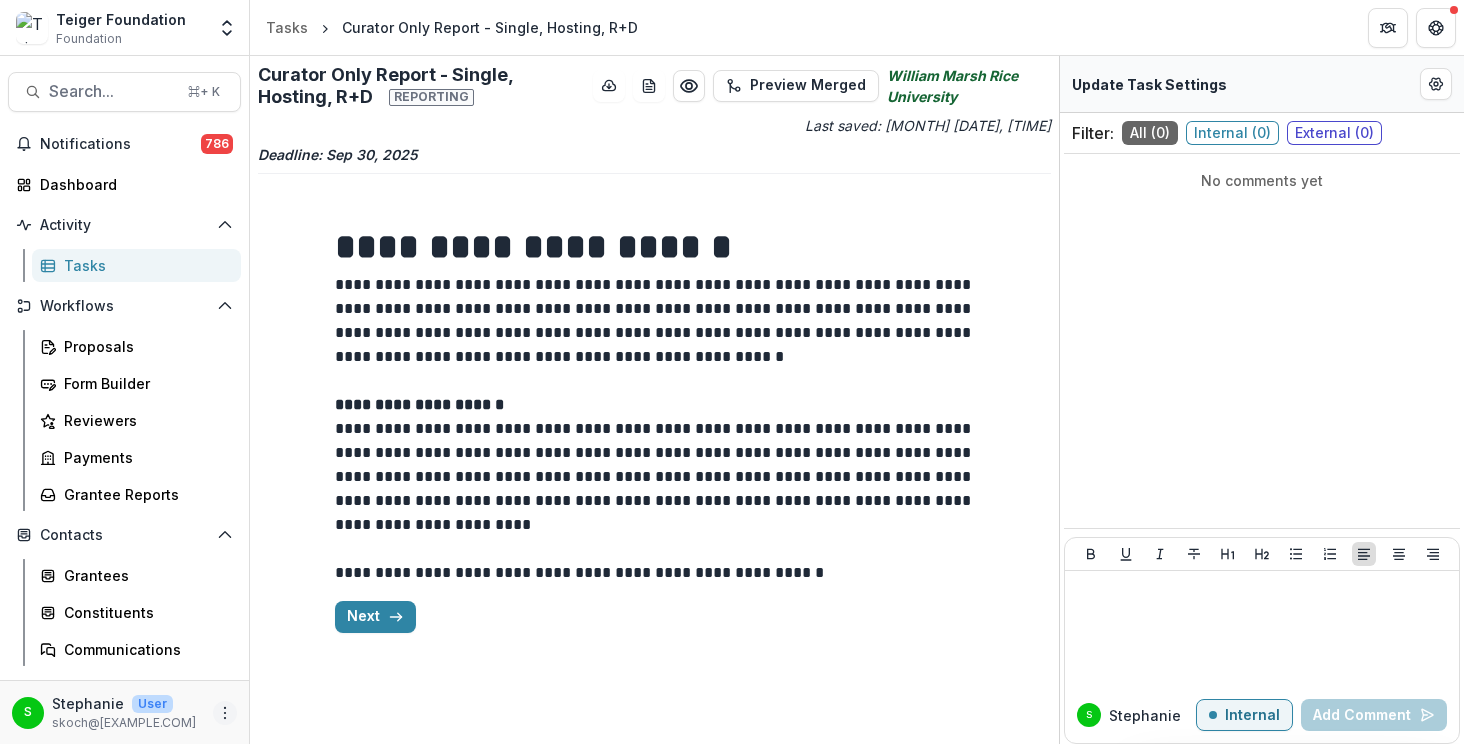 click 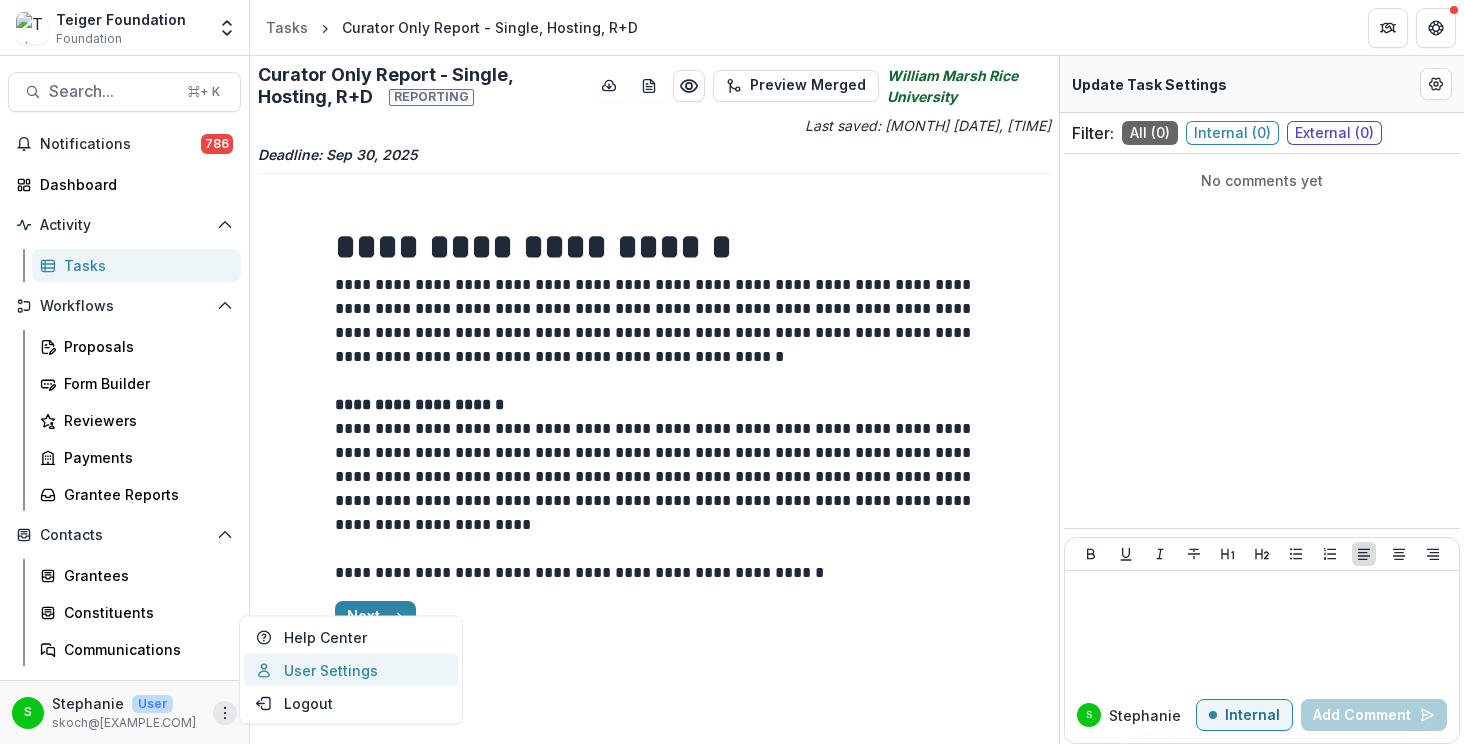 click on "User Settings" at bounding box center [351, 670] 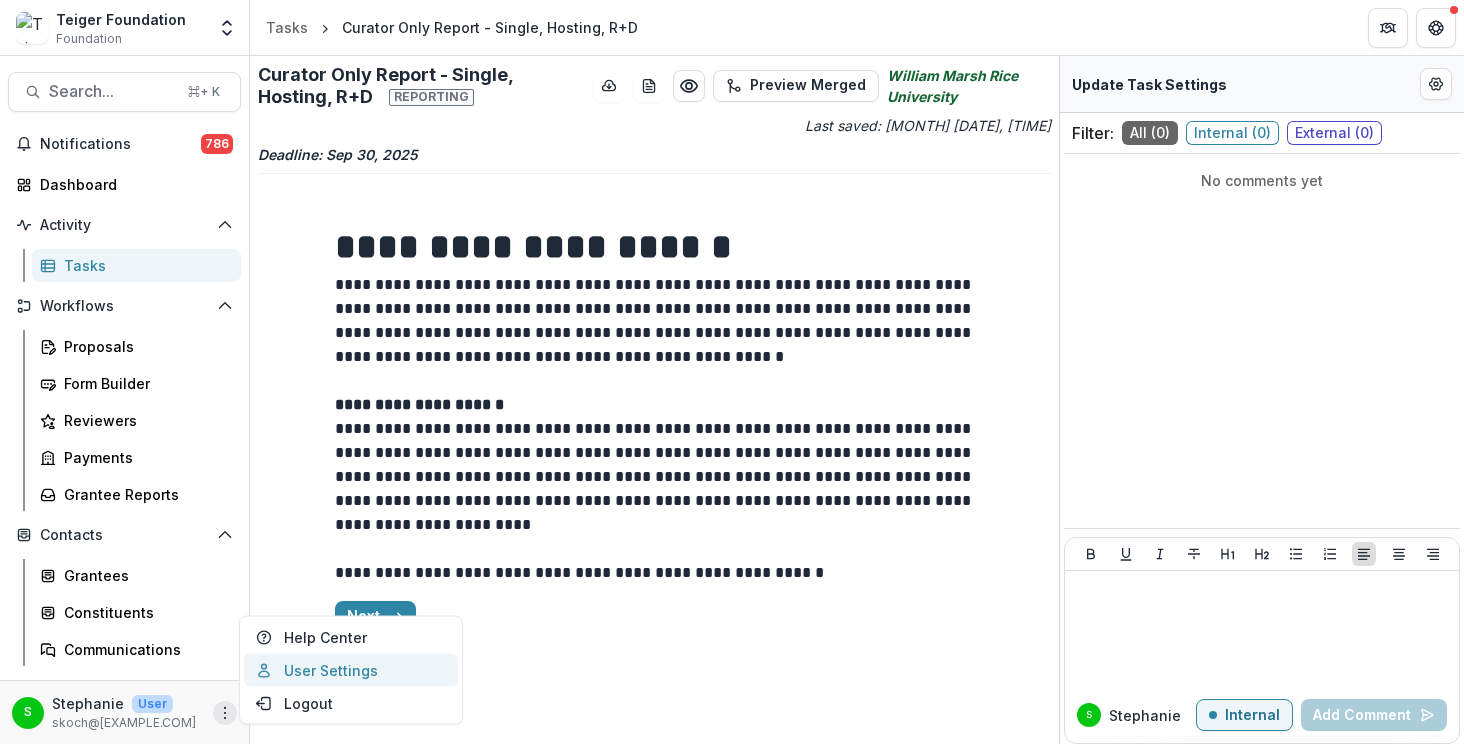 select on "**********" 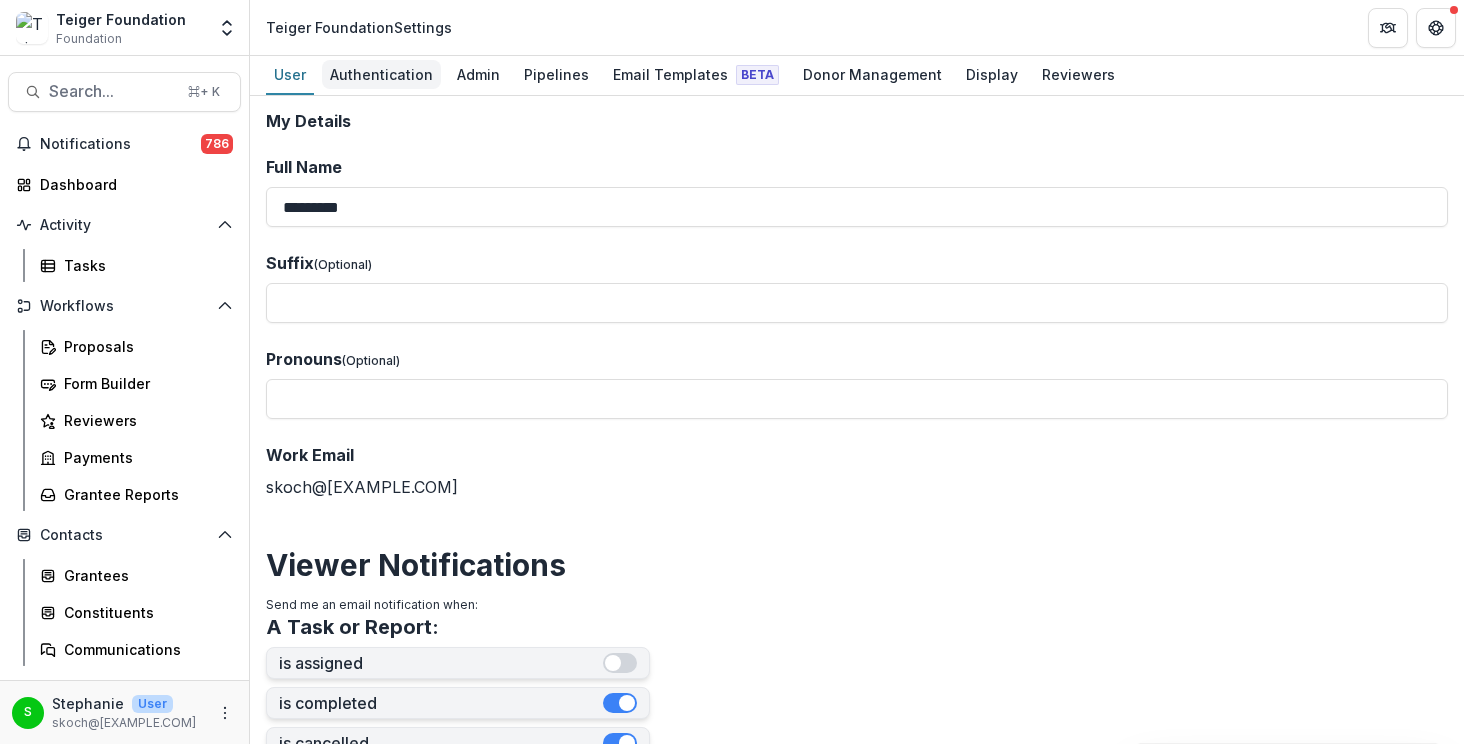 click on "Authentication" at bounding box center (381, 74) 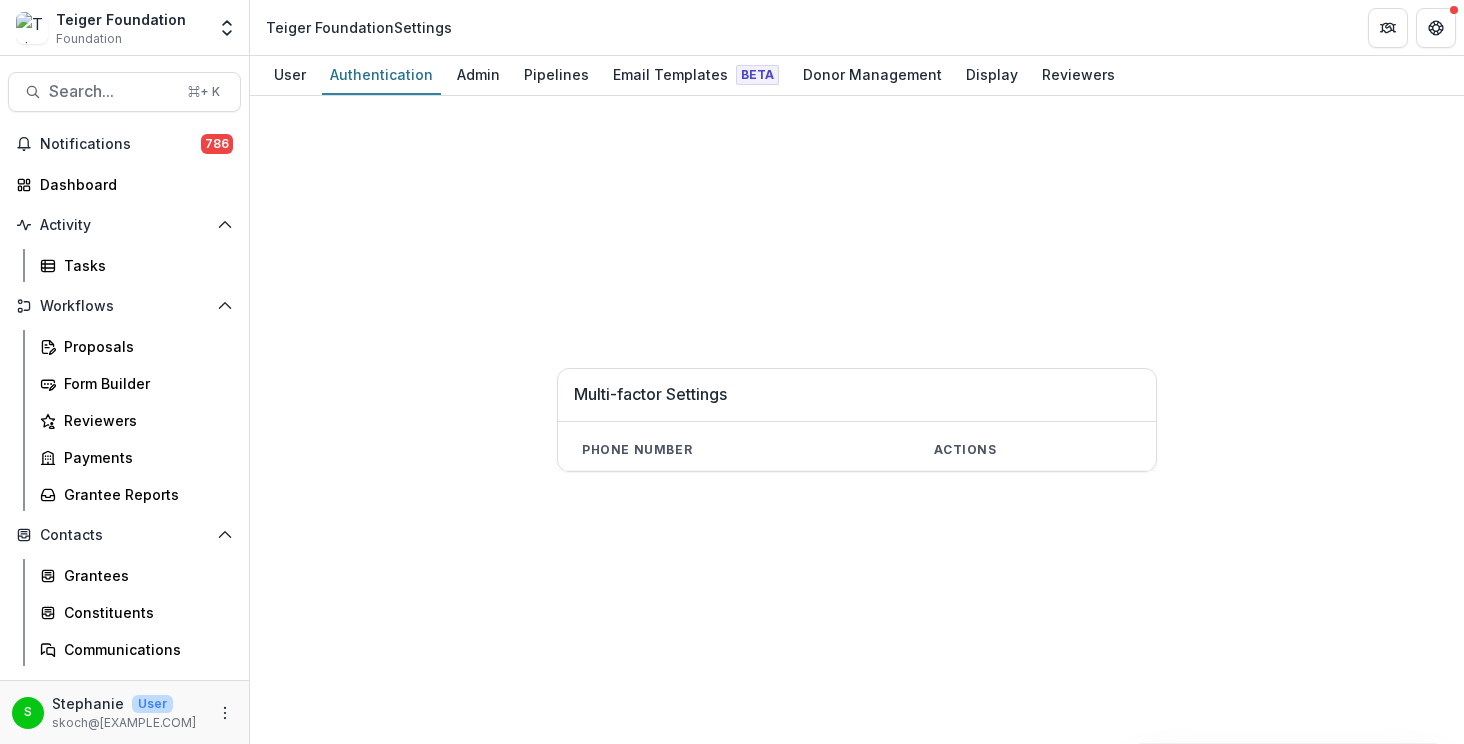 click on "User Authentication Admin Pipelines Email Templates   Beta Donor Management Display Reviewers" at bounding box center [857, 76] 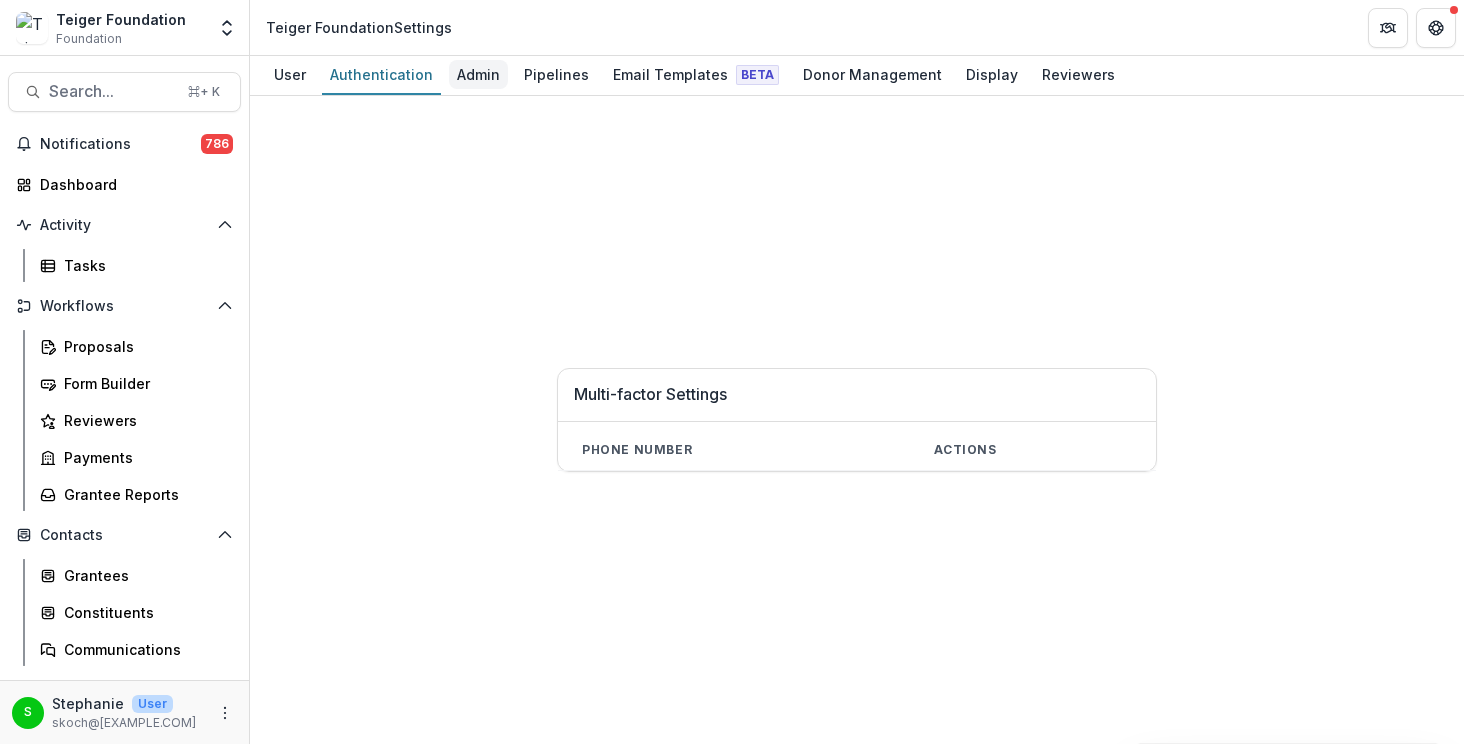click on "Admin" at bounding box center (478, 74) 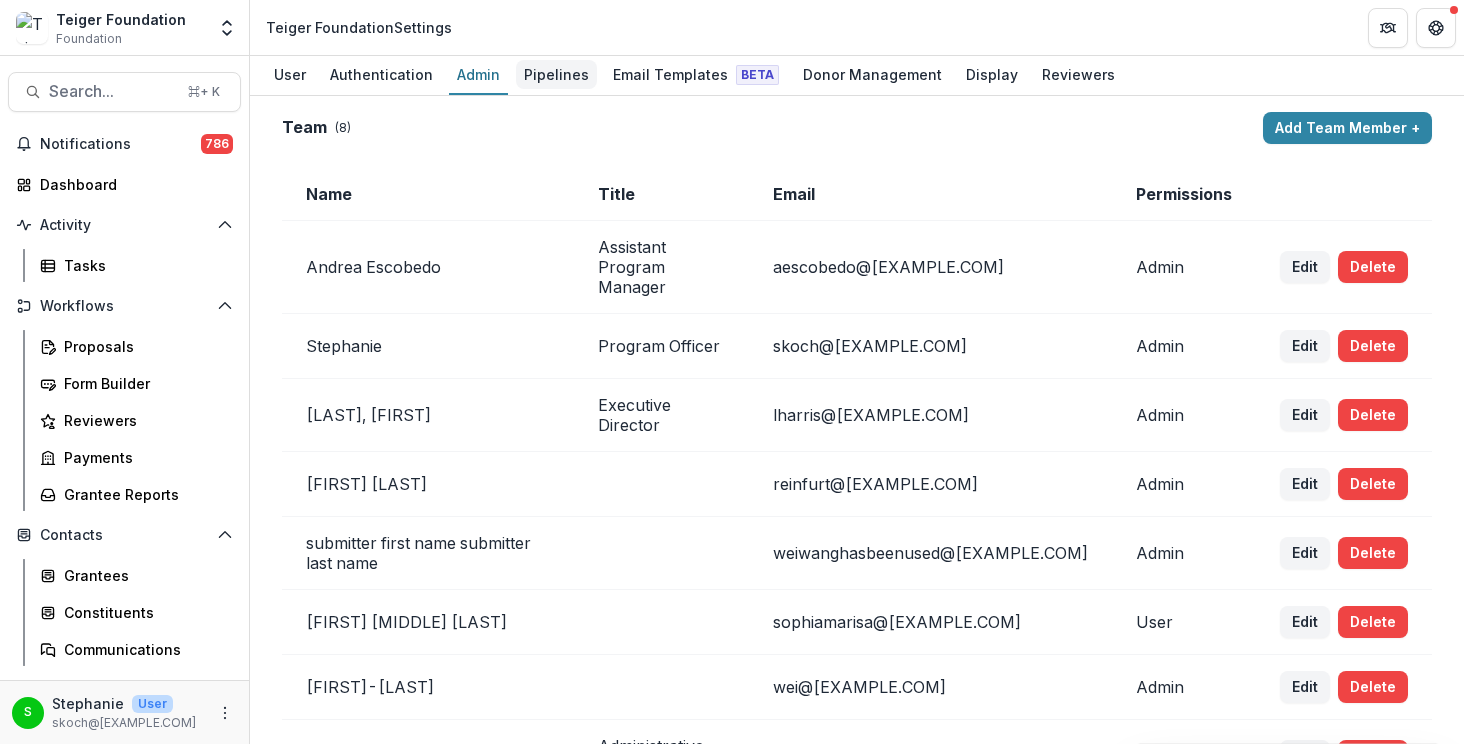 click on "Pipelines" at bounding box center (556, 74) 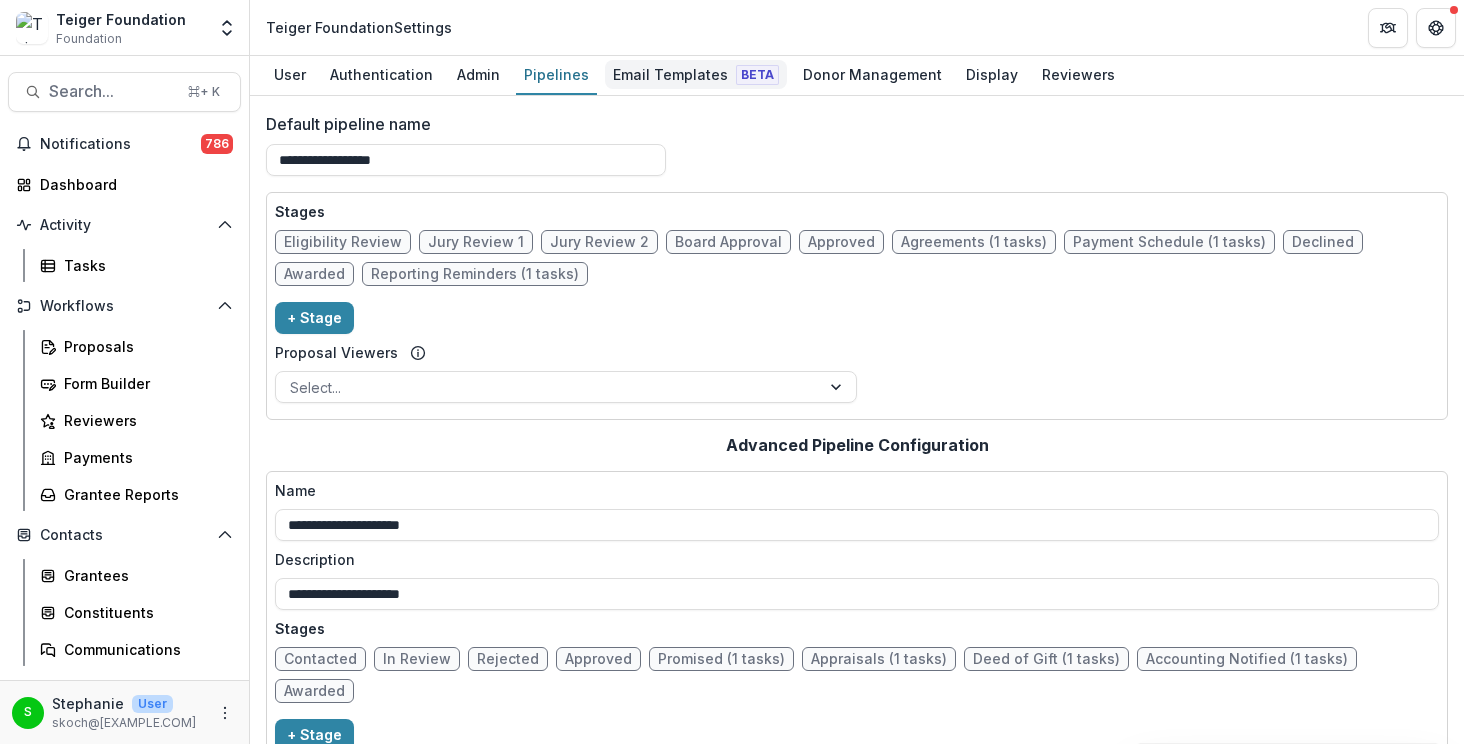 click on "Email Templates   Beta" at bounding box center (696, 74) 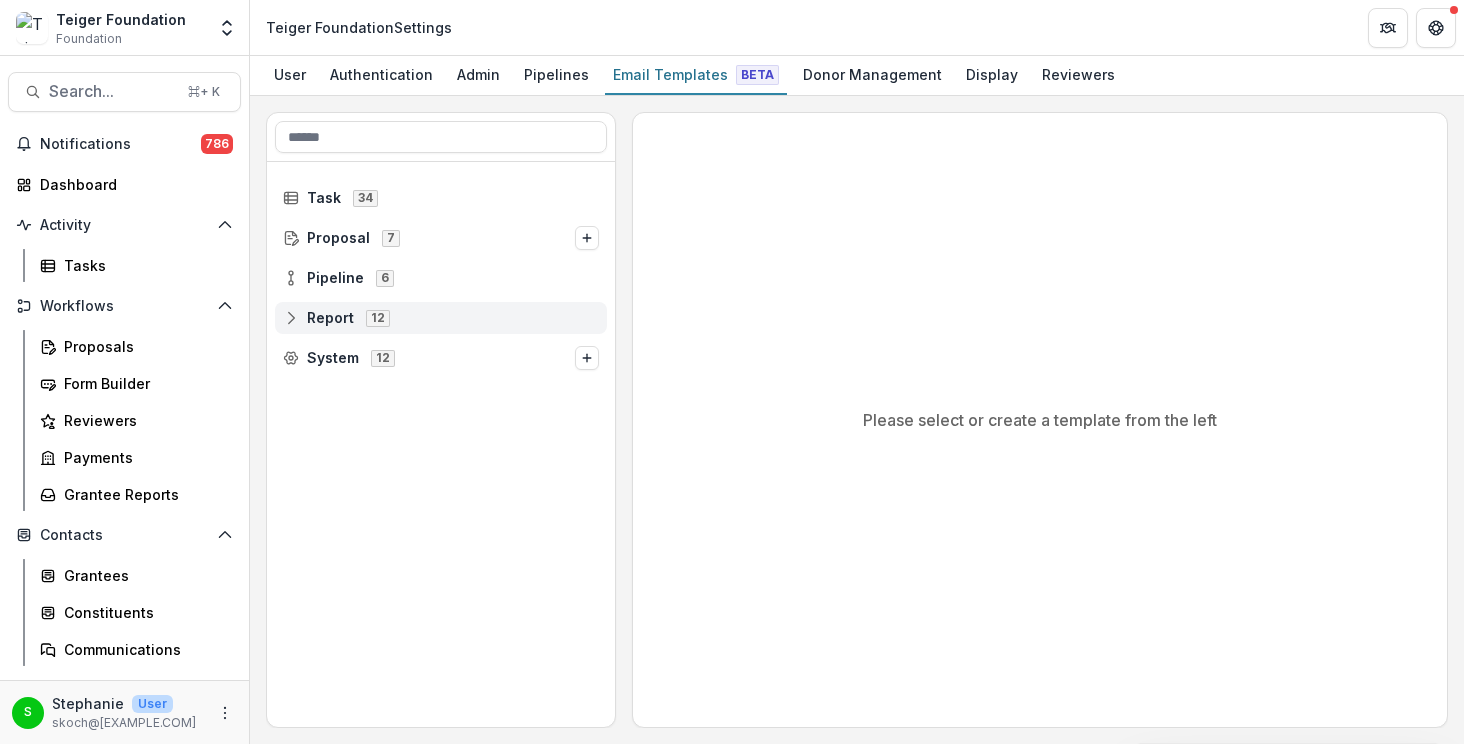 click on "Report 12" at bounding box center [441, 317] 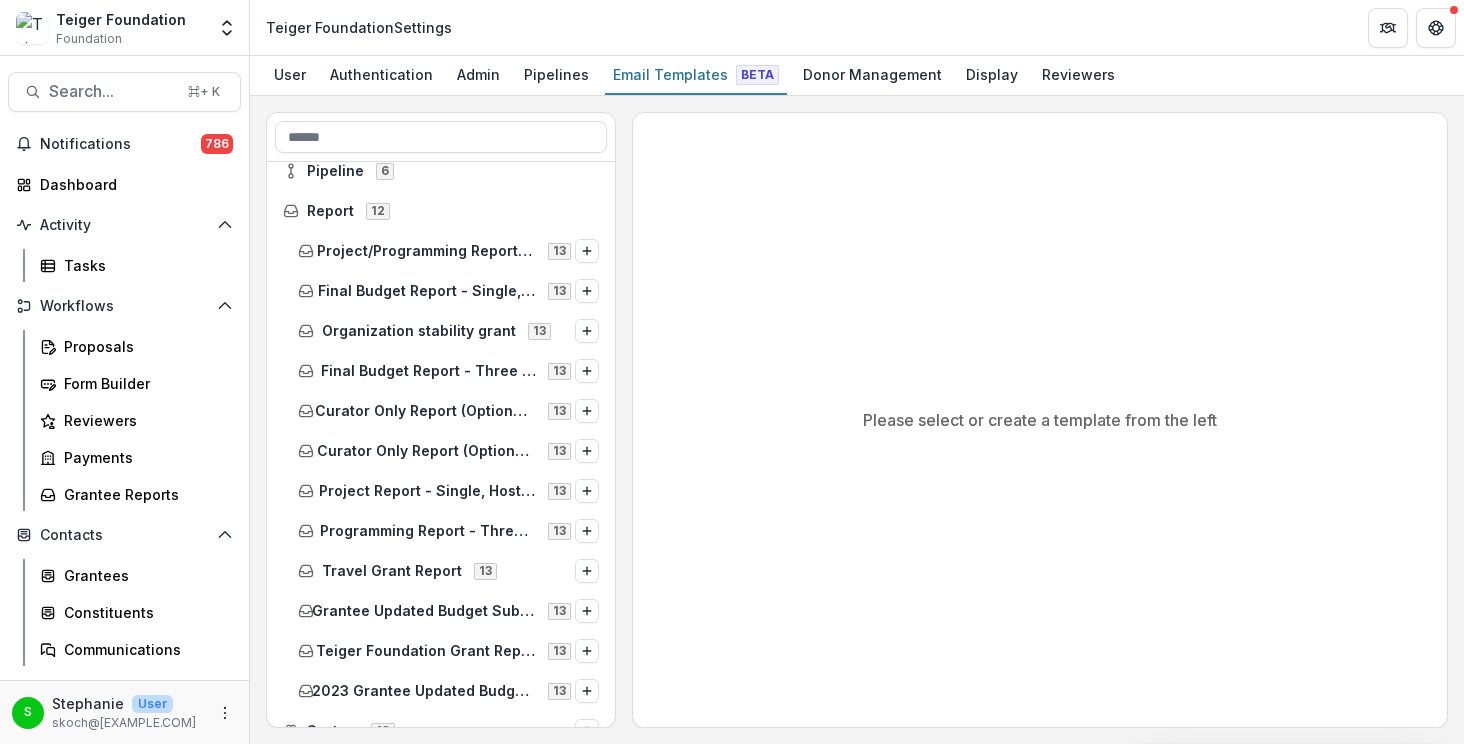 scroll, scrollTop: 131, scrollLeft: 0, axis: vertical 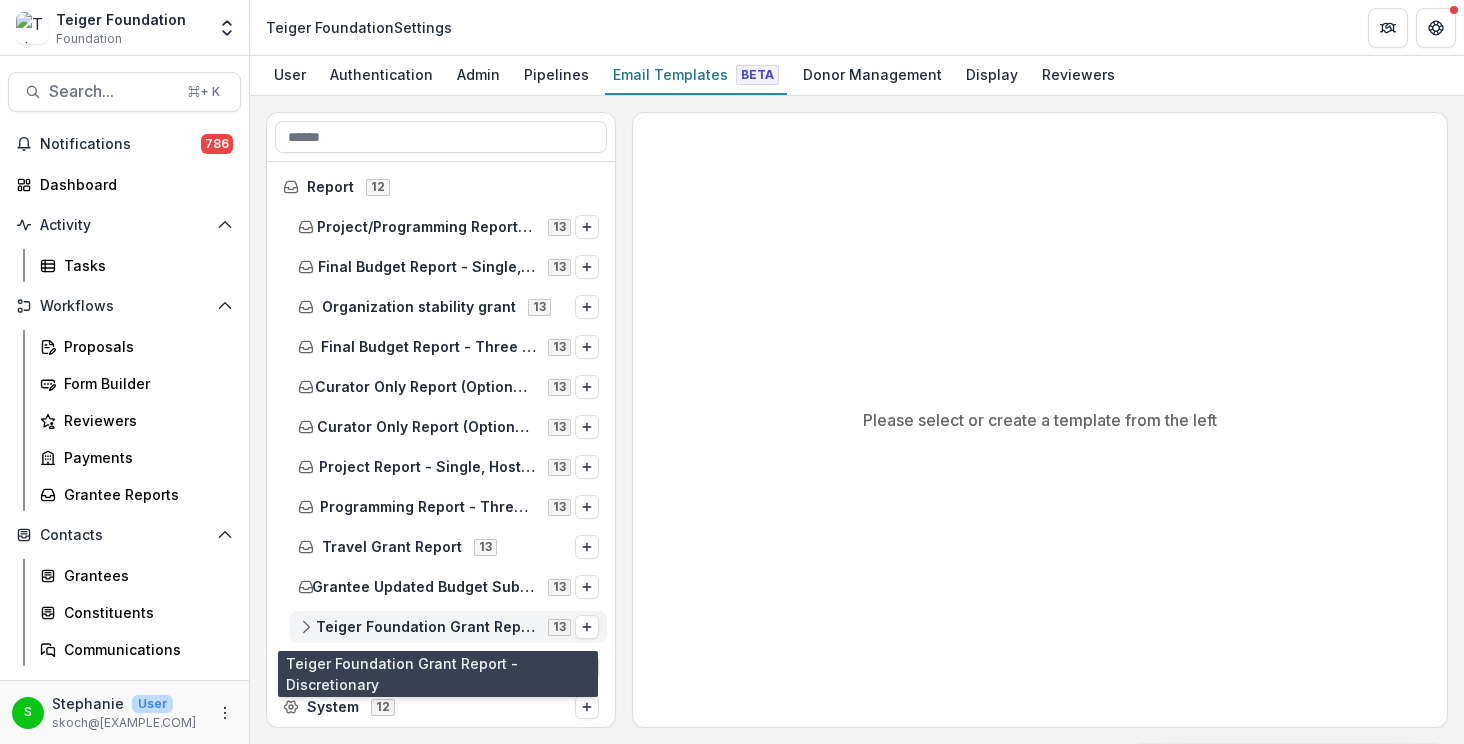click on "Teiger Foundation Grant Report - Discretionary" at bounding box center [426, 627] 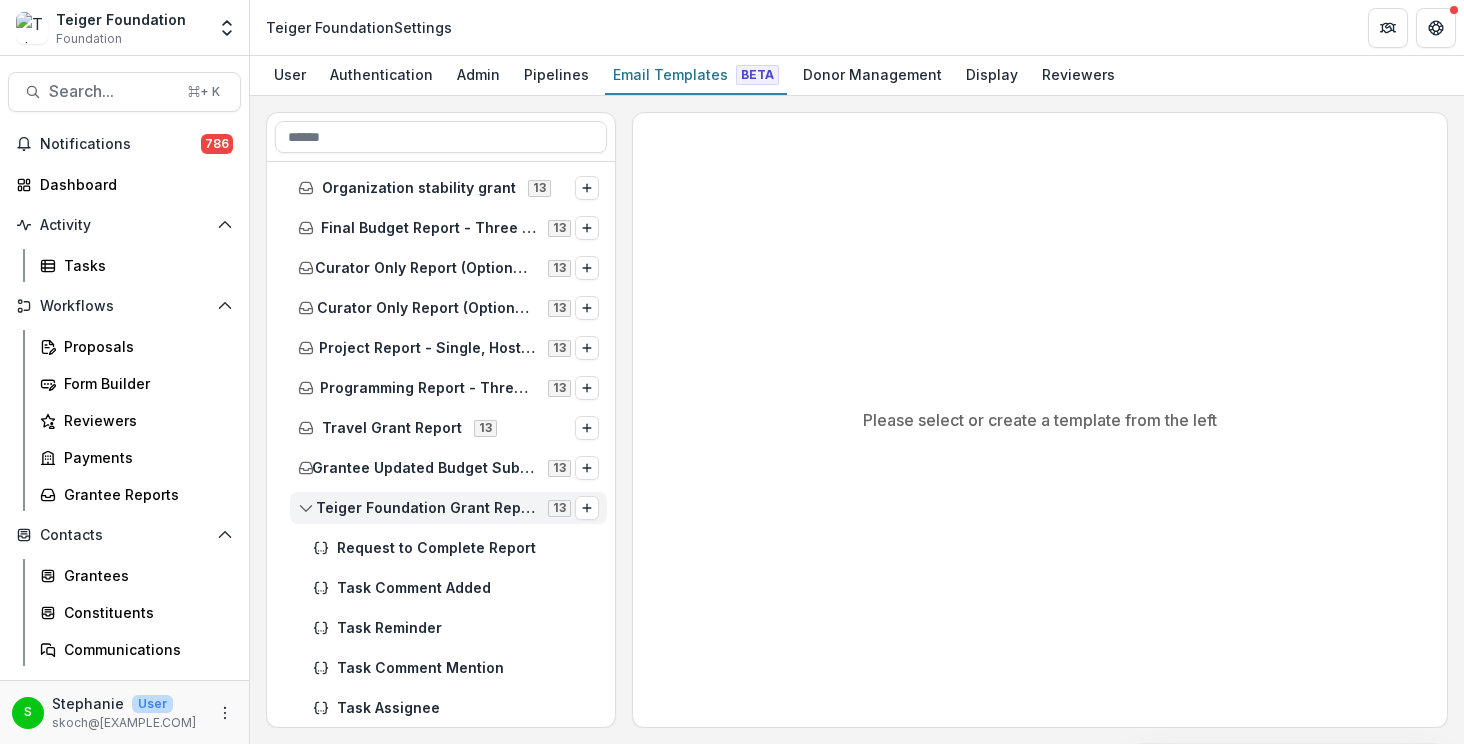scroll, scrollTop: 258, scrollLeft: 0, axis: vertical 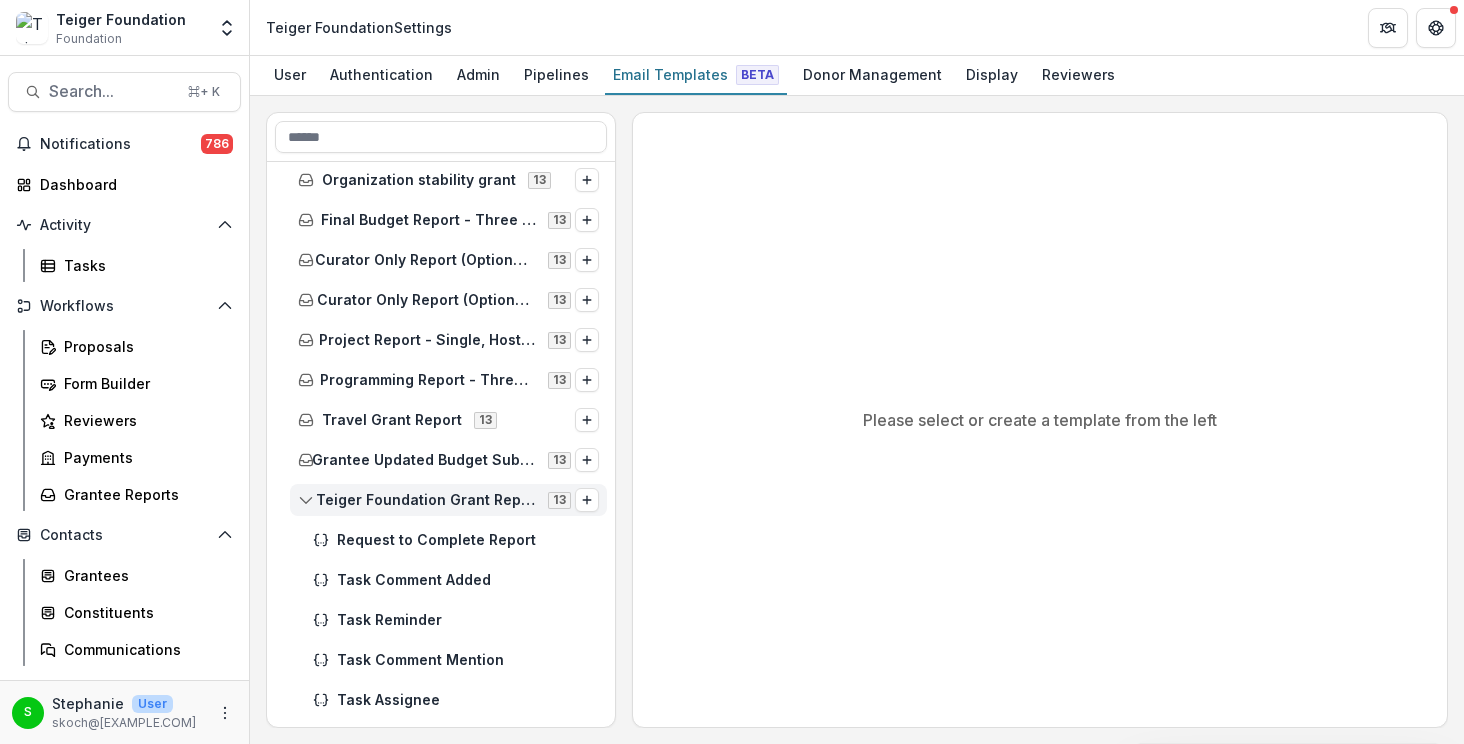 click on "Teiger Foundation Grant Report - Discretionary" at bounding box center [426, 500] 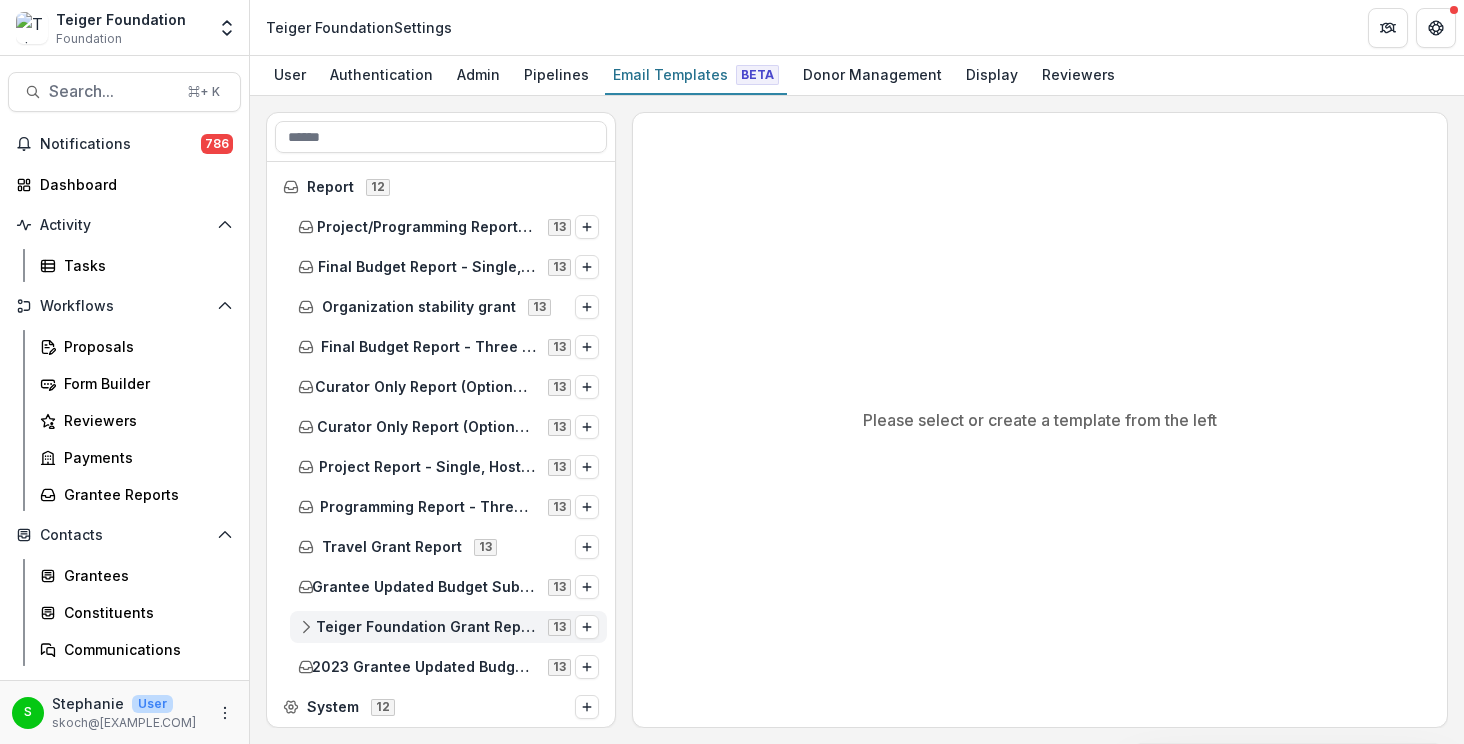 scroll, scrollTop: 131, scrollLeft: 0, axis: vertical 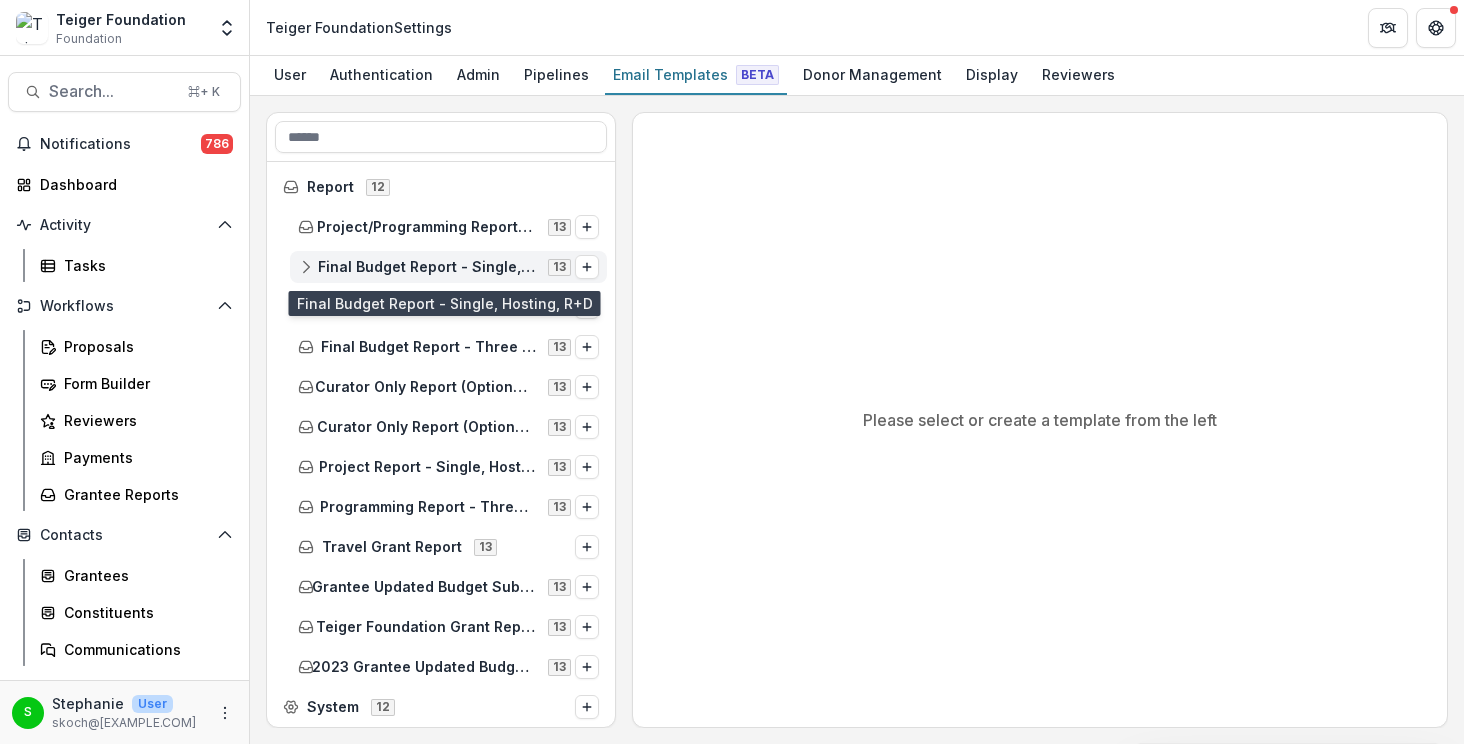 click 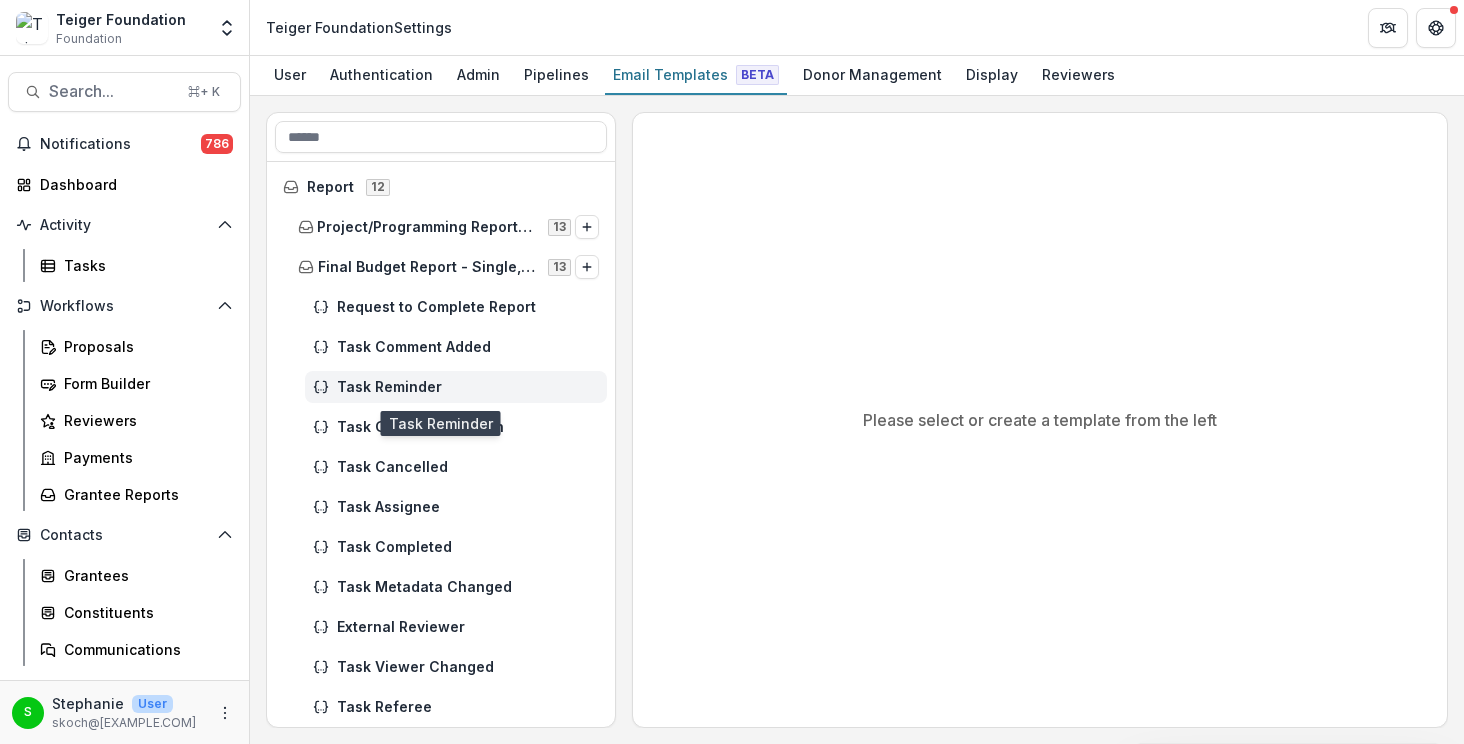 click on "Task Reminder" at bounding box center [468, 387] 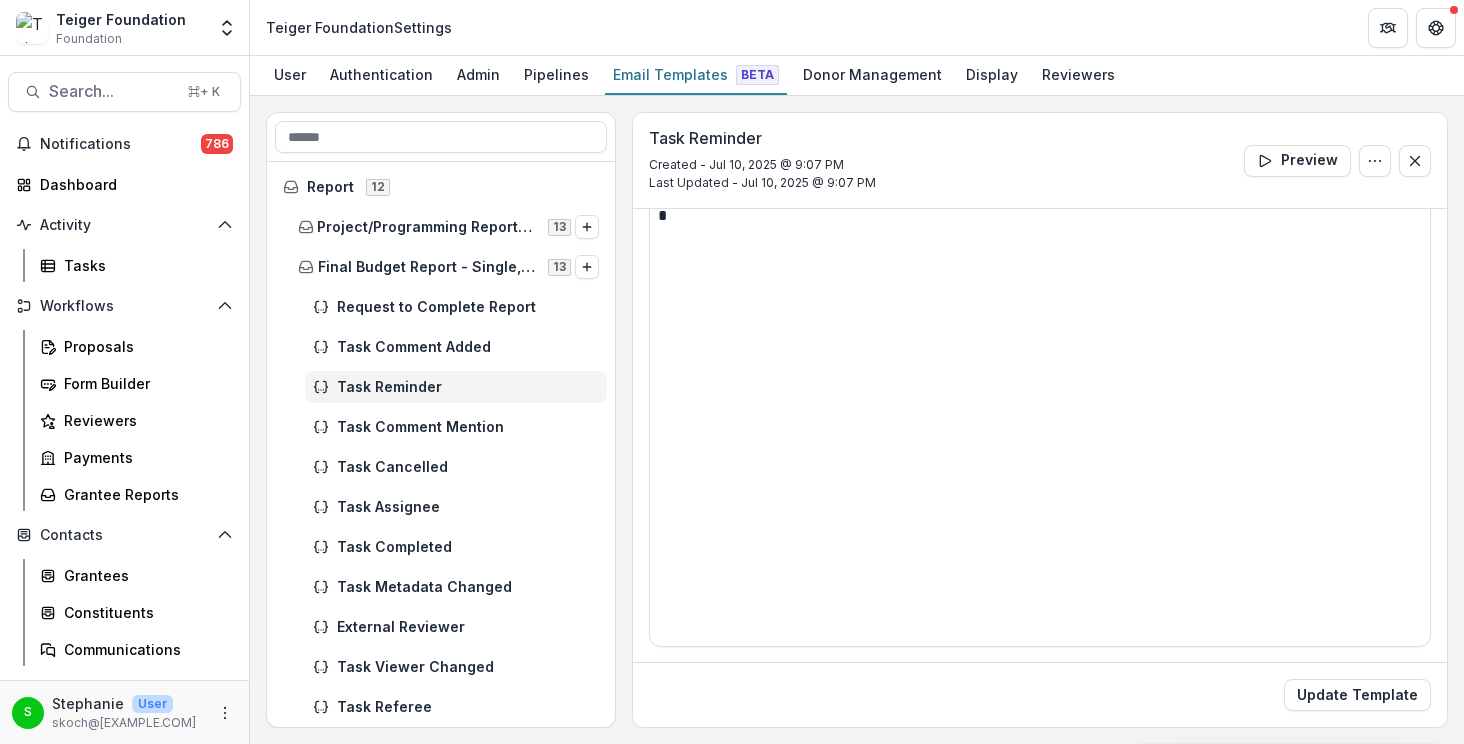 scroll, scrollTop: 0, scrollLeft: 0, axis: both 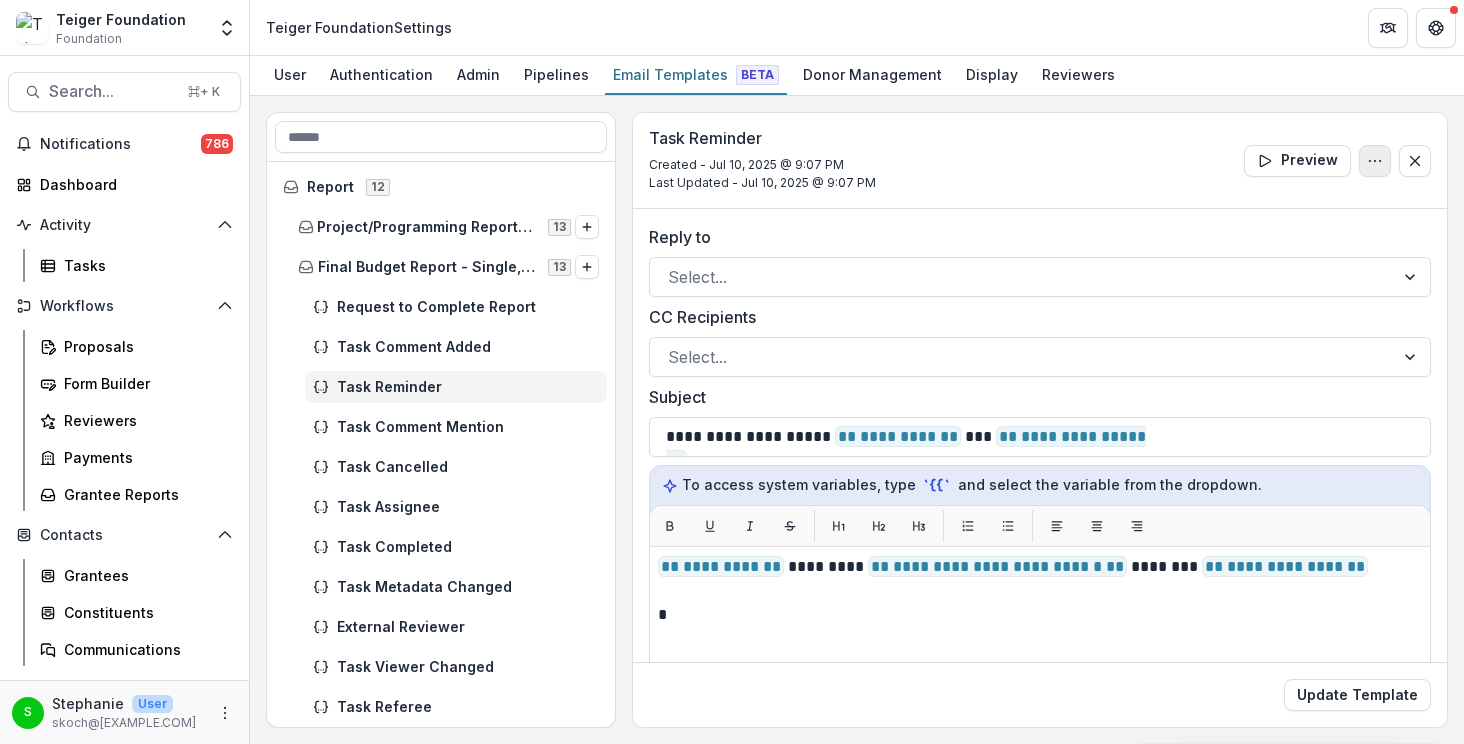 click 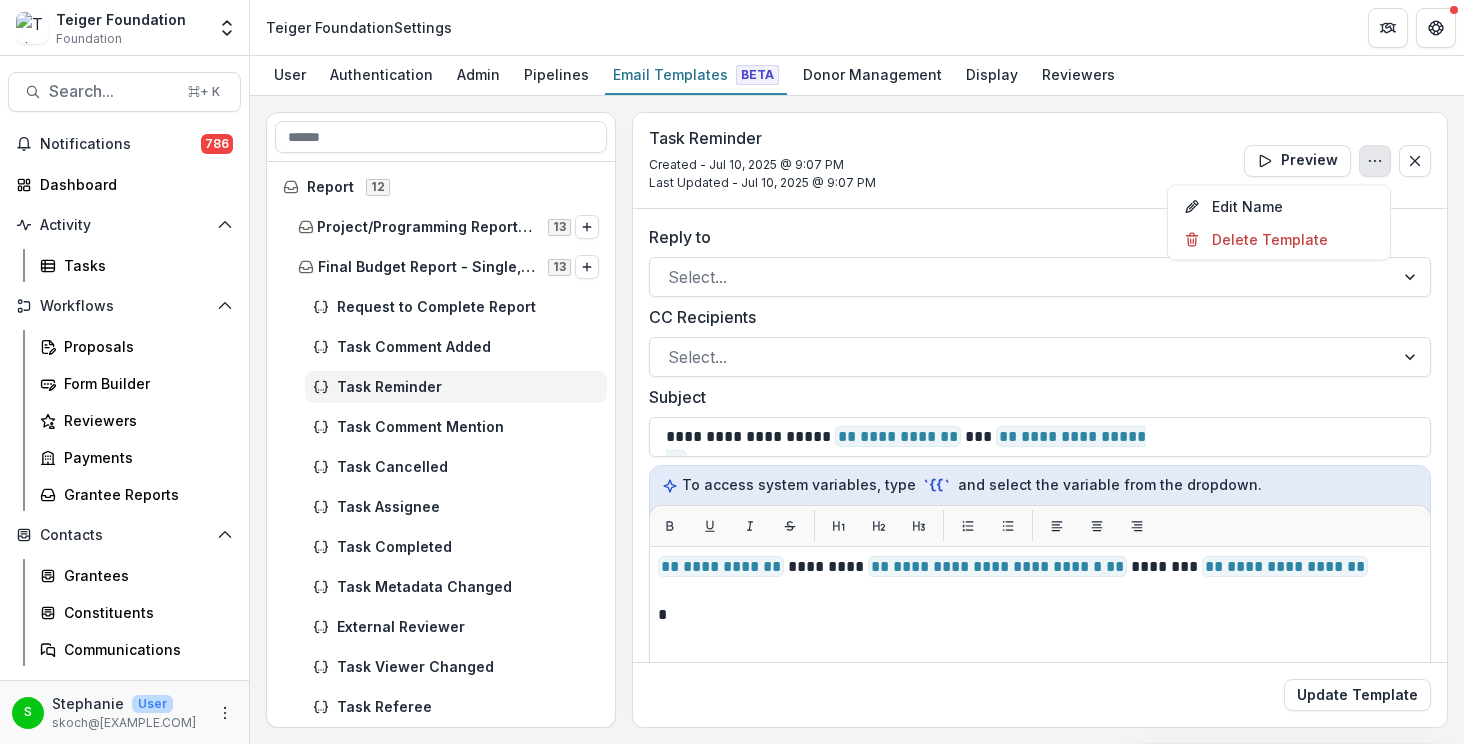 click on "Task Reminder Created -   Jul 10, 2025 @ 9:07 PM Last Updated -   Jul 10, 2025 @ 9:07 PM Preview Edit Name Delete Template" at bounding box center (1040, 161) 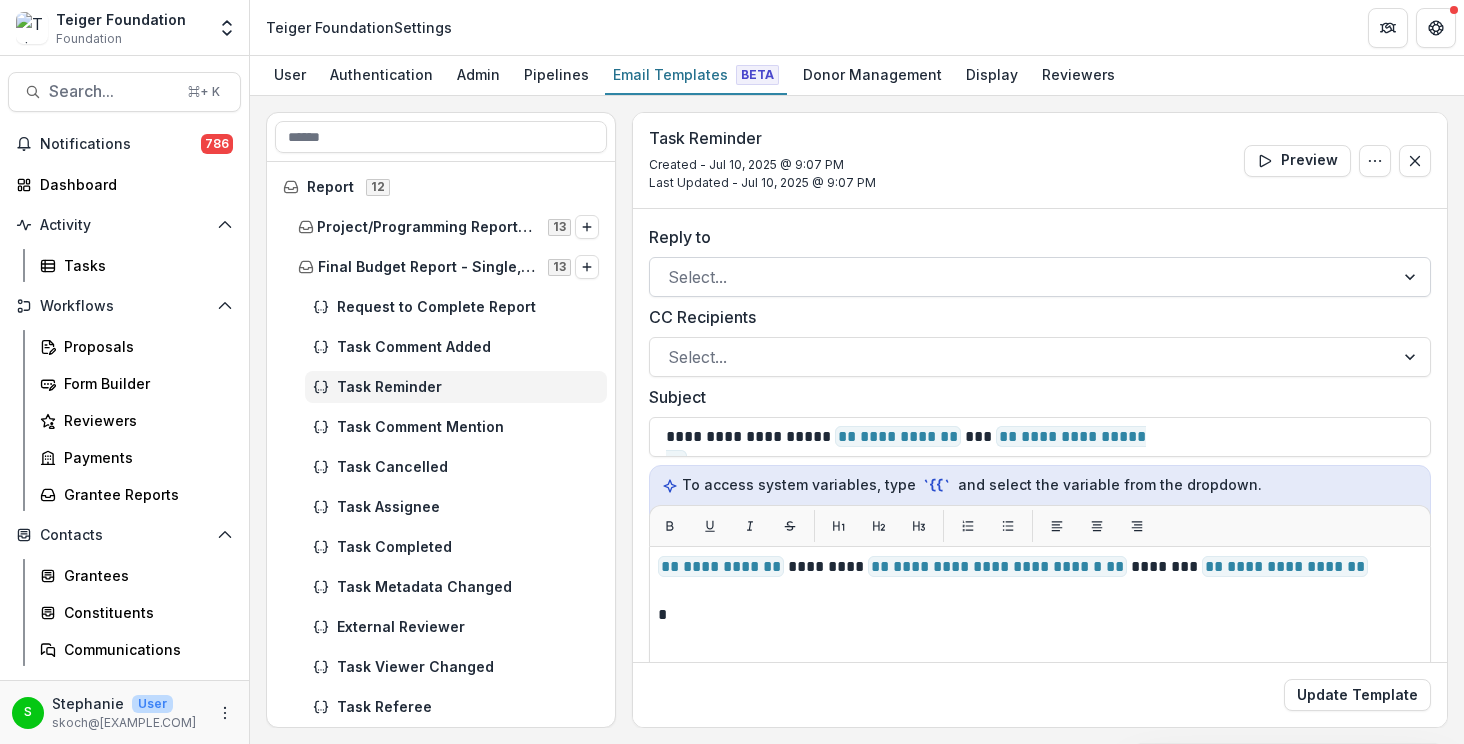 click on "Select..." at bounding box center [1040, 277] 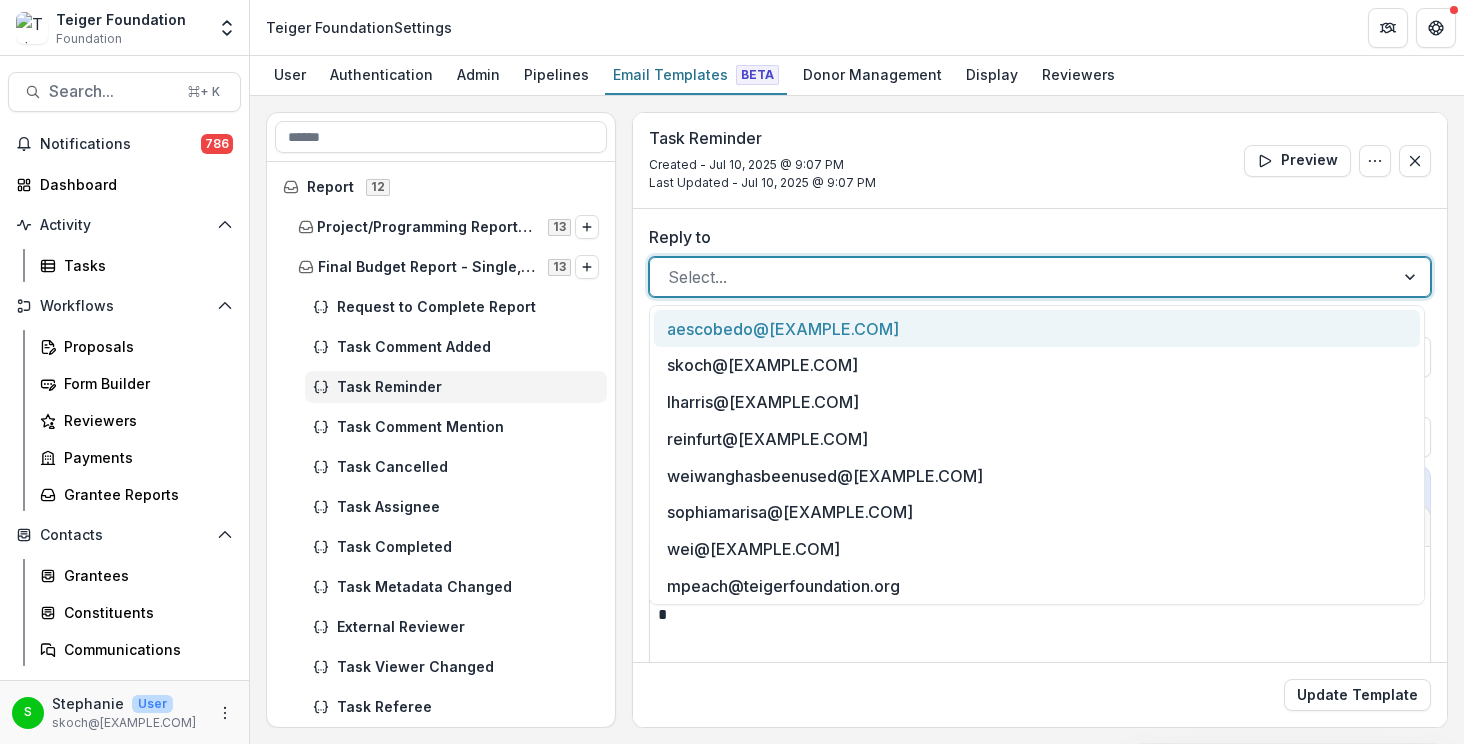 click on "Task Reminder Created -   Jul 10, 2025 @ 9:07 PM Last Updated -   Jul 10, 2025 @ 9:07 PM Preview Edit Name Delete Template" at bounding box center (1040, 161) 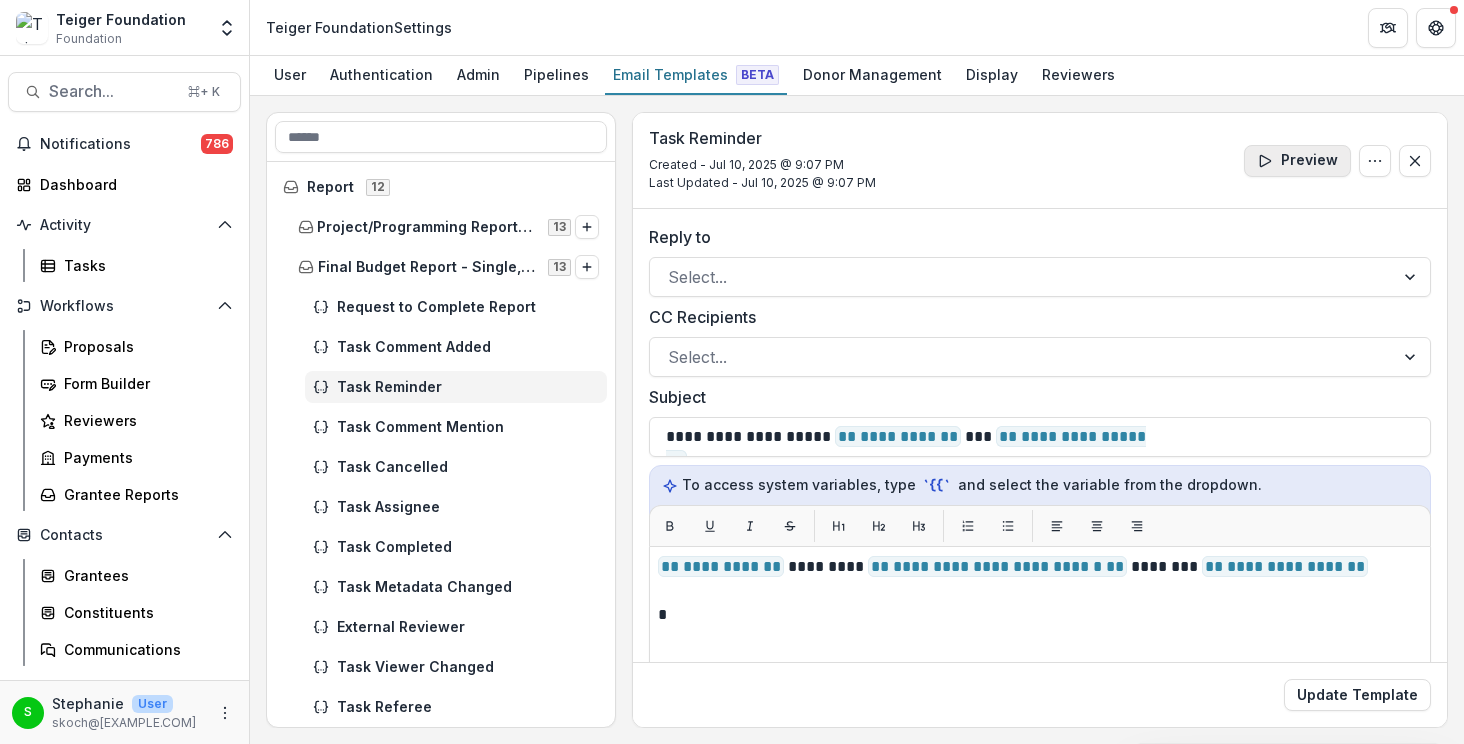 click on "Preview" at bounding box center (1297, 161) 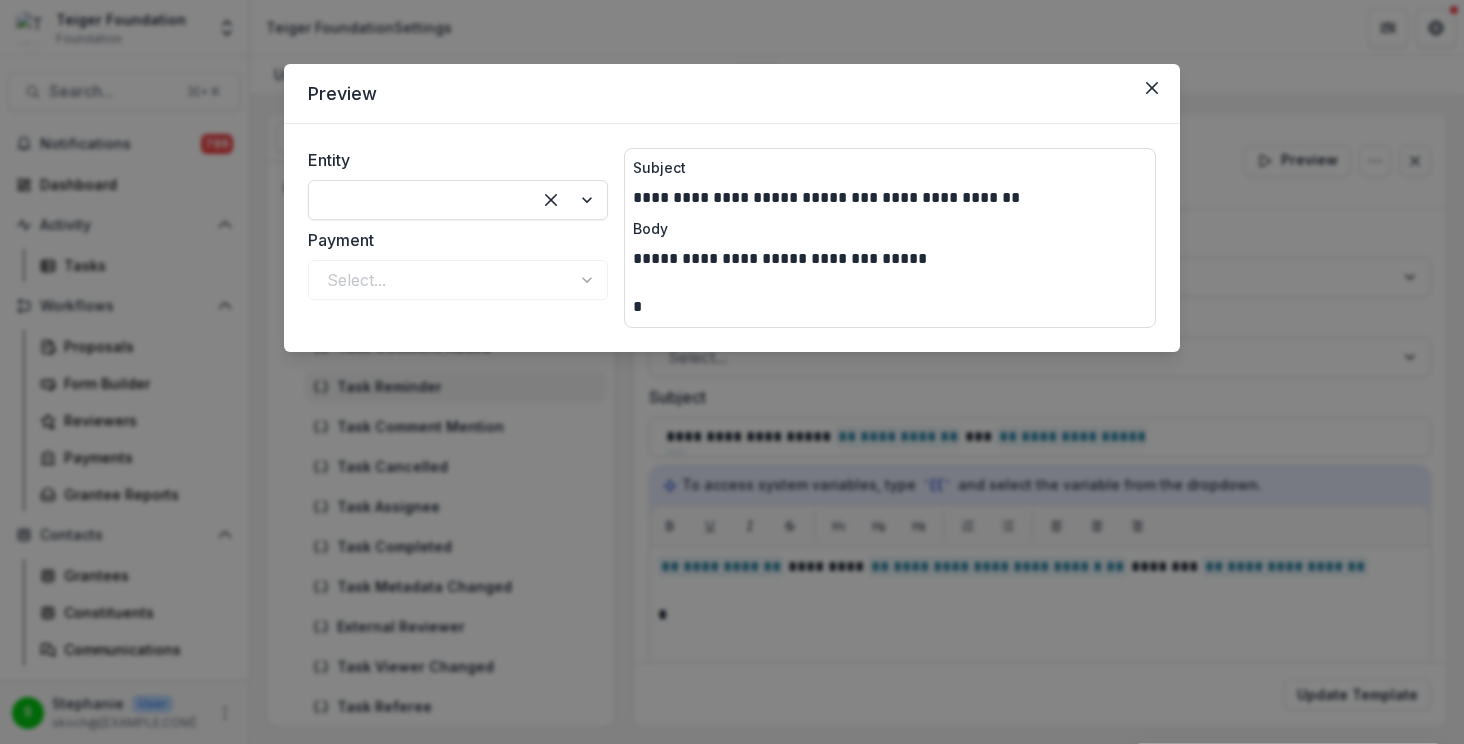 click on "**********" at bounding box center (732, 372) 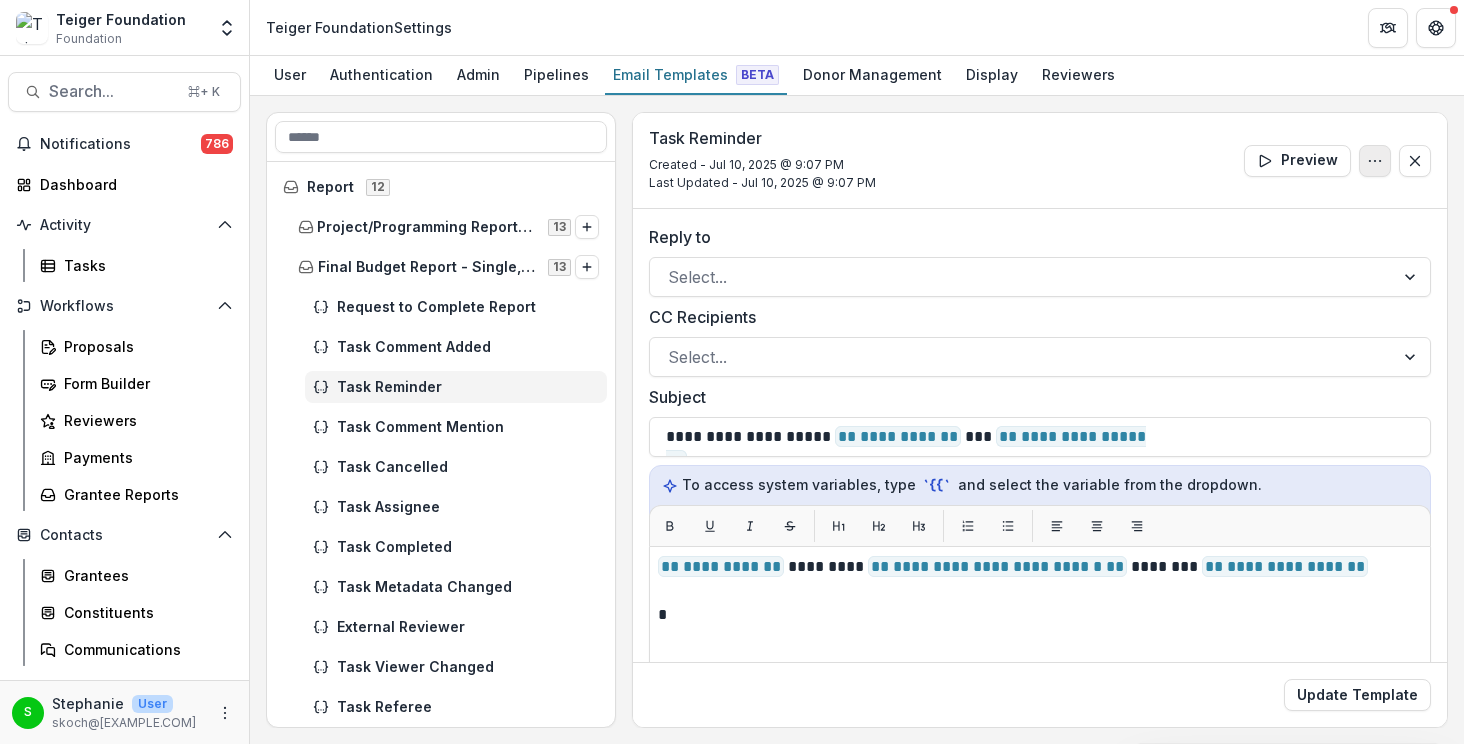 click 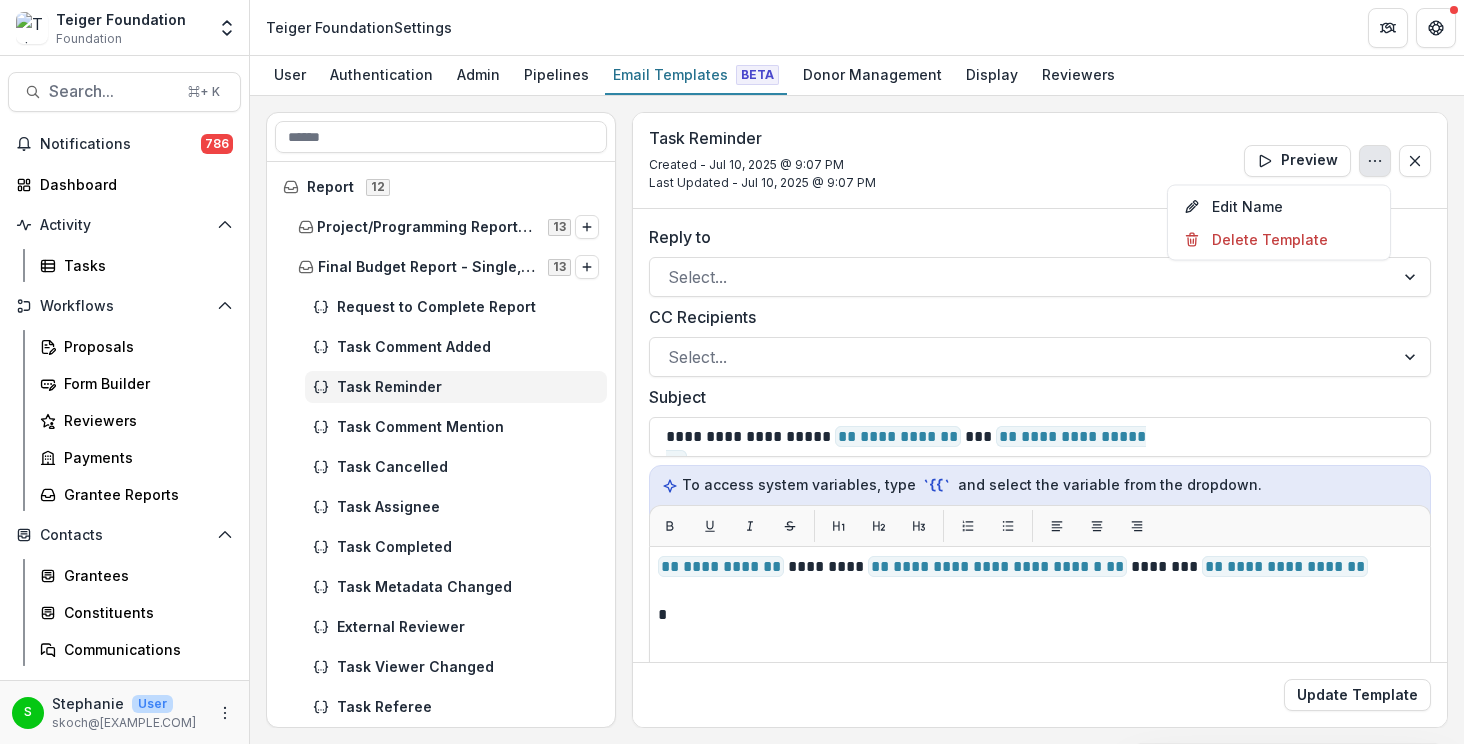 click on "Task Reminder Created -   Jul 10, 2025 @ 9:07 PM Last Updated -   Jul 10, 2025 @ 9:07 PM Preview Edit Name Delete Template" at bounding box center (1040, 161) 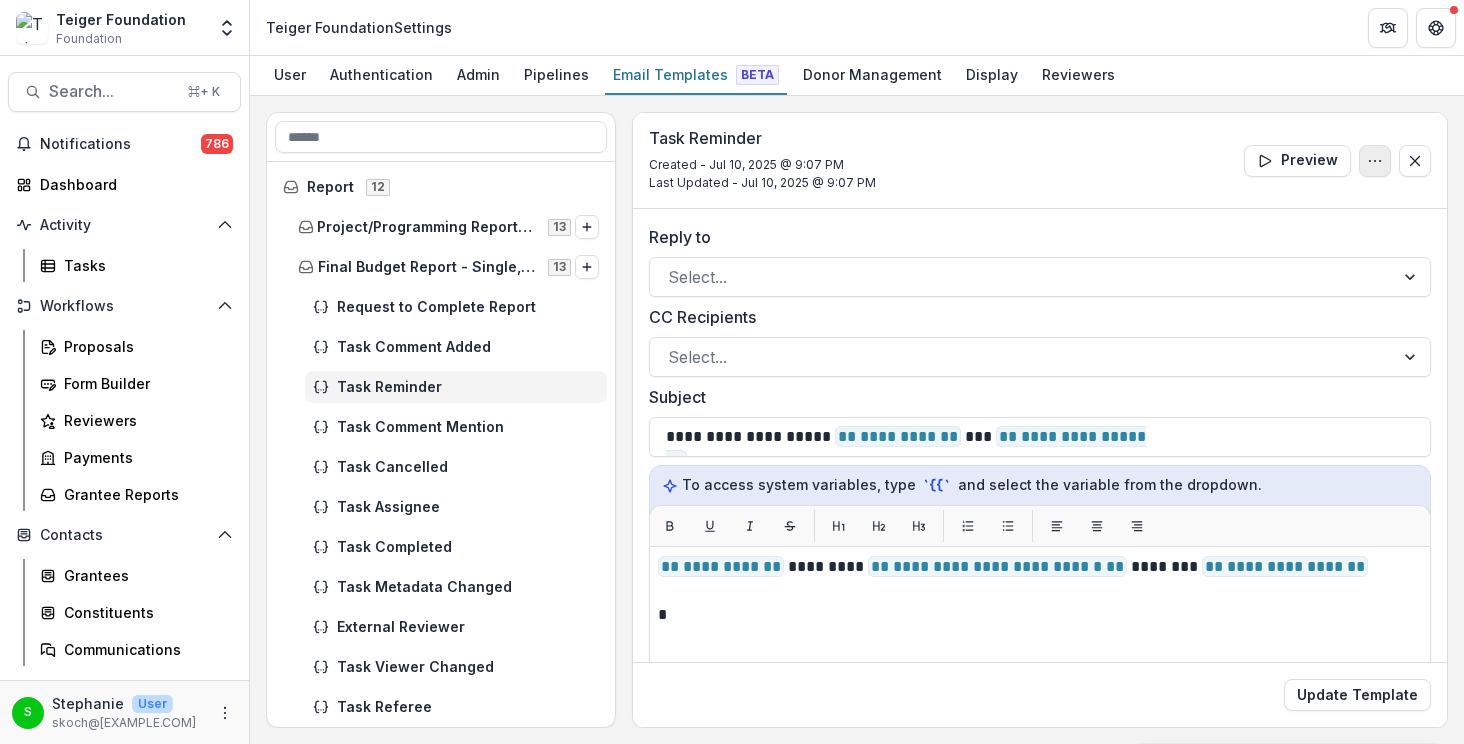 click at bounding box center [1375, 161] 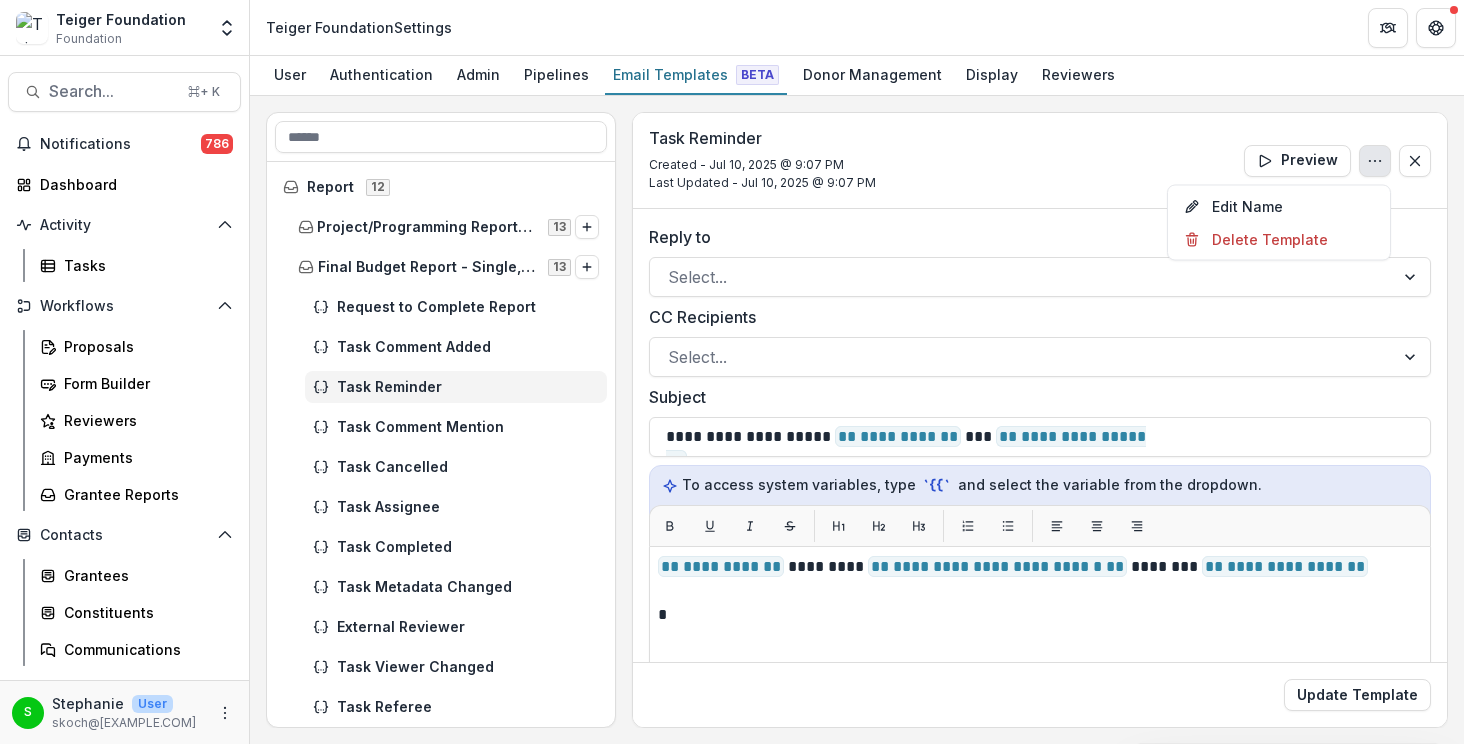 click on "Task Reminder Created -   Jul 10, 2025 @ 9:07 PM Last Updated -   Jul 10, 2025 @ 9:07 PM Preview Edit Name Delete Template" at bounding box center (1040, 161) 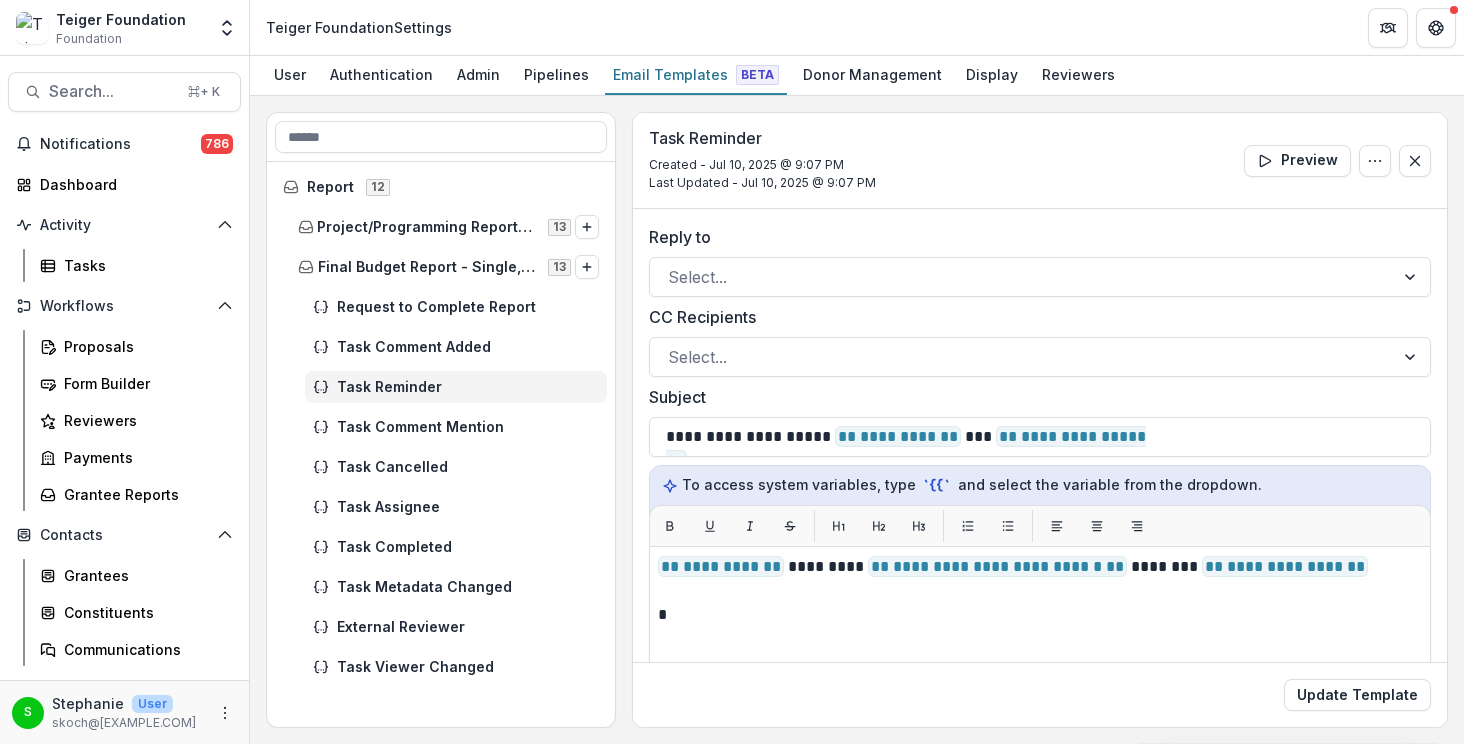 scroll, scrollTop: 0, scrollLeft: 0, axis: both 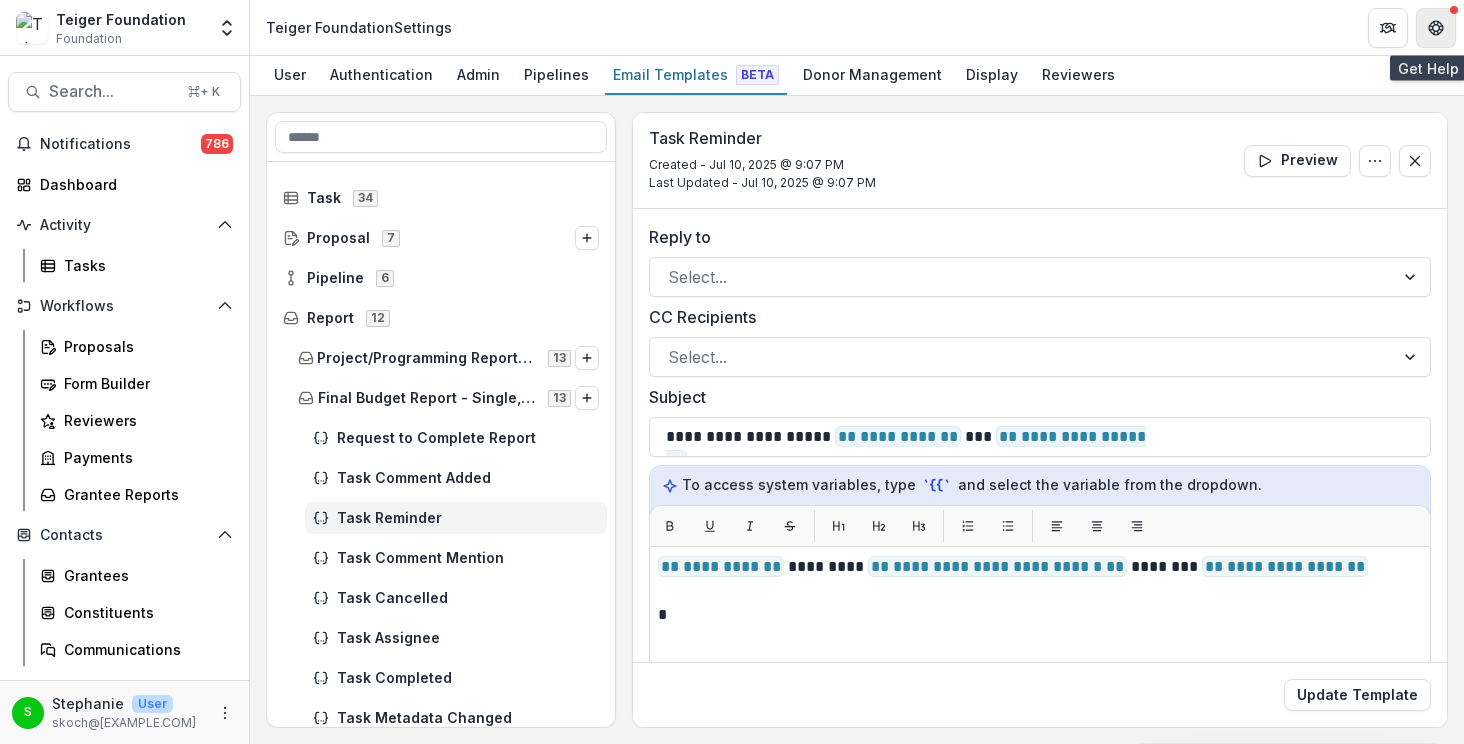 click at bounding box center [1436, 28] 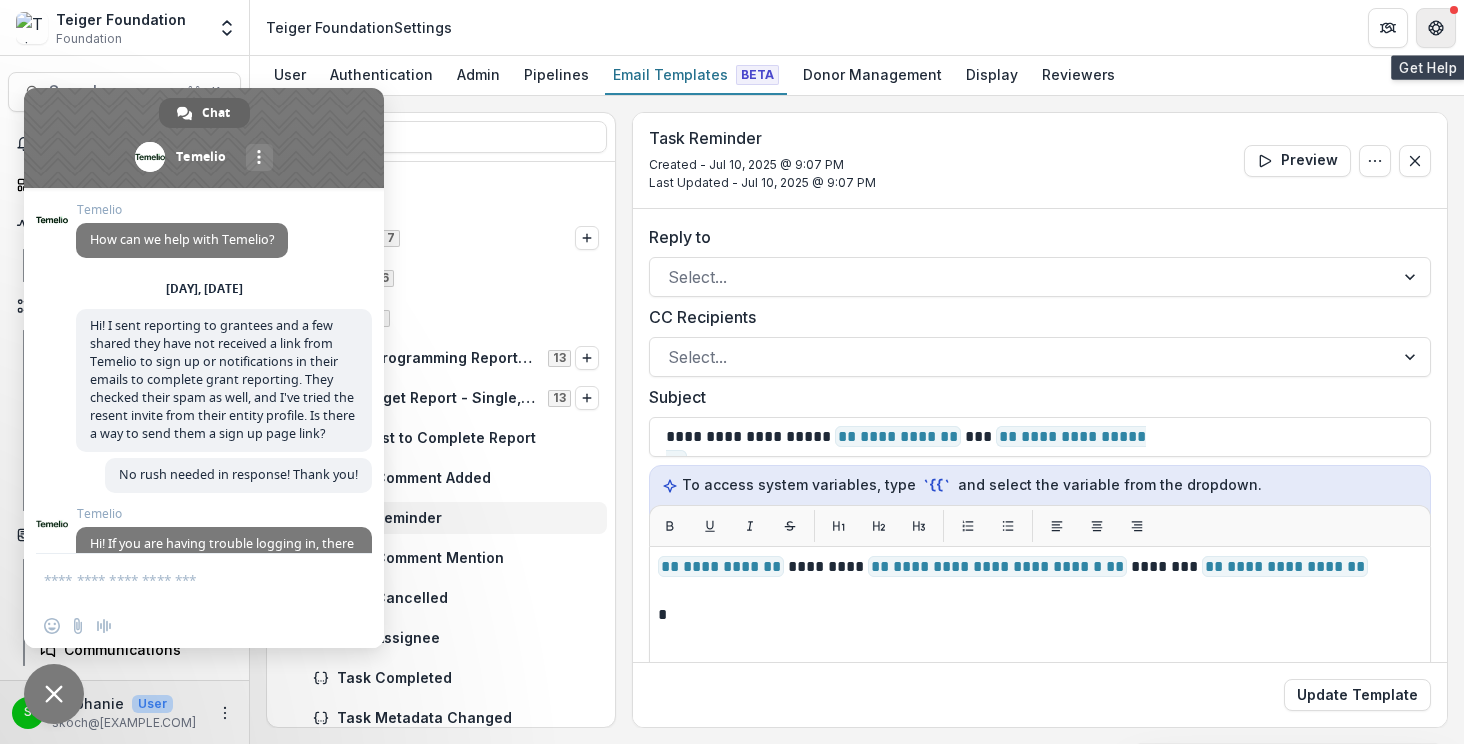 scroll, scrollTop: 492, scrollLeft: 0, axis: vertical 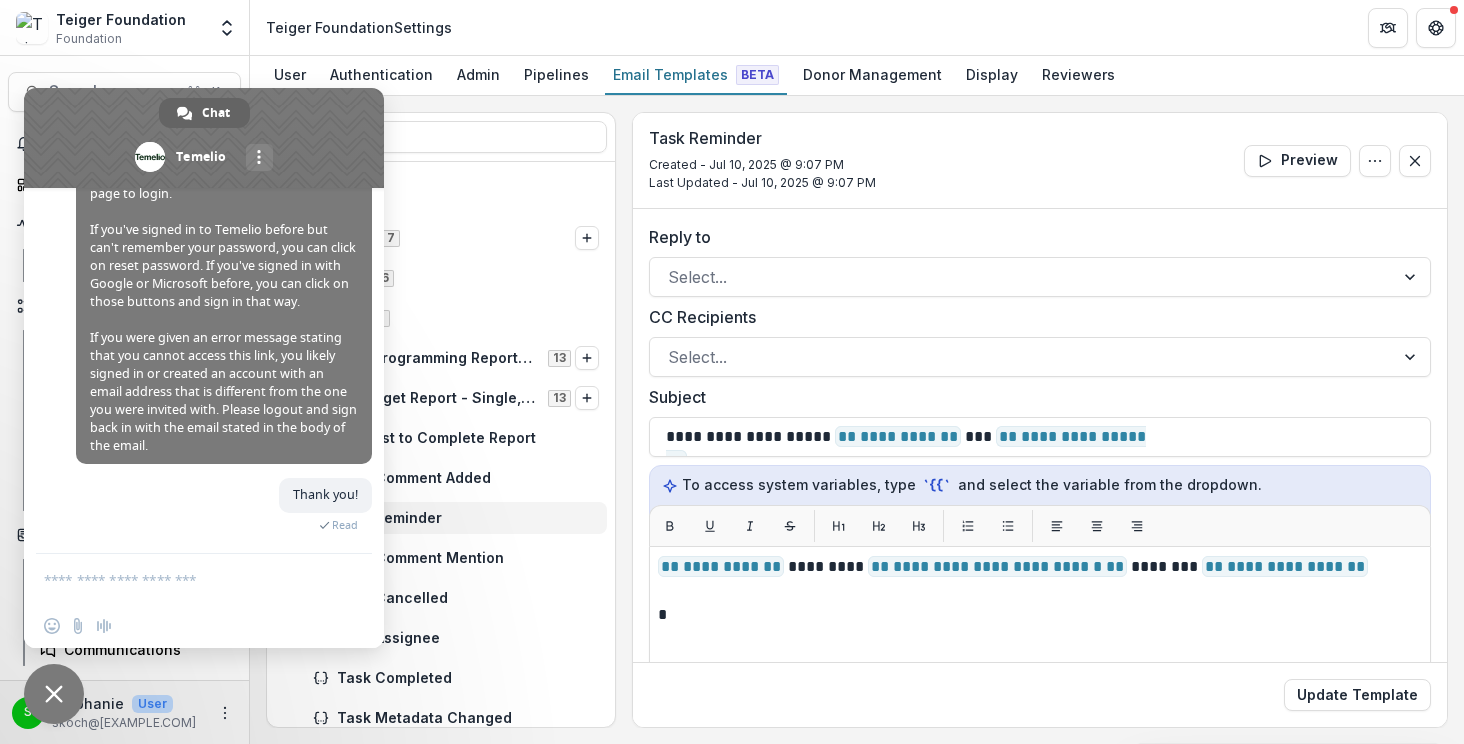 click at bounding box center (54, 694) 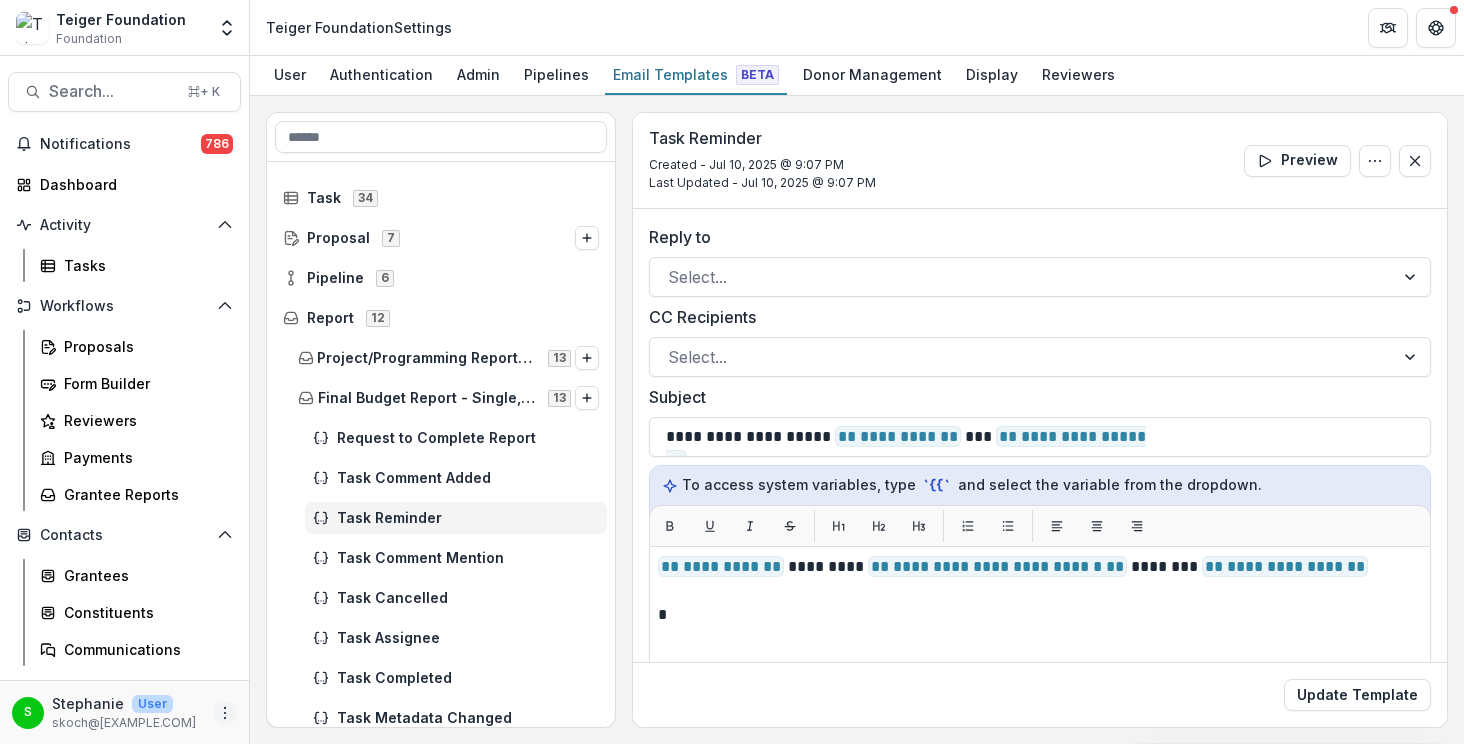 click 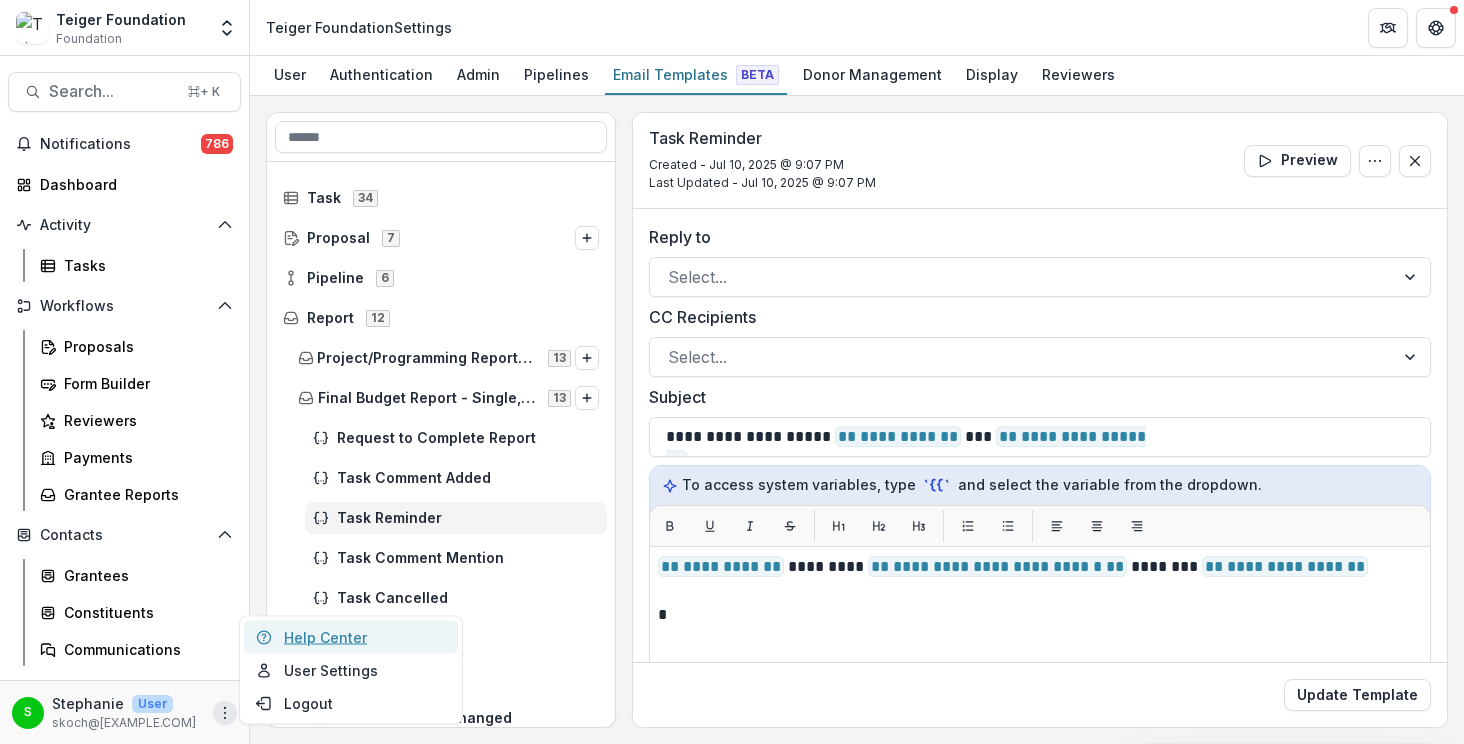 click on "Help Center" at bounding box center (351, 637) 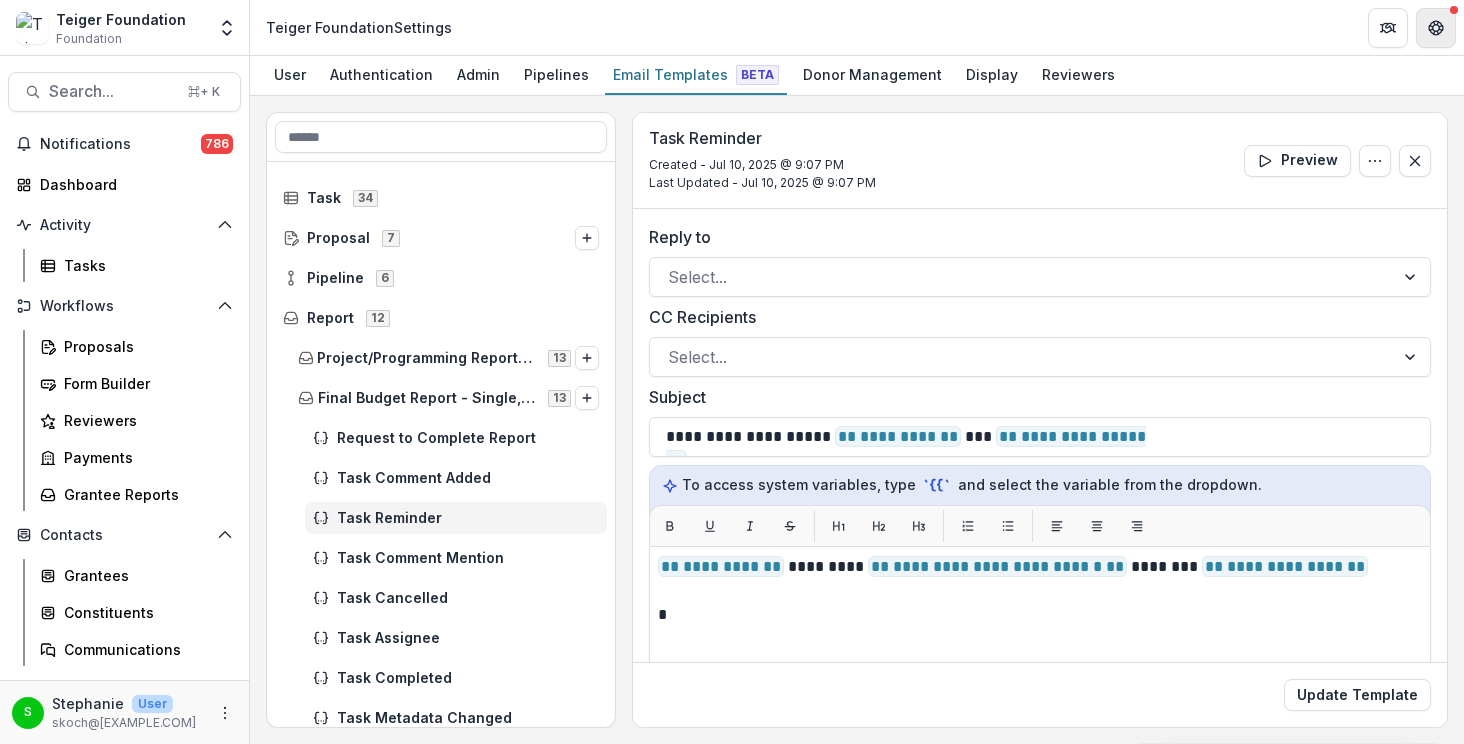 click at bounding box center [1436, 28] 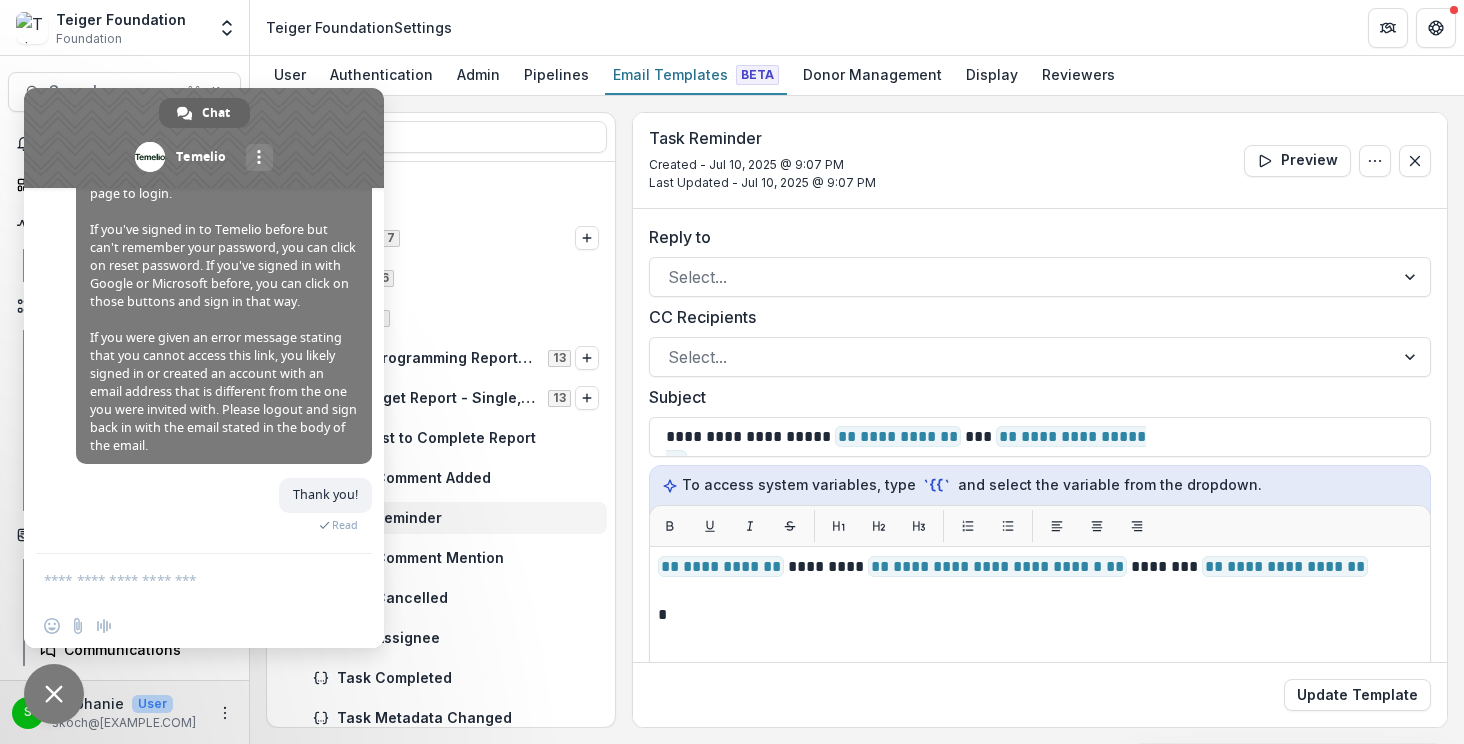 click at bounding box center [54, 694] 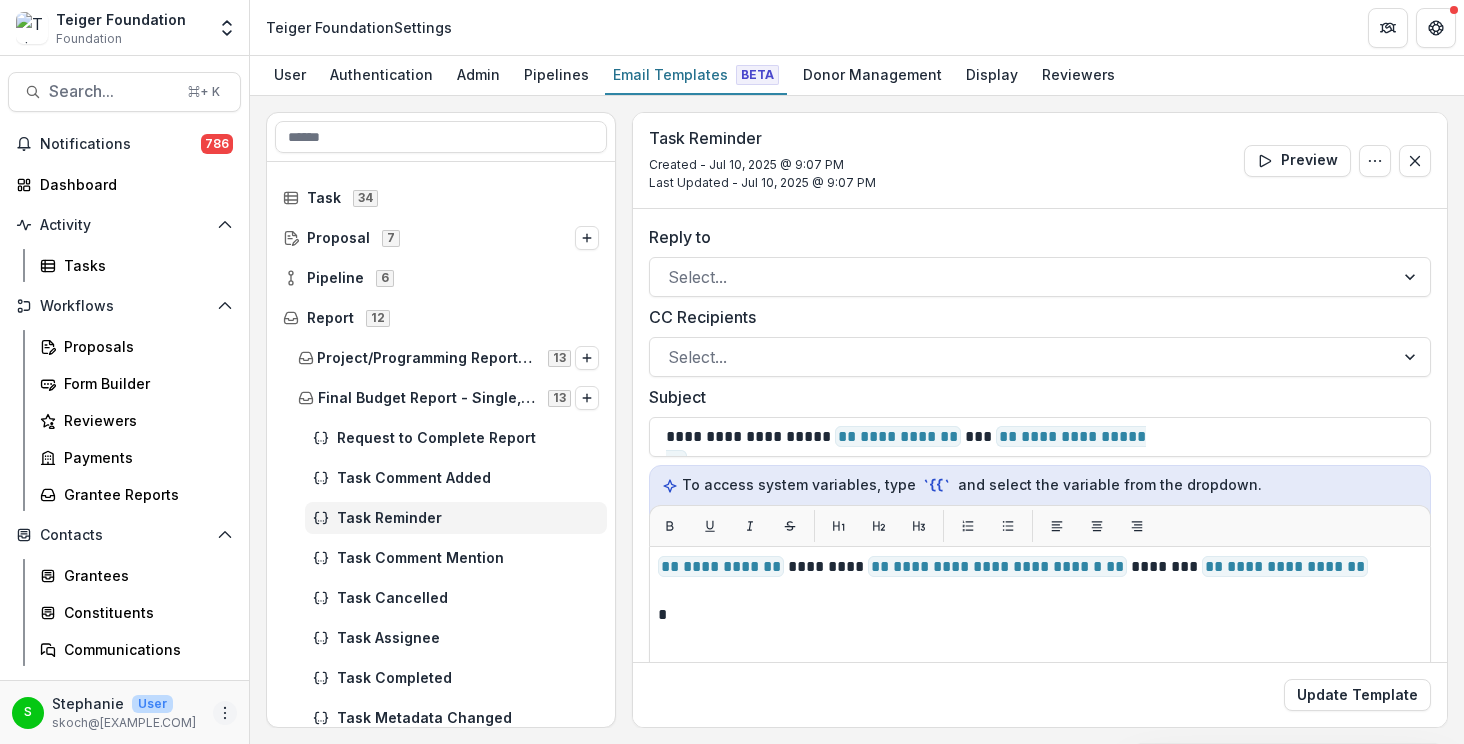 click 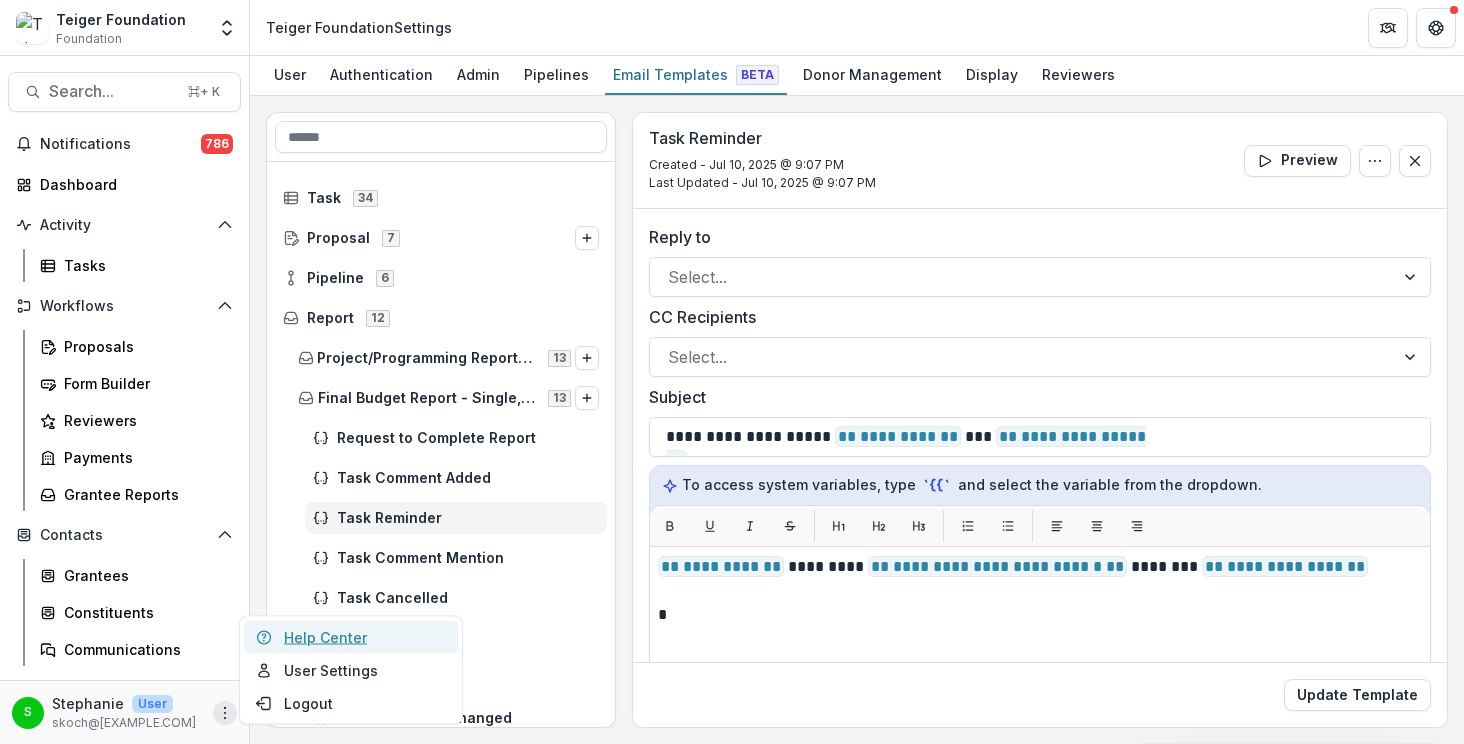 click on "Help Center" at bounding box center [351, 637] 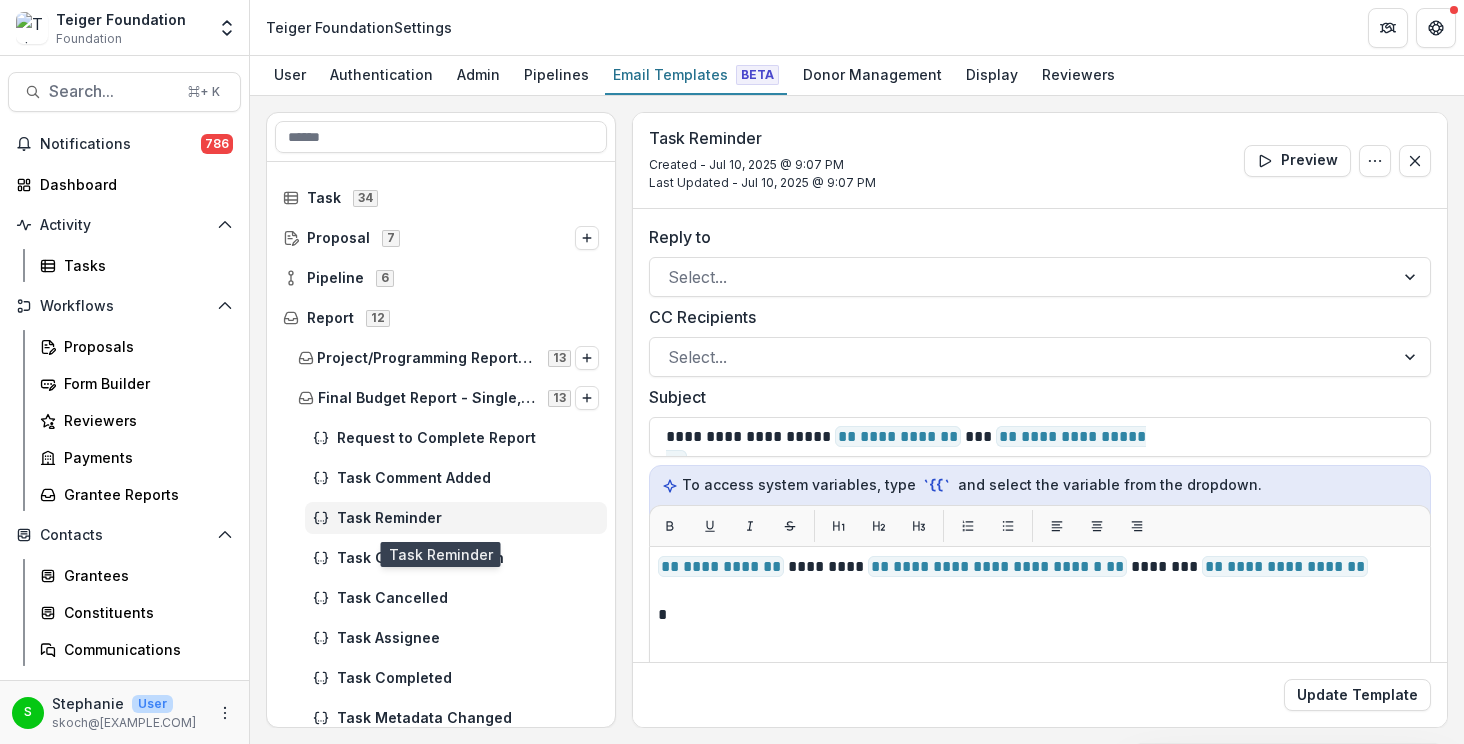 click on "Task Reminder" at bounding box center (468, 518) 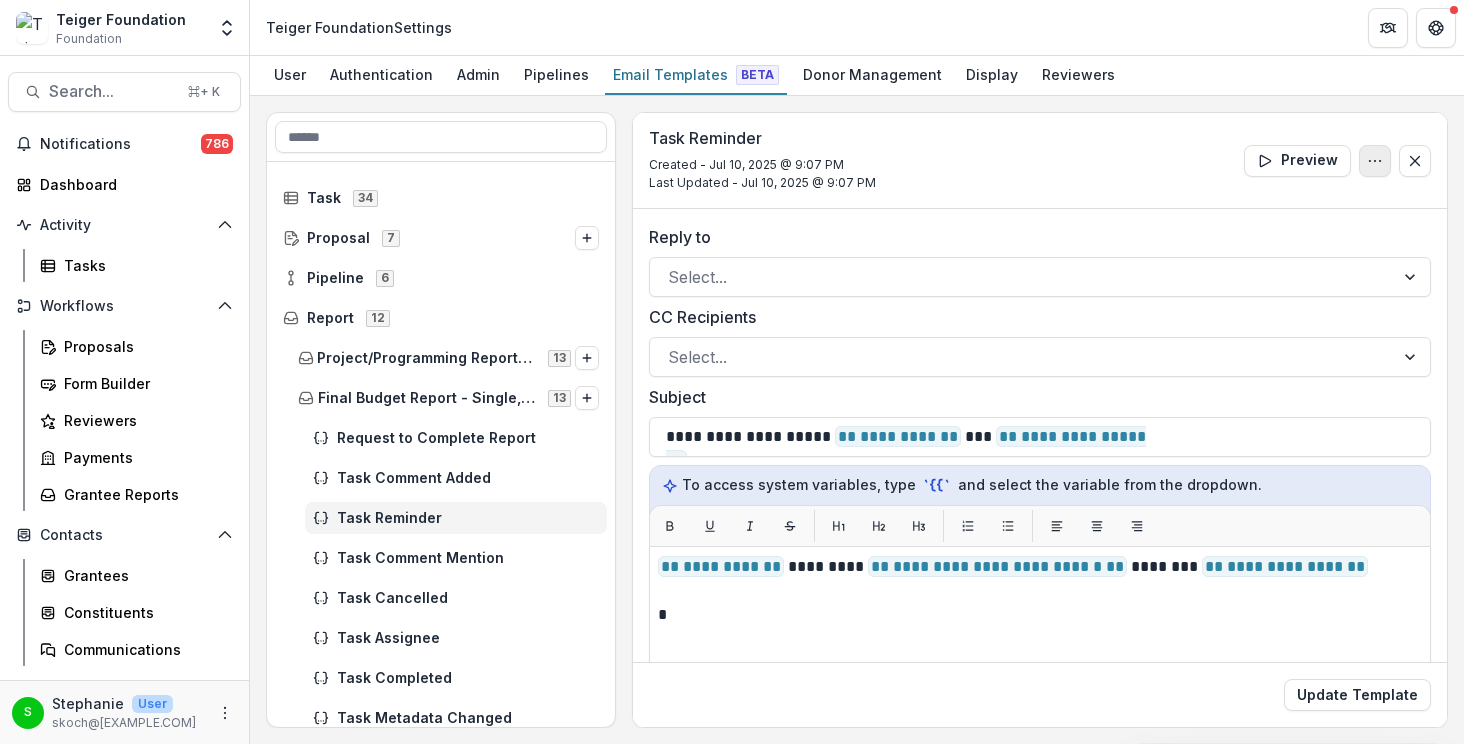 click 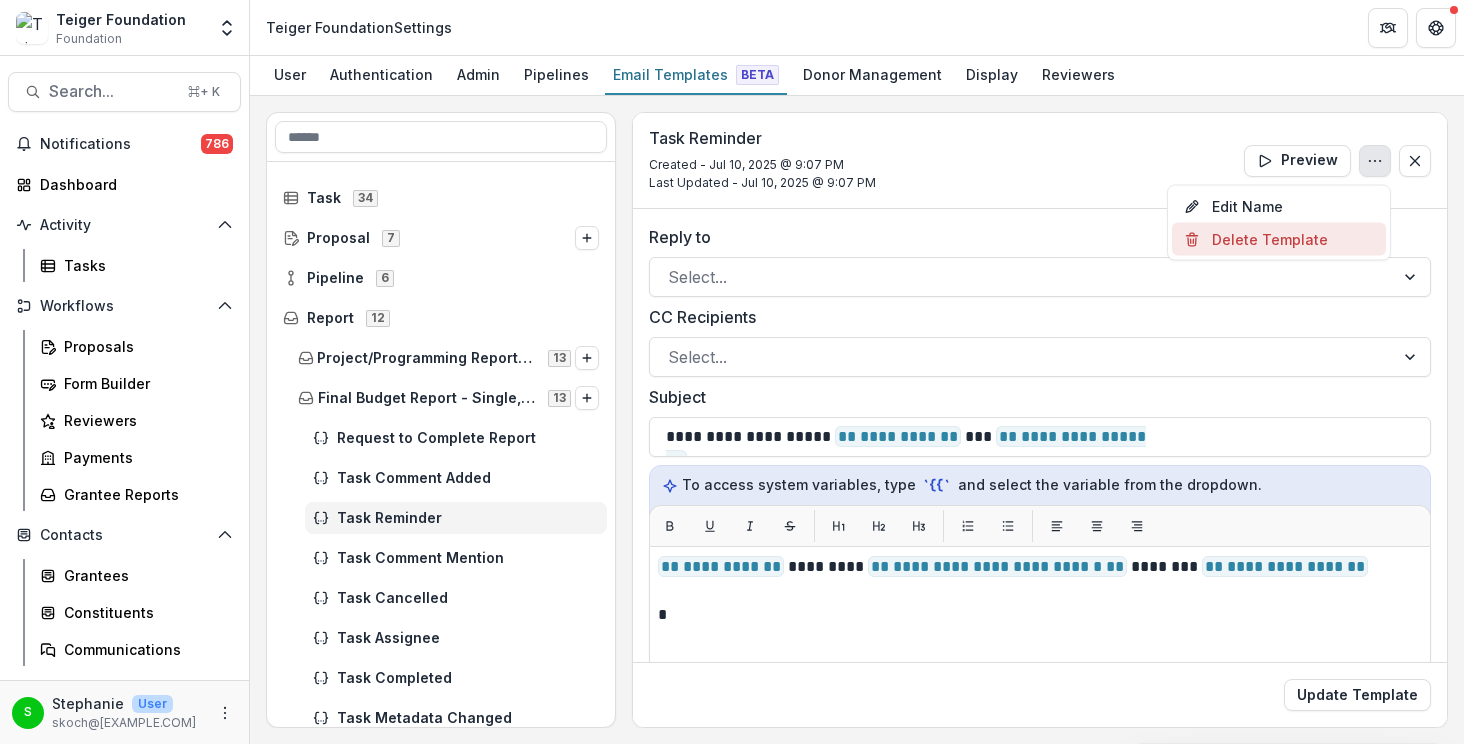 click on "Delete Template" at bounding box center [1279, 239] 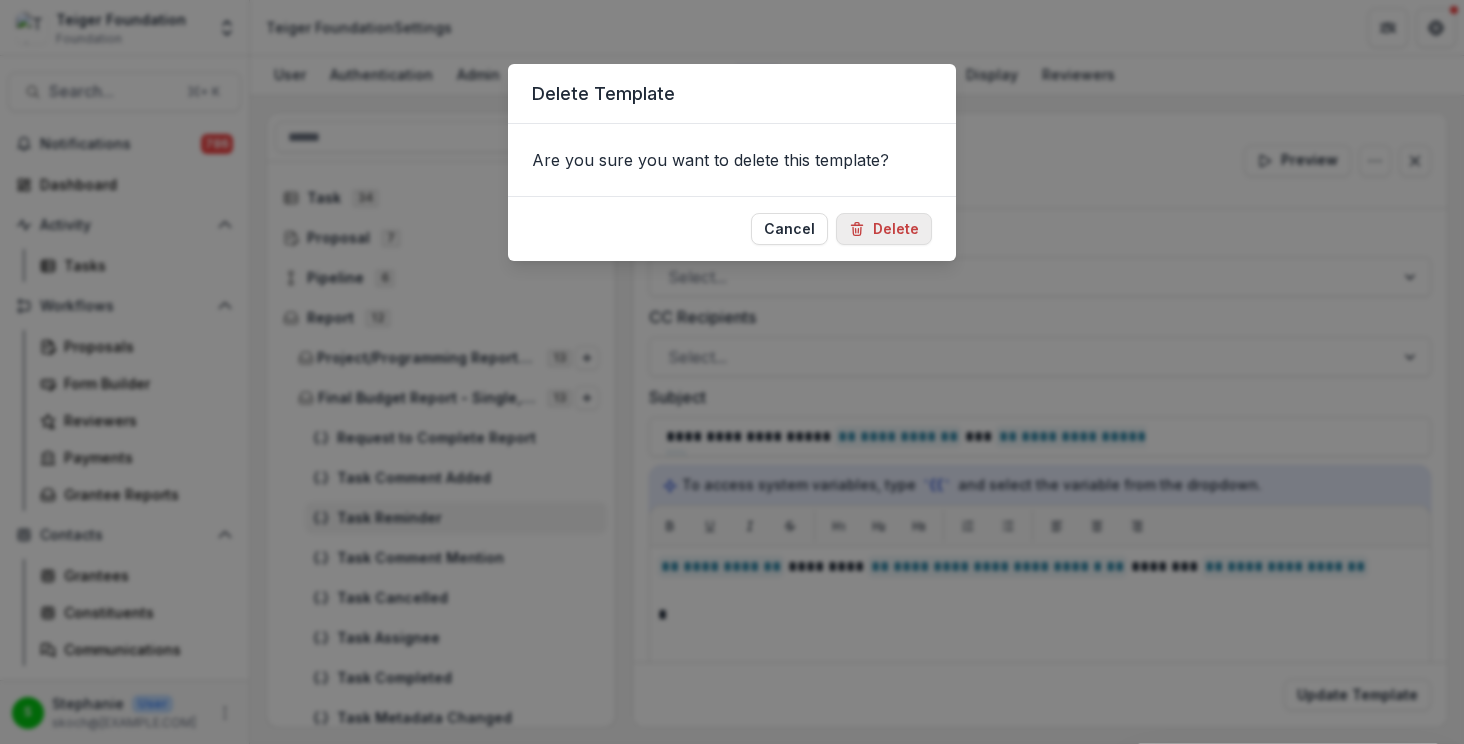 click on "Delete" at bounding box center (884, 229) 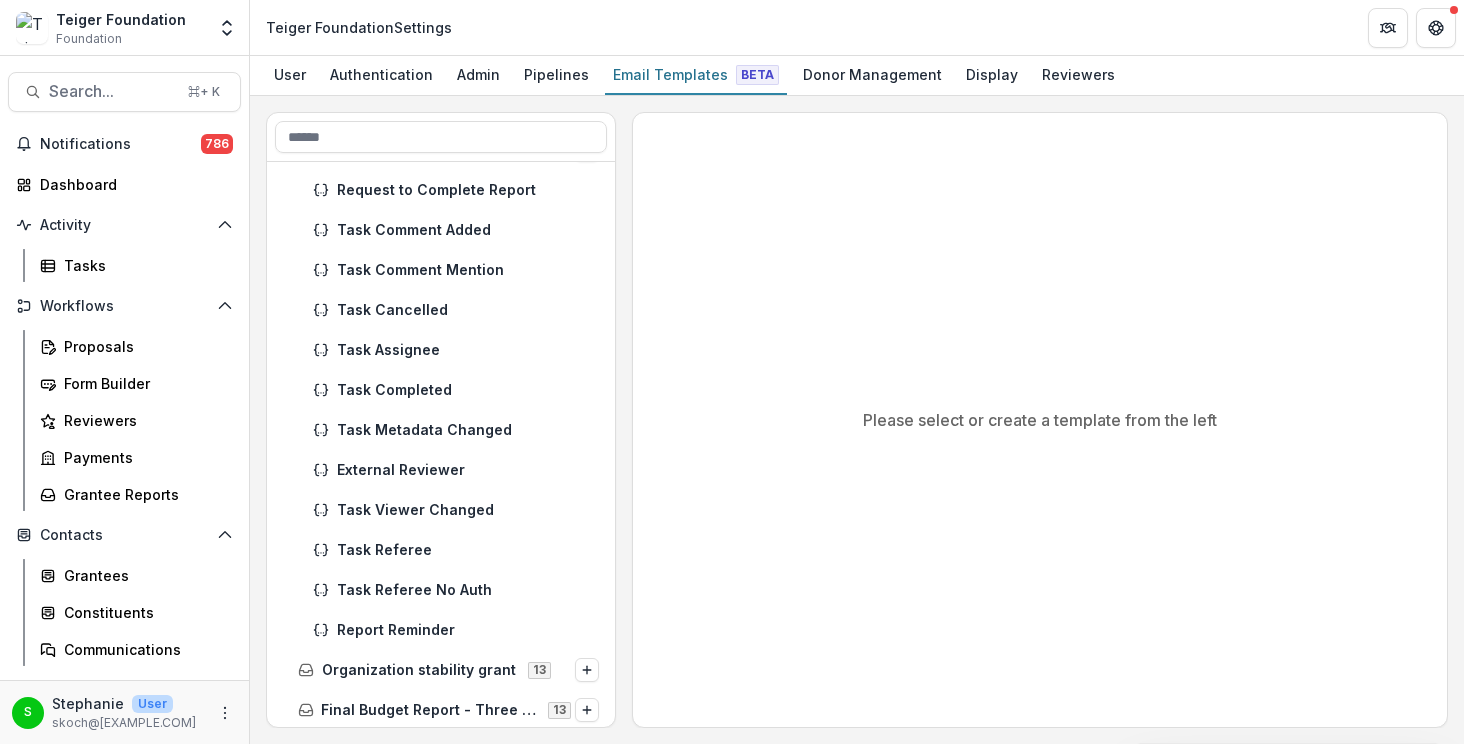 scroll, scrollTop: 251, scrollLeft: 0, axis: vertical 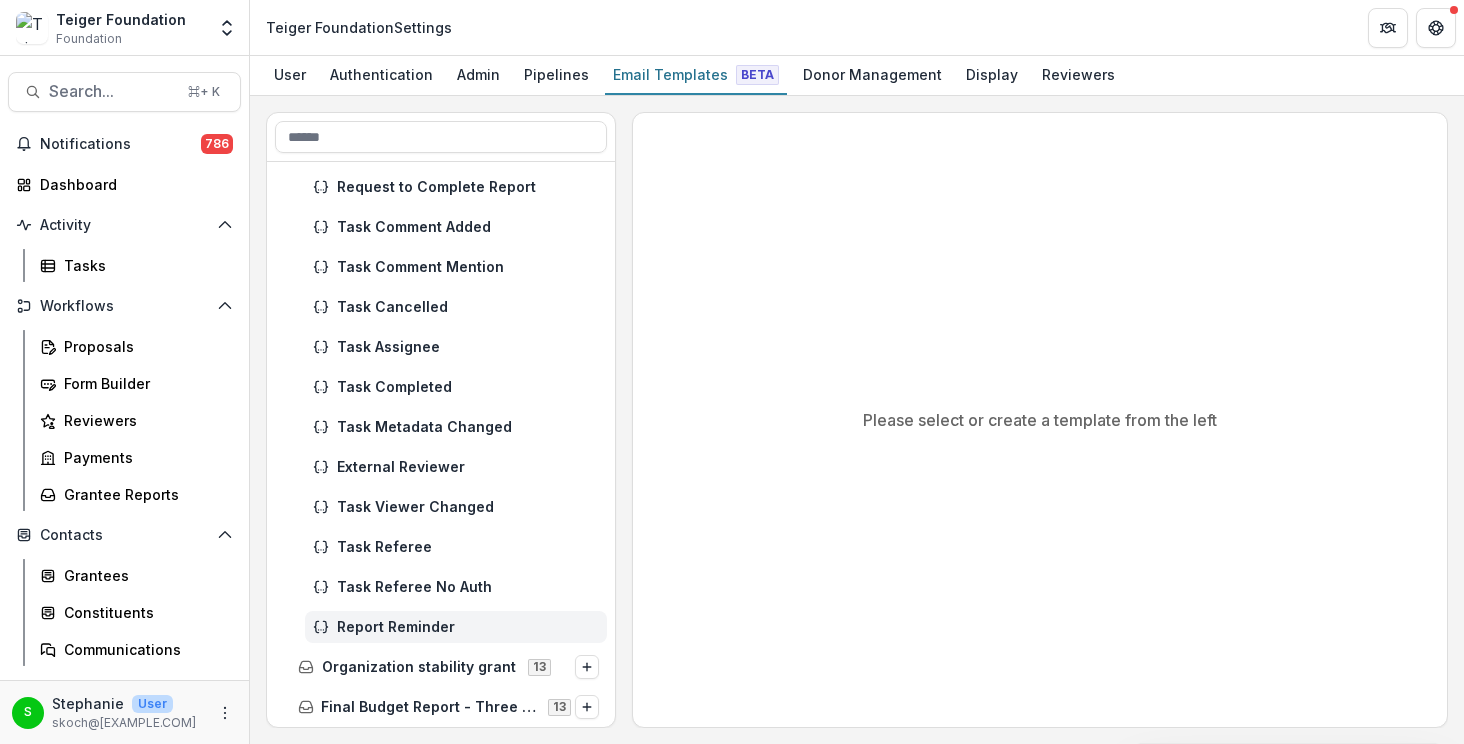 click on "Report Reminder" at bounding box center (468, 627) 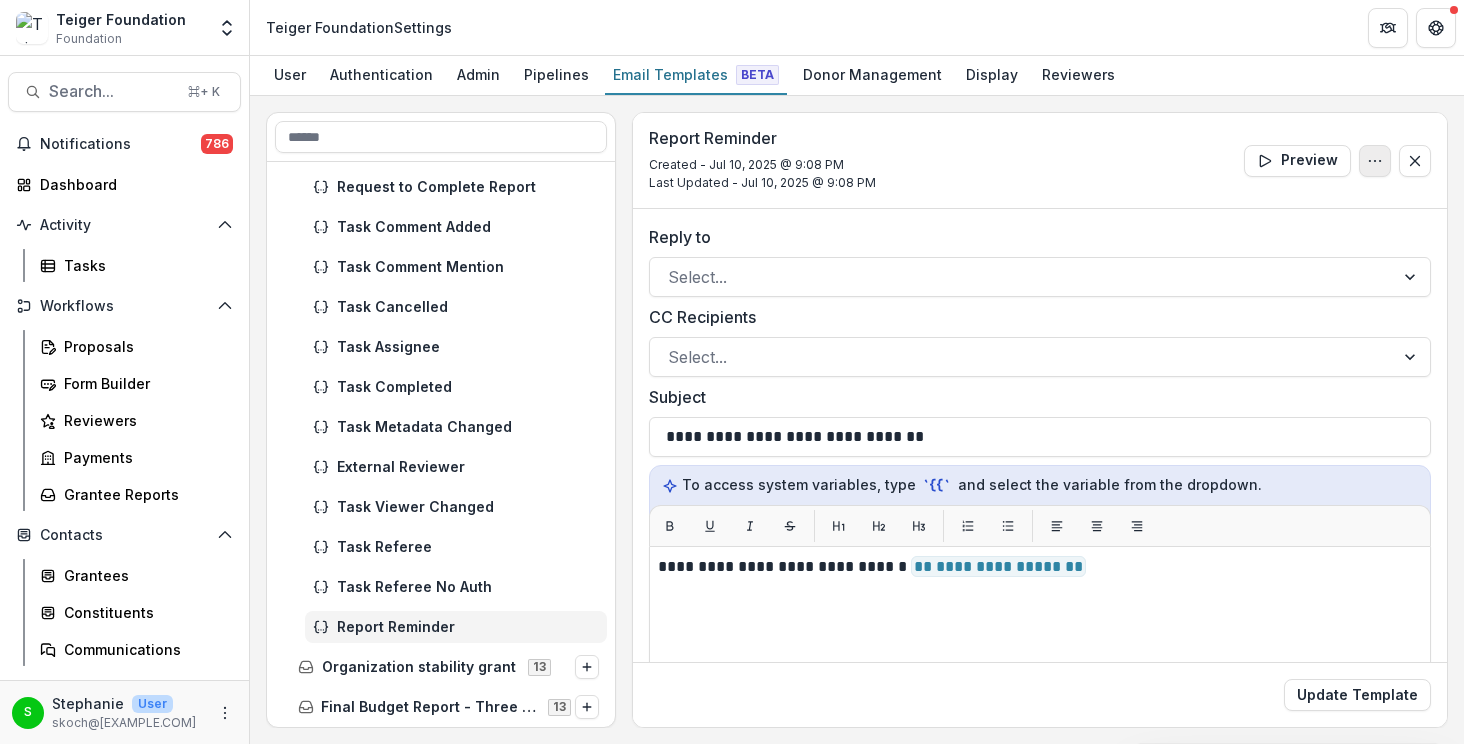 click 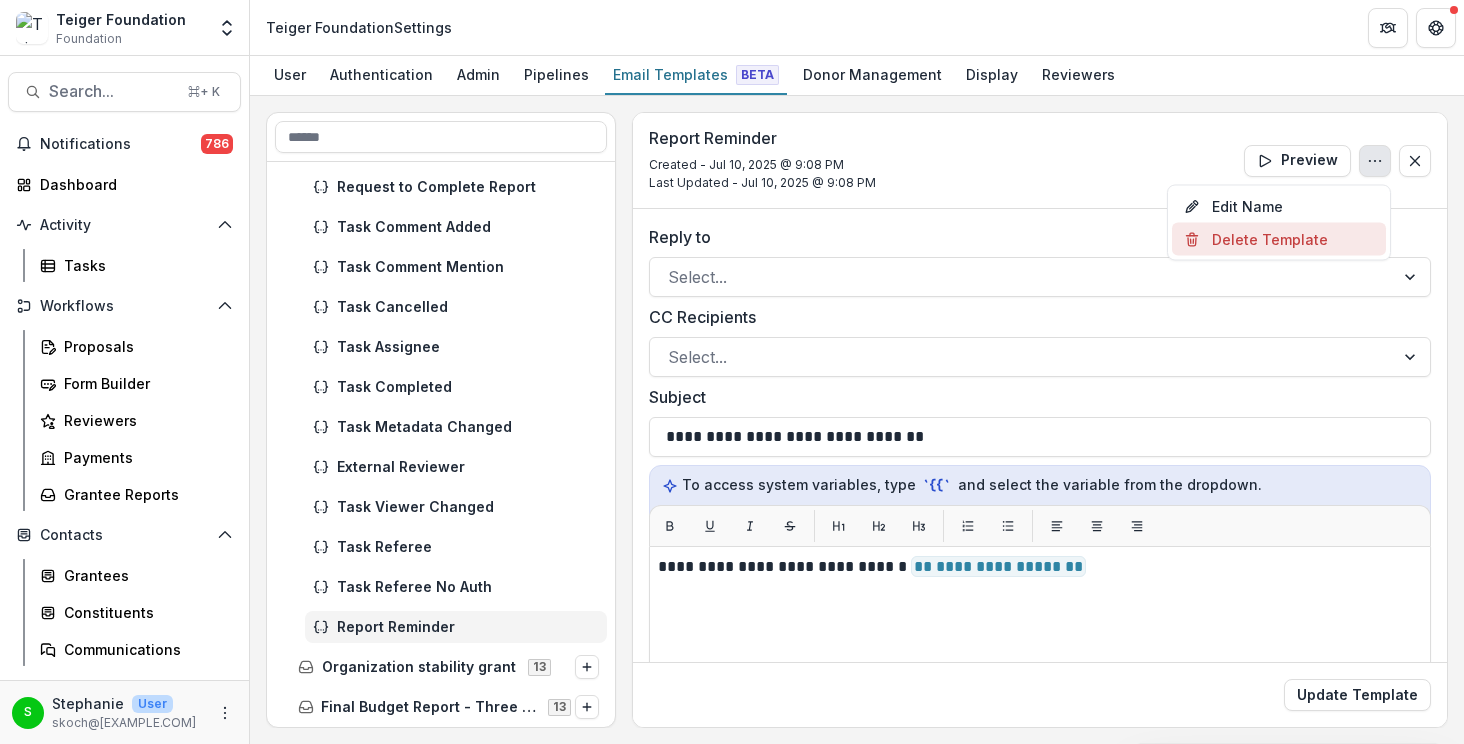 click on "Delete Template" at bounding box center [1279, 239] 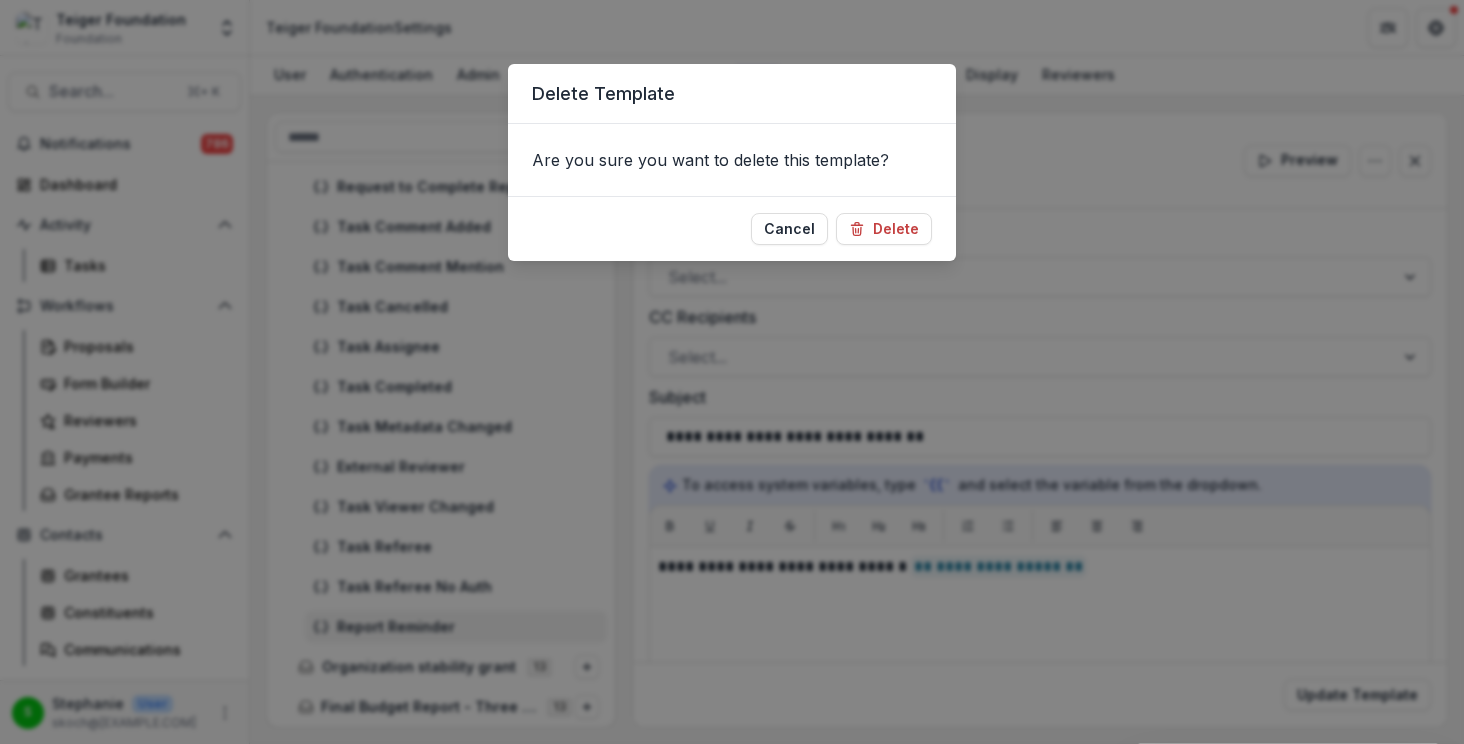 click on "Cancel Delete" at bounding box center (732, 228) 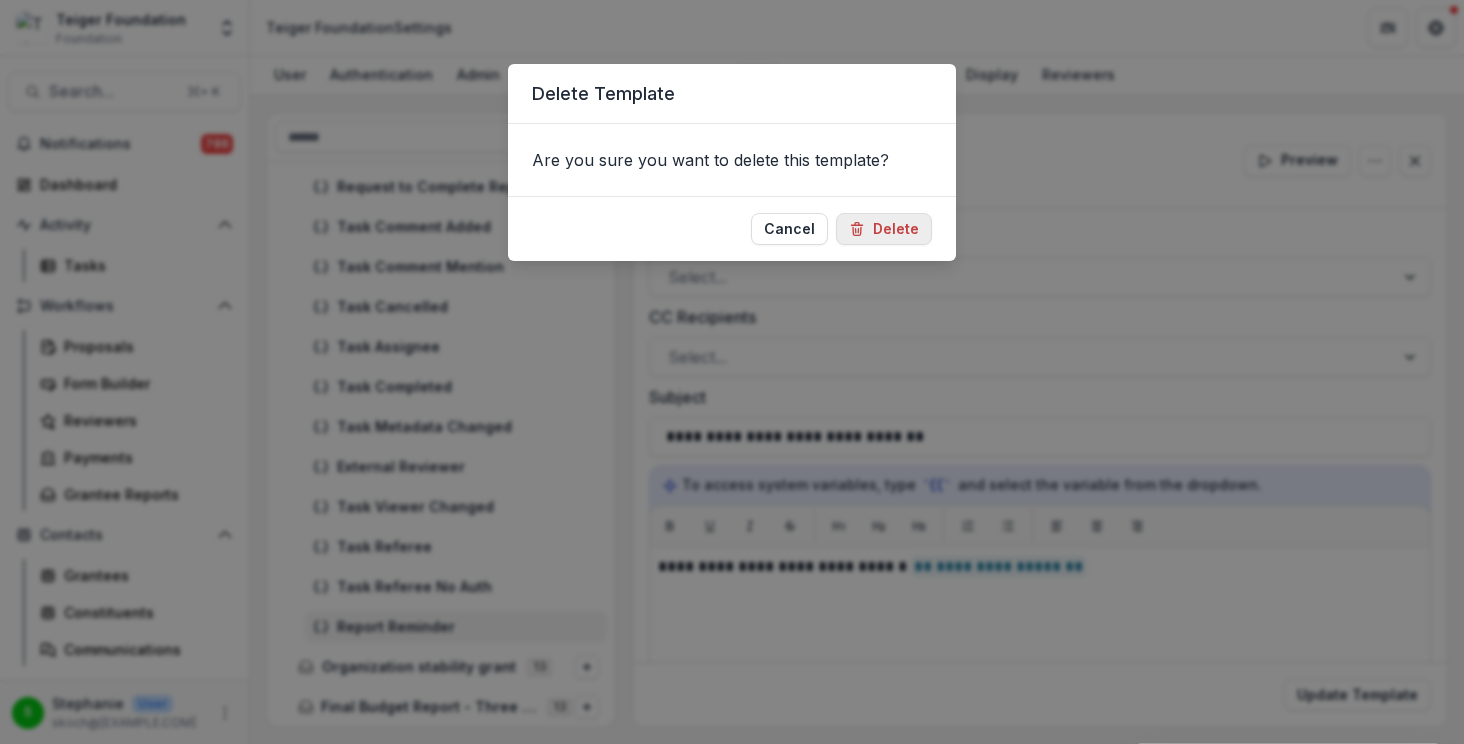 click on "Delete" at bounding box center [884, 229] 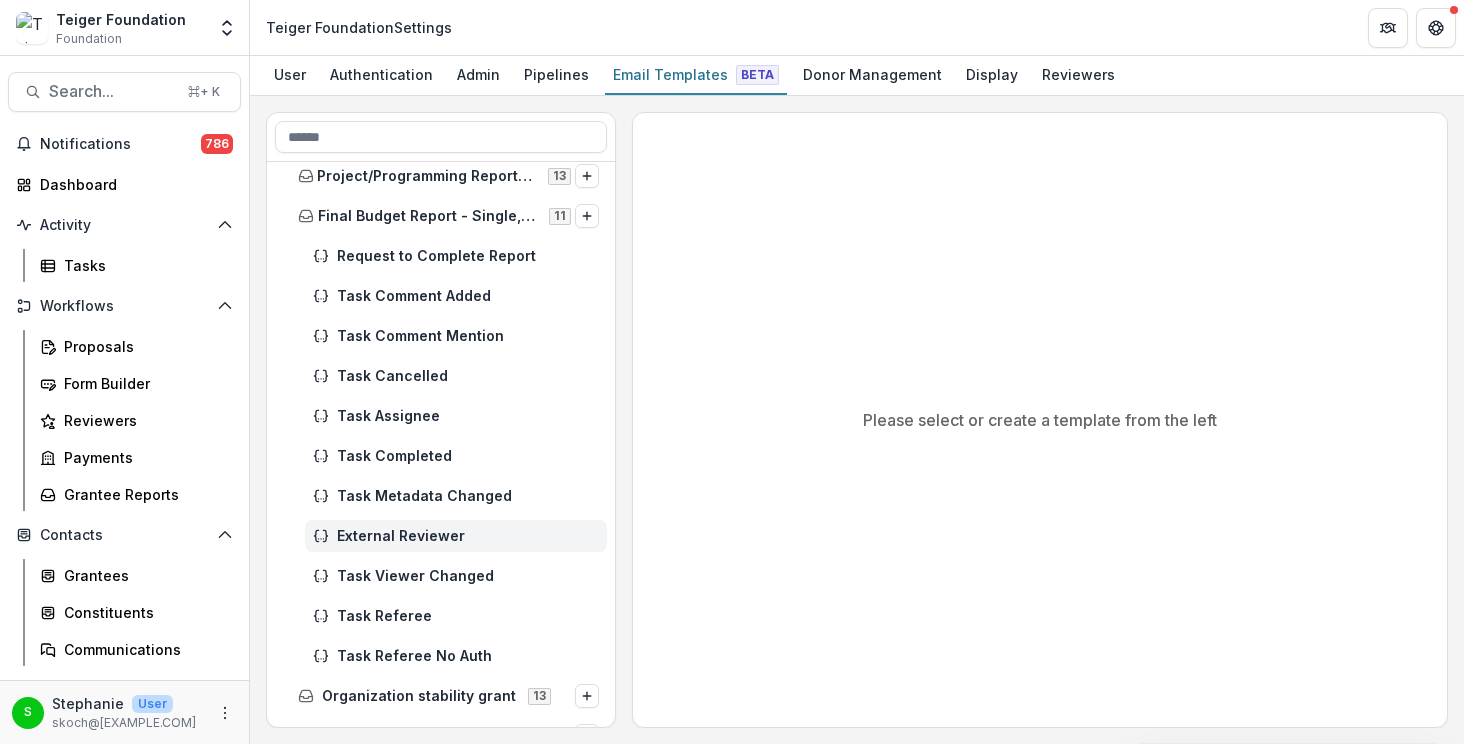 scroll, scrollTop: 136, scrollLeft: 0, axis: vertical 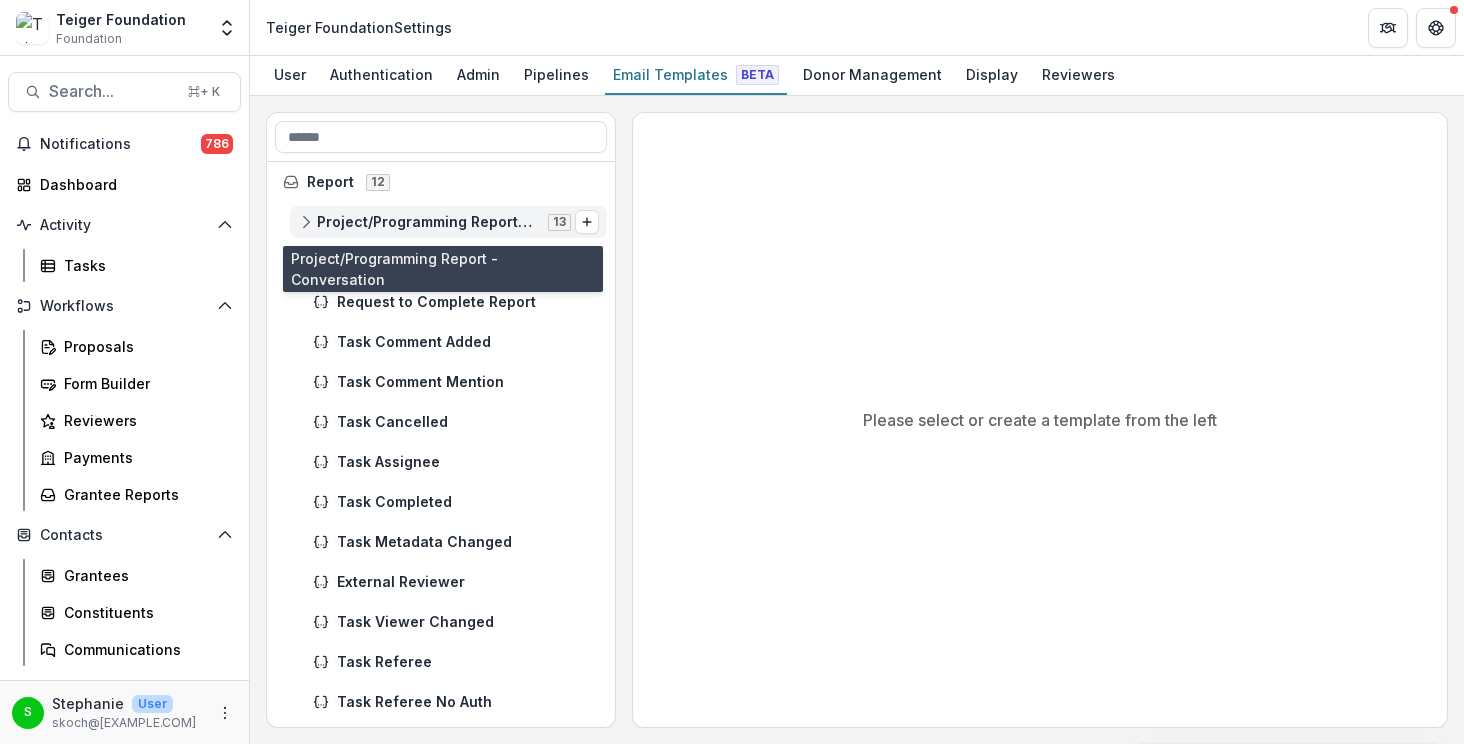 click on "Project/Programming Report - Conversation" at bounding box center (426, 222) 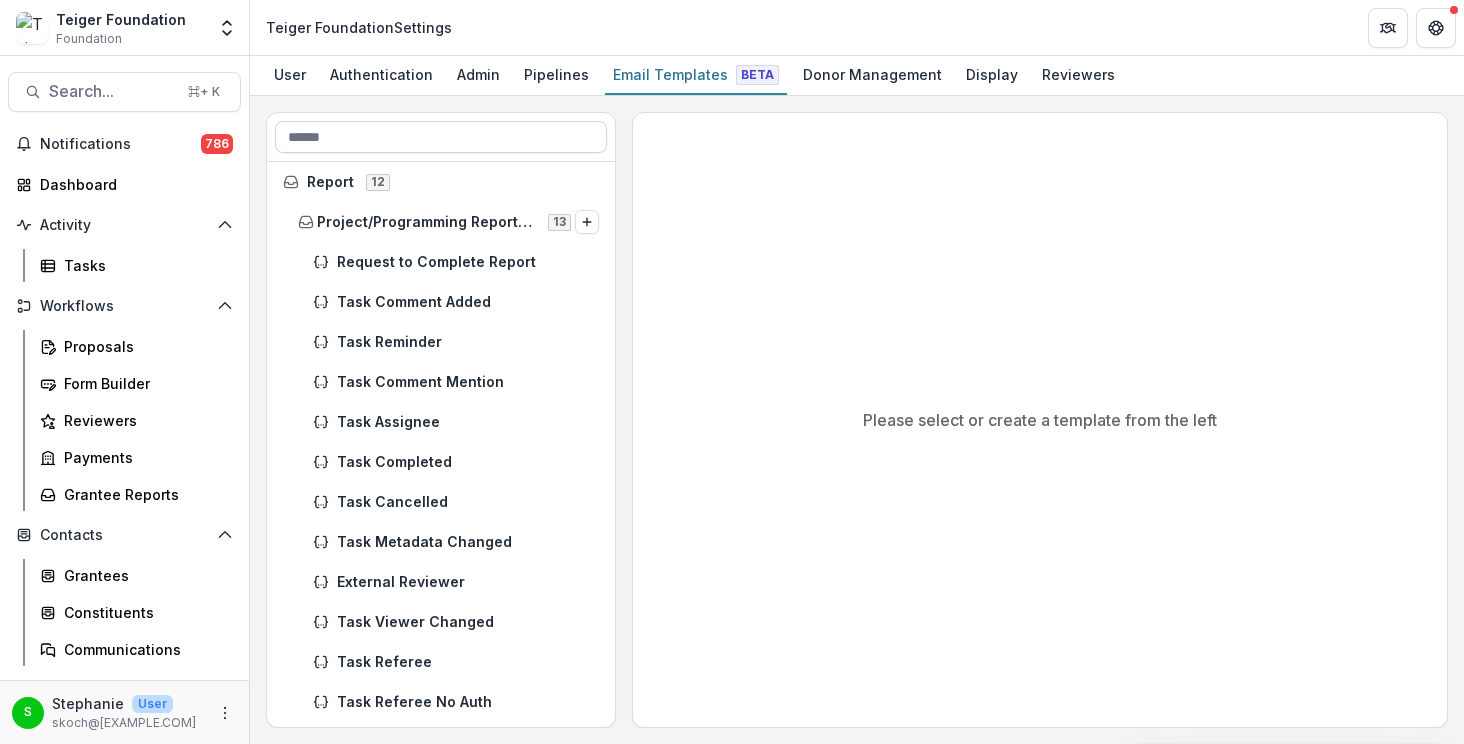 click at bounding box center [441, 137] 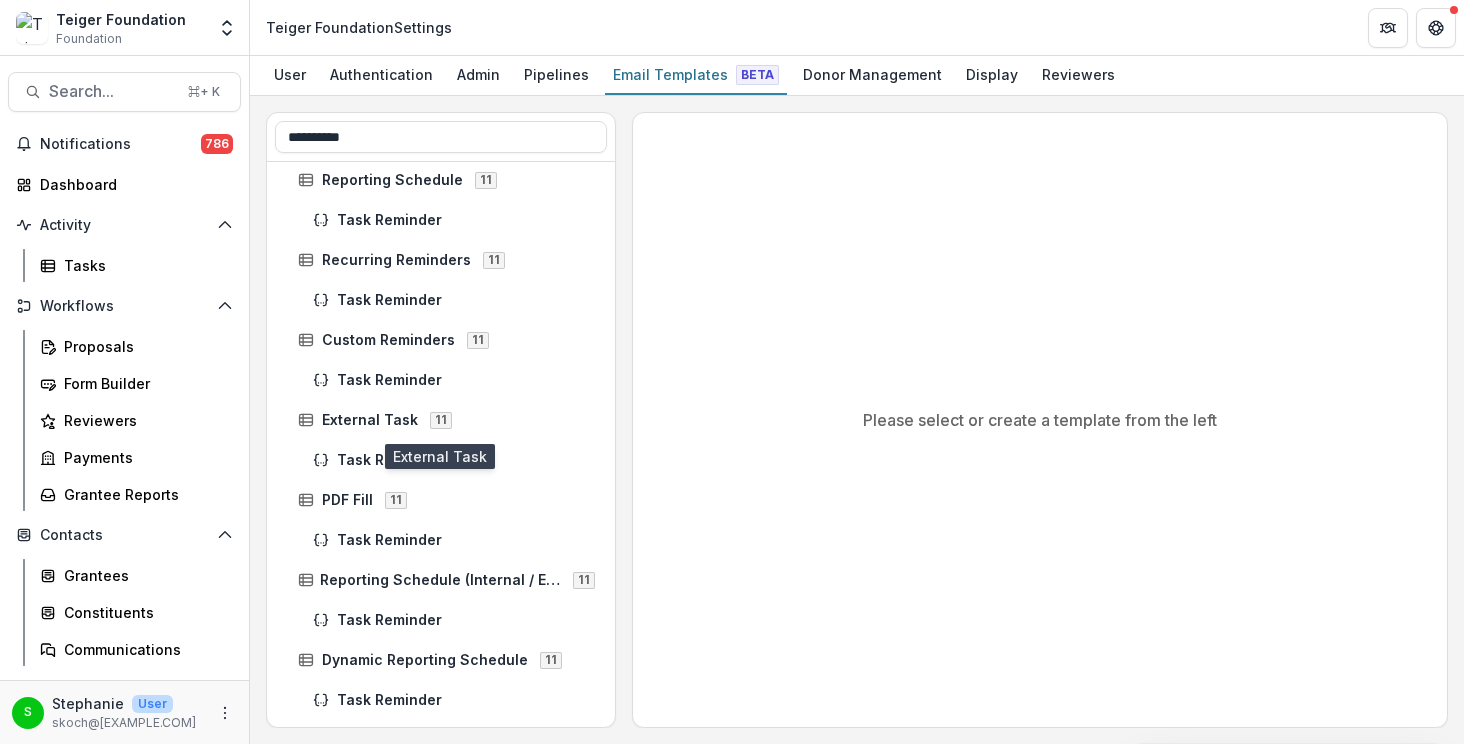 scroll, scrollTop: 0, scrollLeft: 0, axis: both 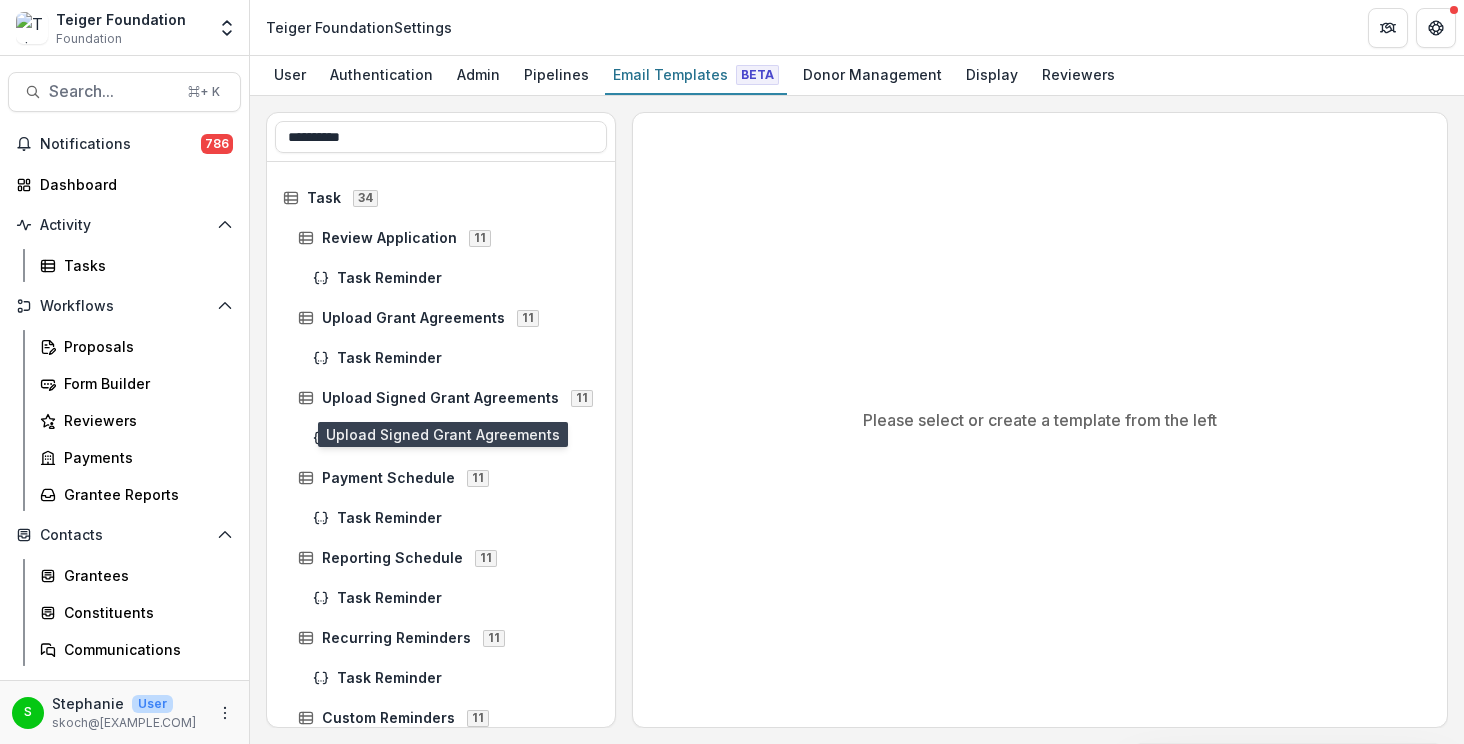 type on "**********" 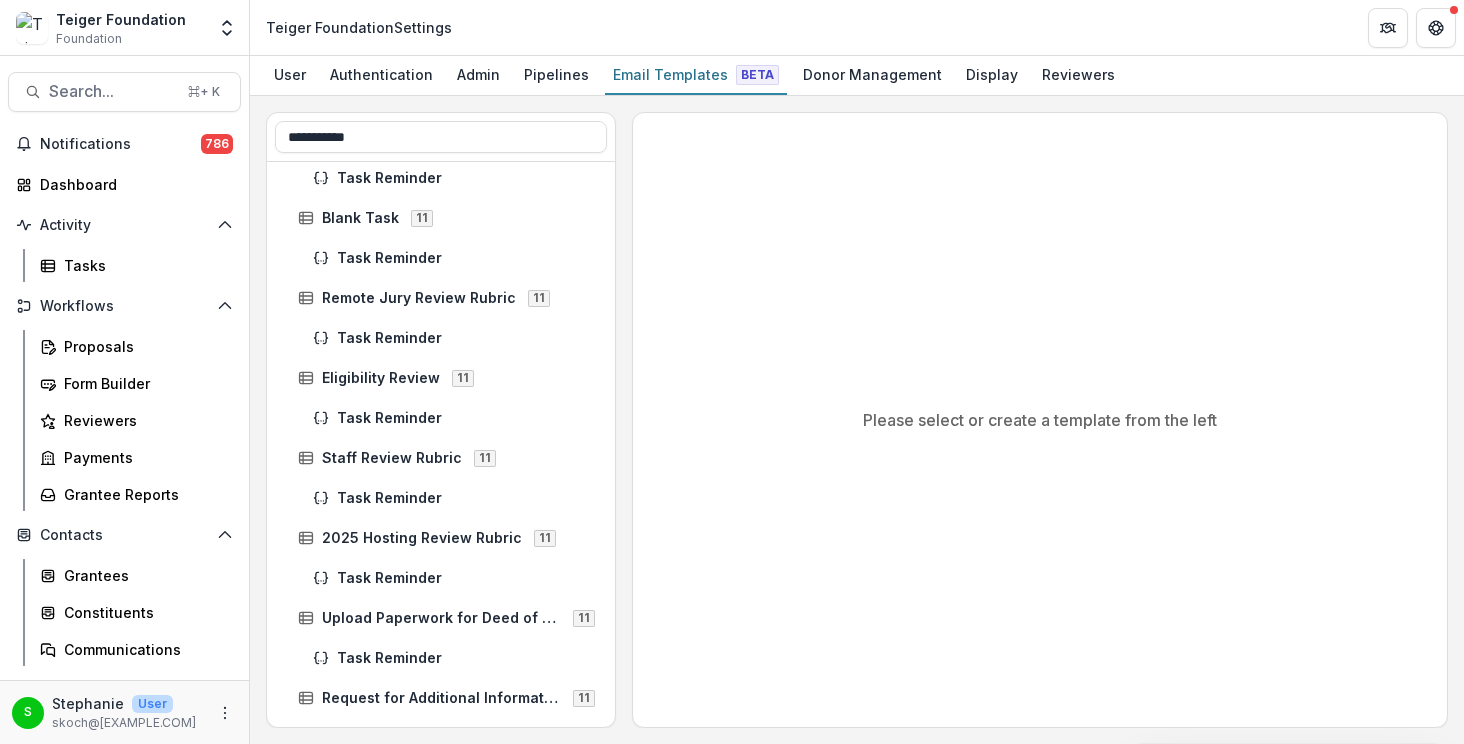scroll, scrollTop: 2016, scrollLeft: 0, axis: vertical 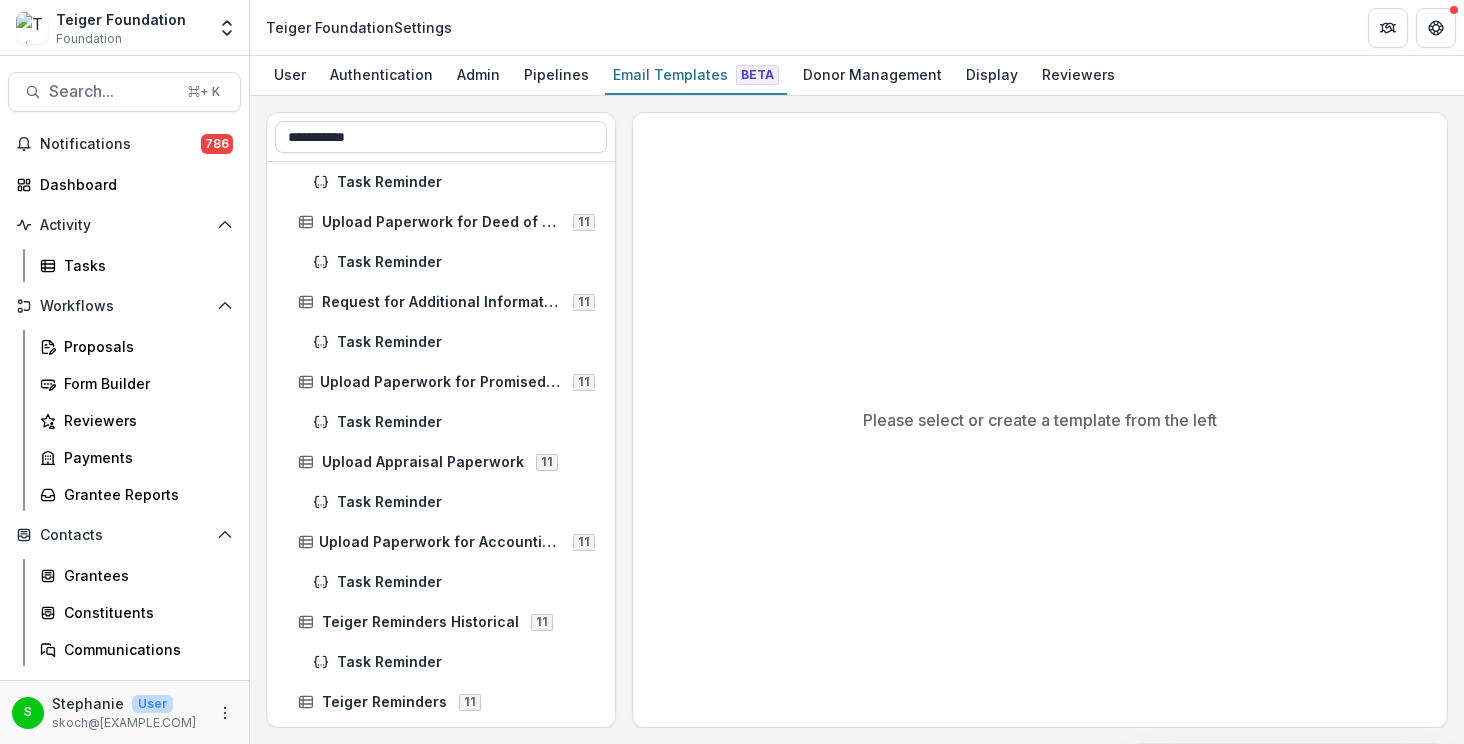 click on "**********" at bounding box center [441, 137] 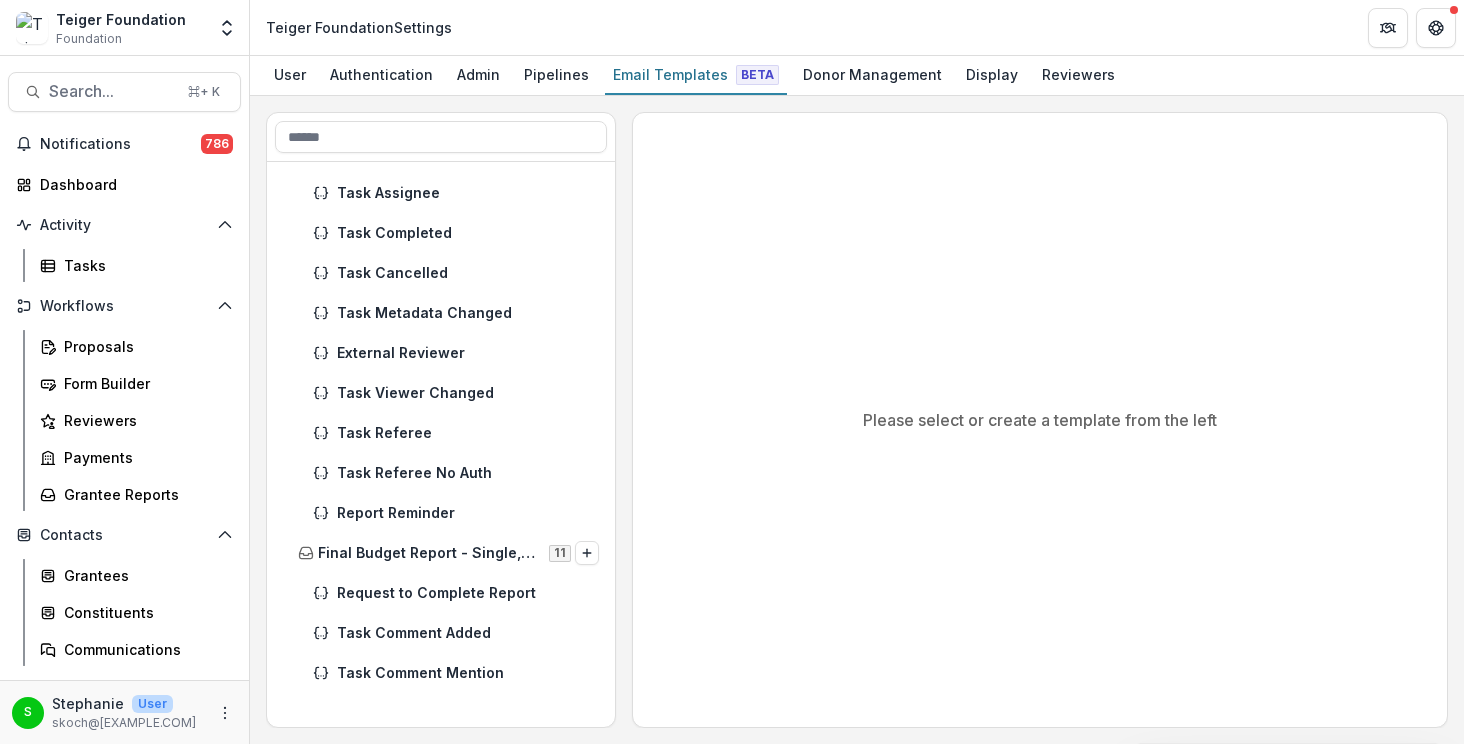 scroll, scrollTop: 223, scrollLeft: 0, axis: vertical 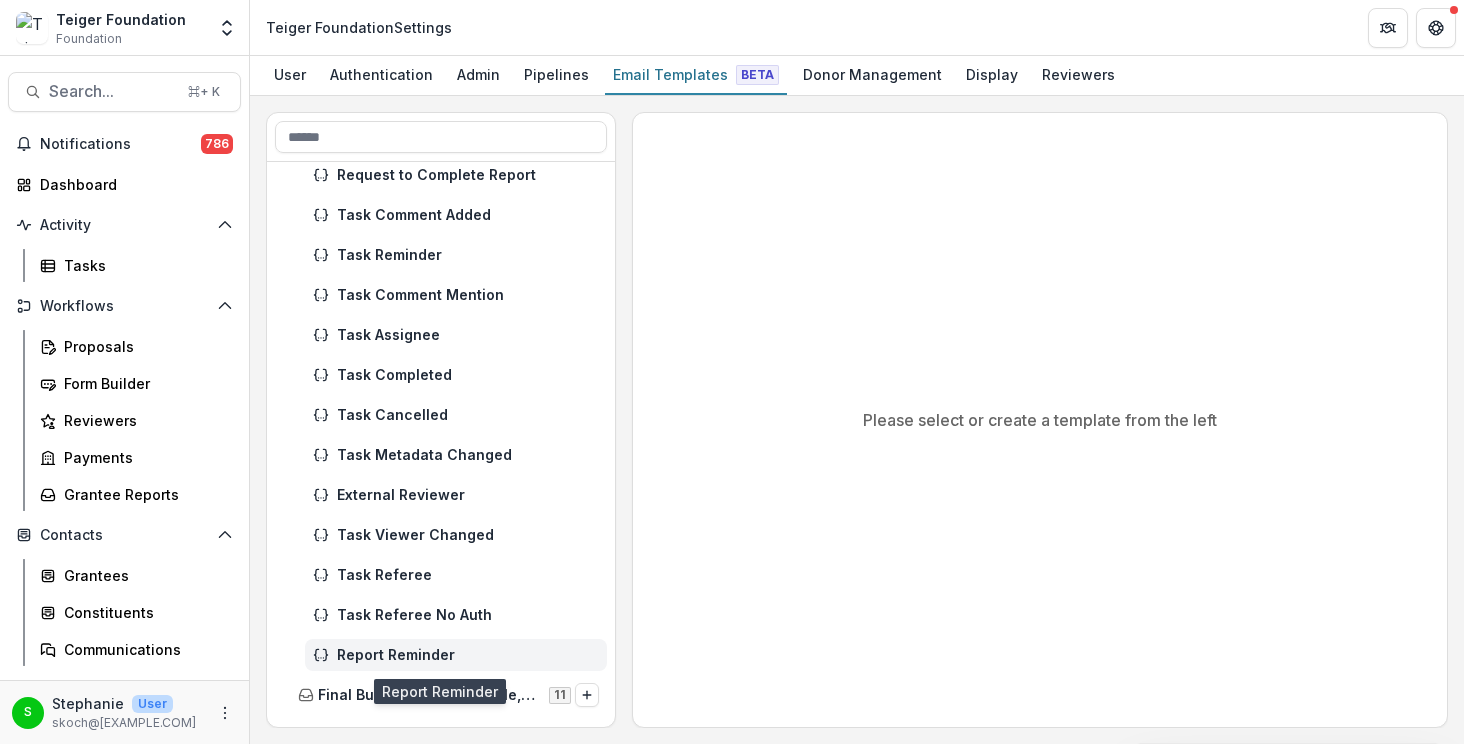 click on "Report Reminder" at bounding box center (468, 655) 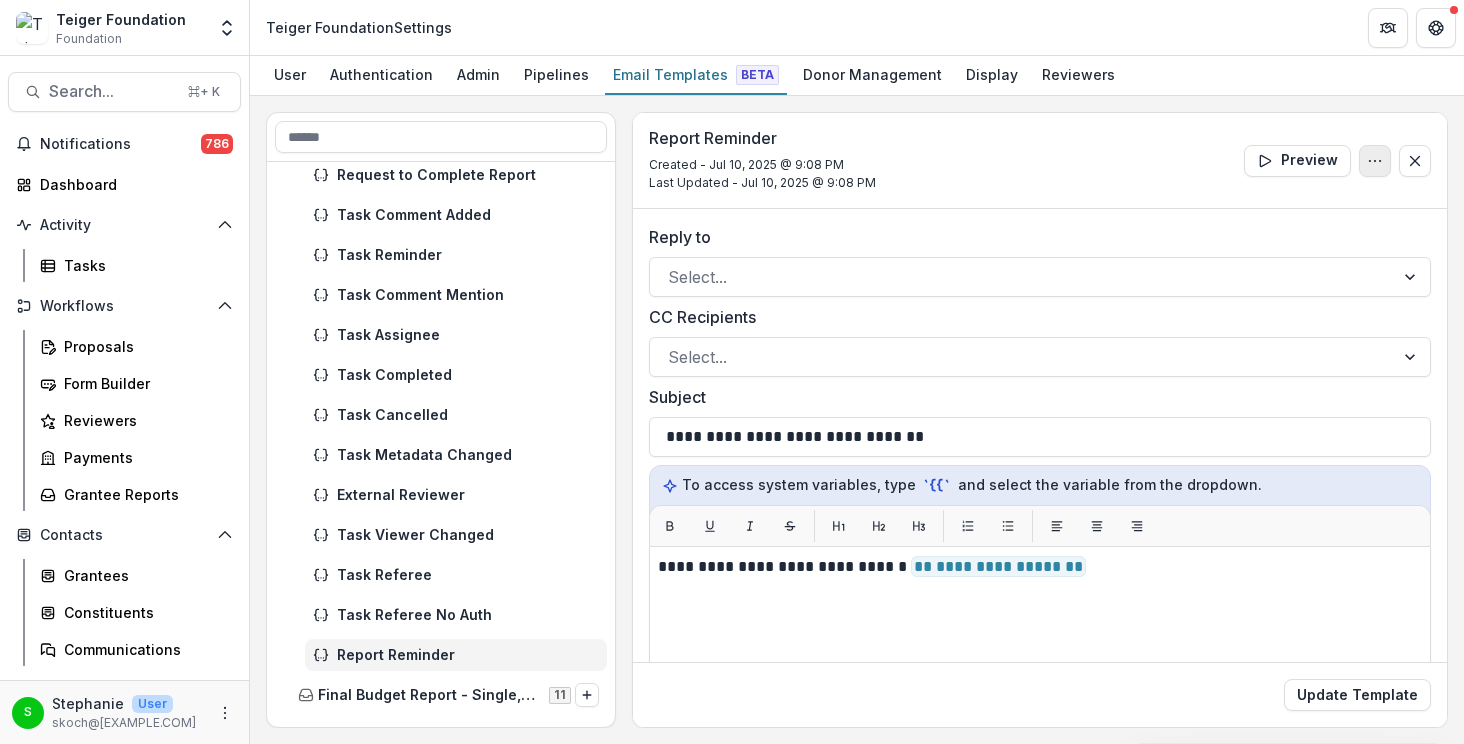 click at bounding box center [1375, 161] 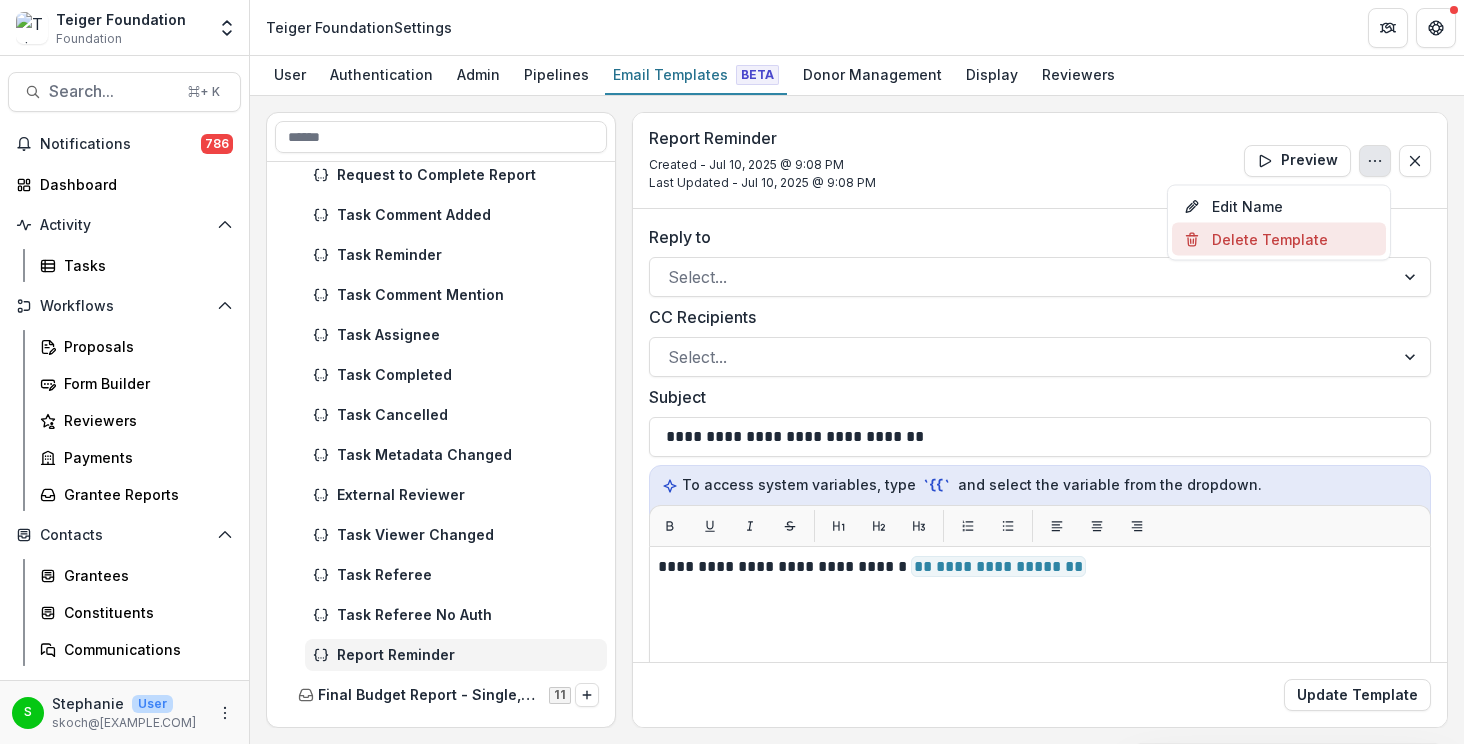 click on "Delete Template" at bounding box center [1279, 239] 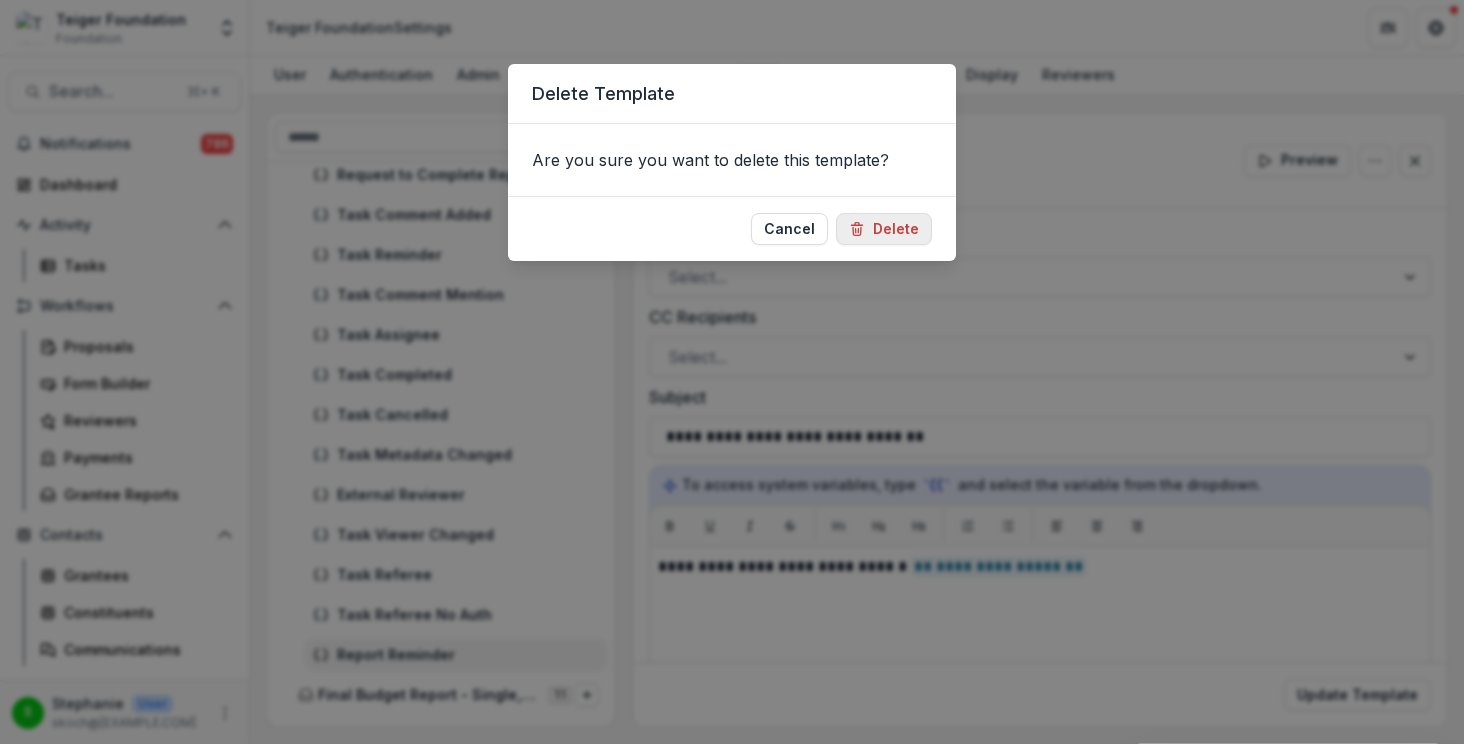 click on "Delete" at bounding box center [884, 229] 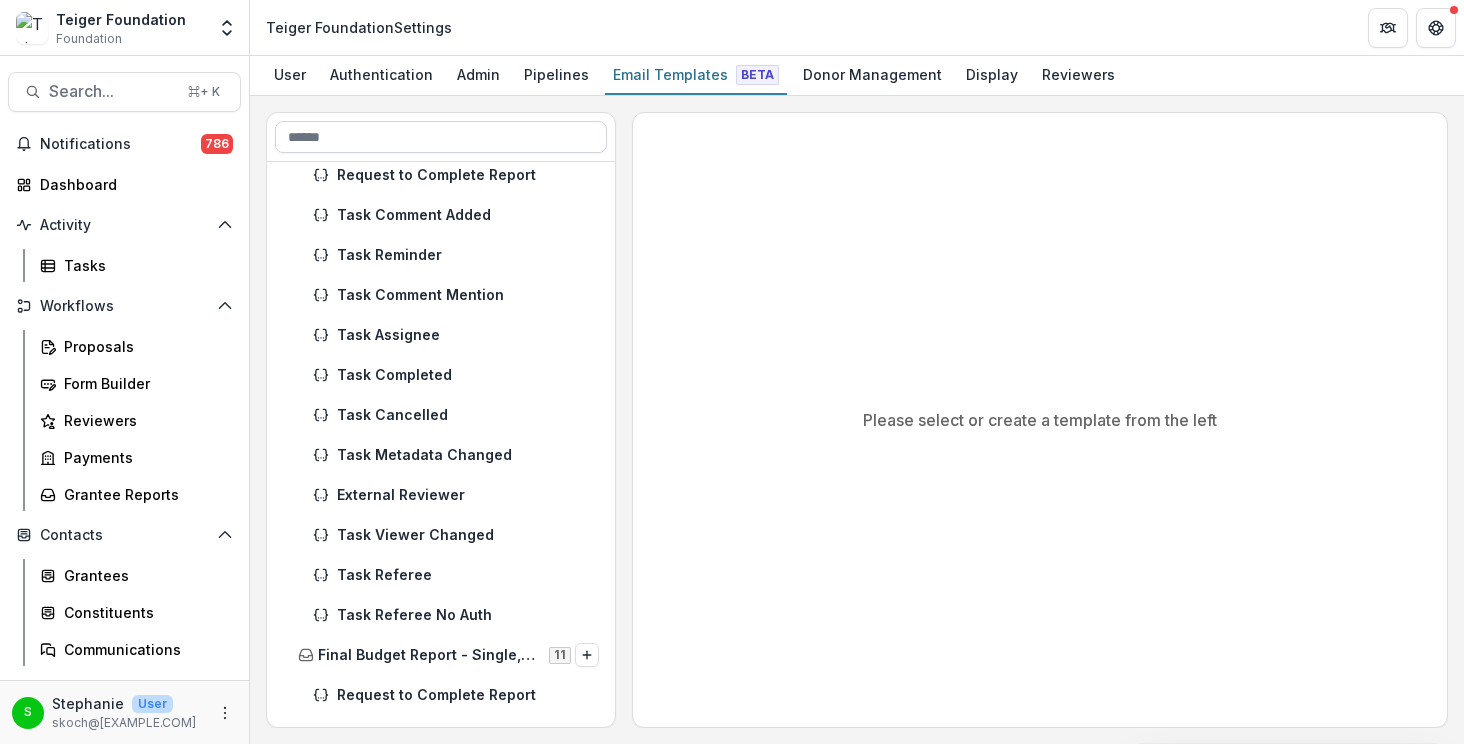 click at bounding box center [441, 137] 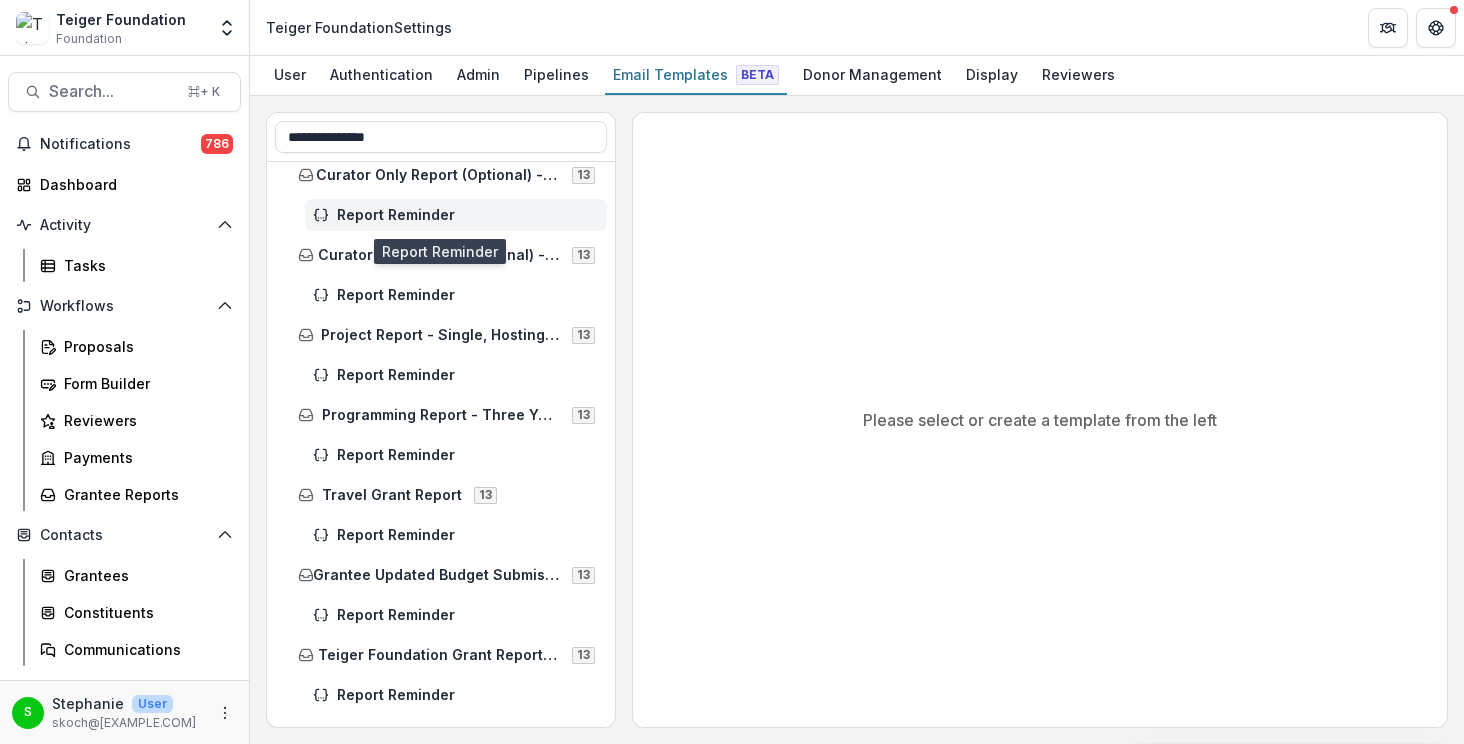 type on "**********" 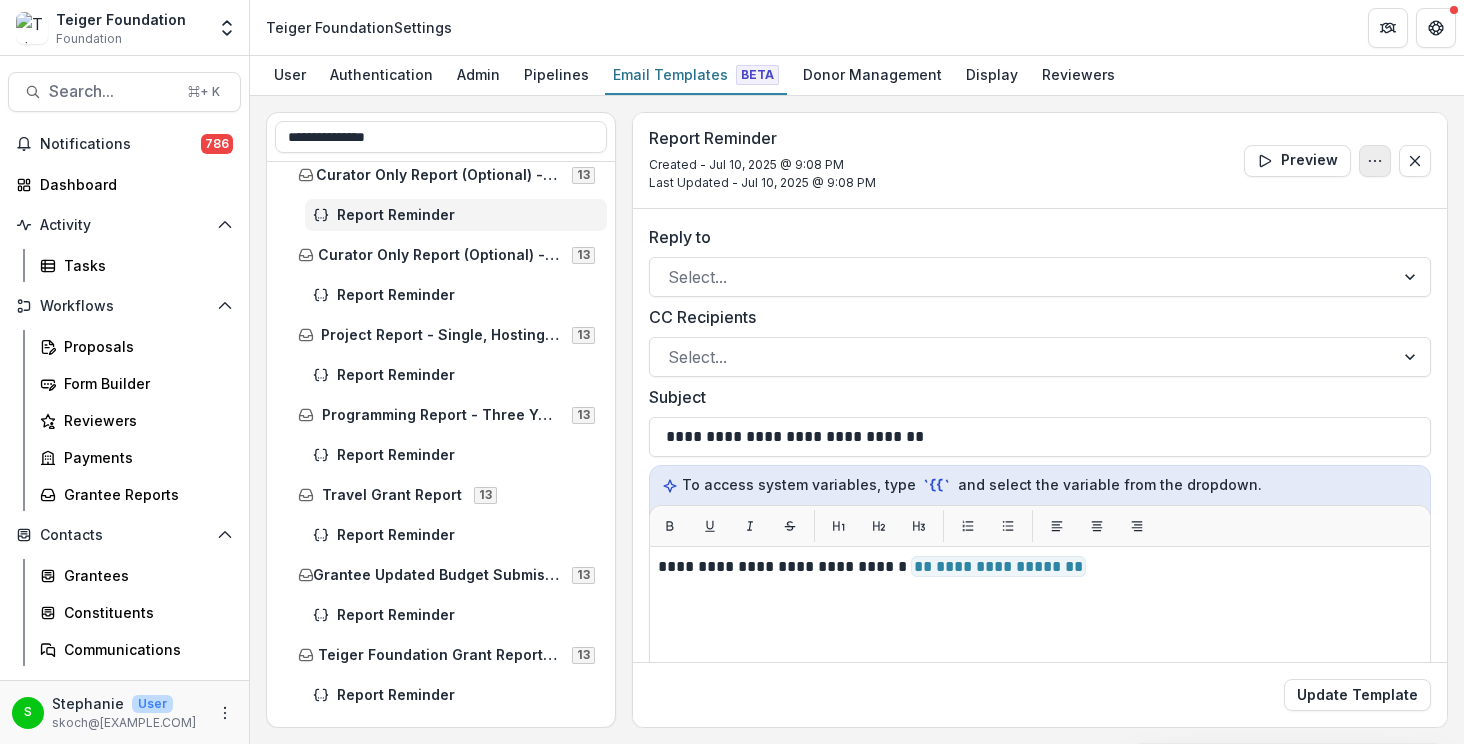 click 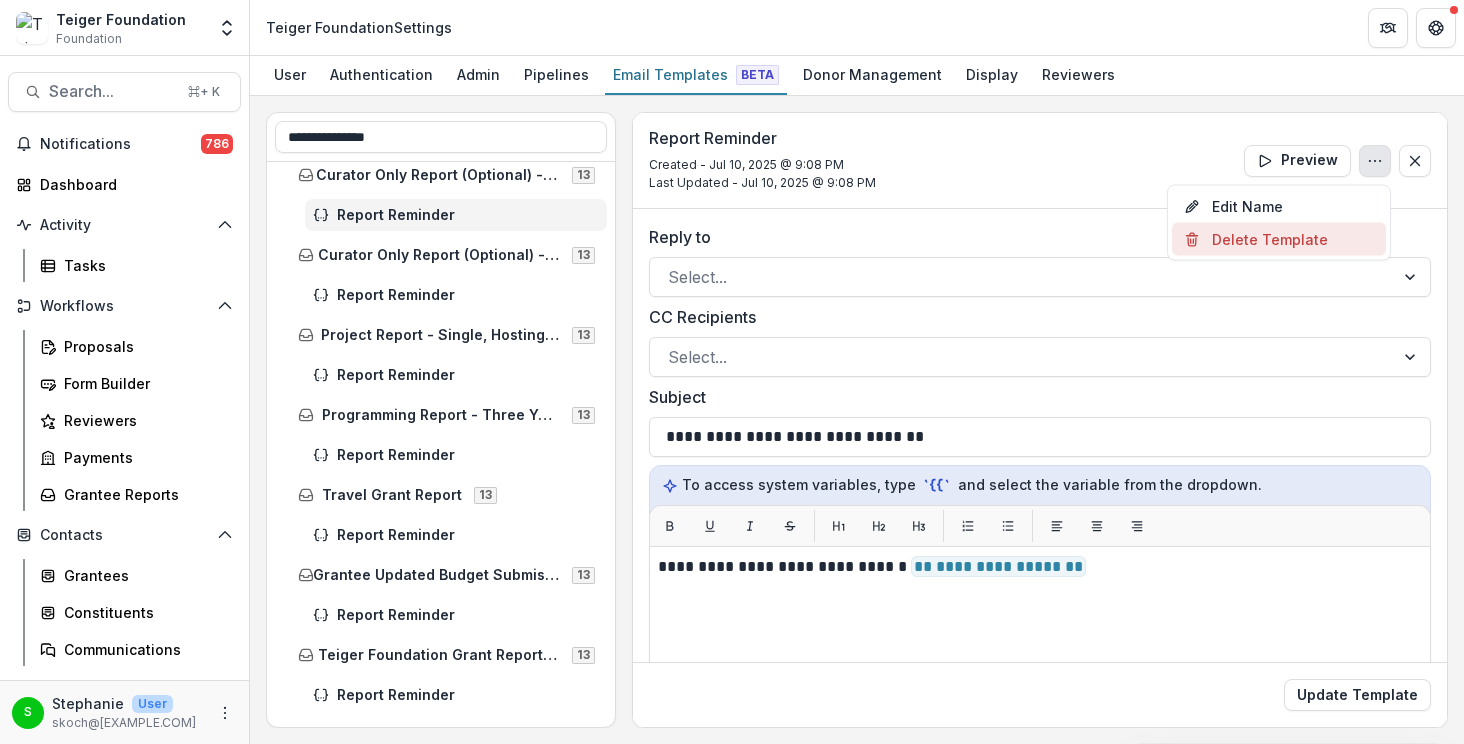 click on "Delete Template" at bounding box center [1279, 239] 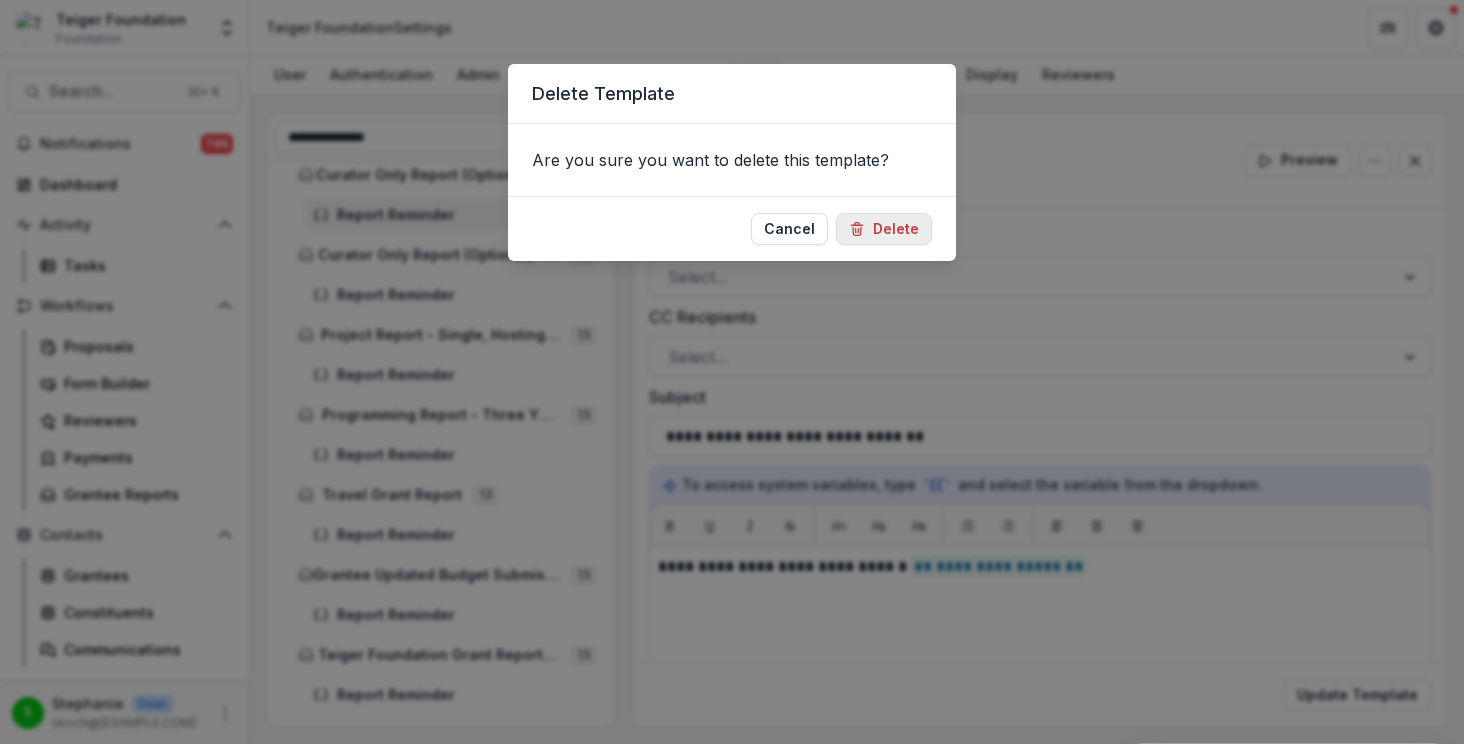 click on "Delete" at bounding box center [884, 229] 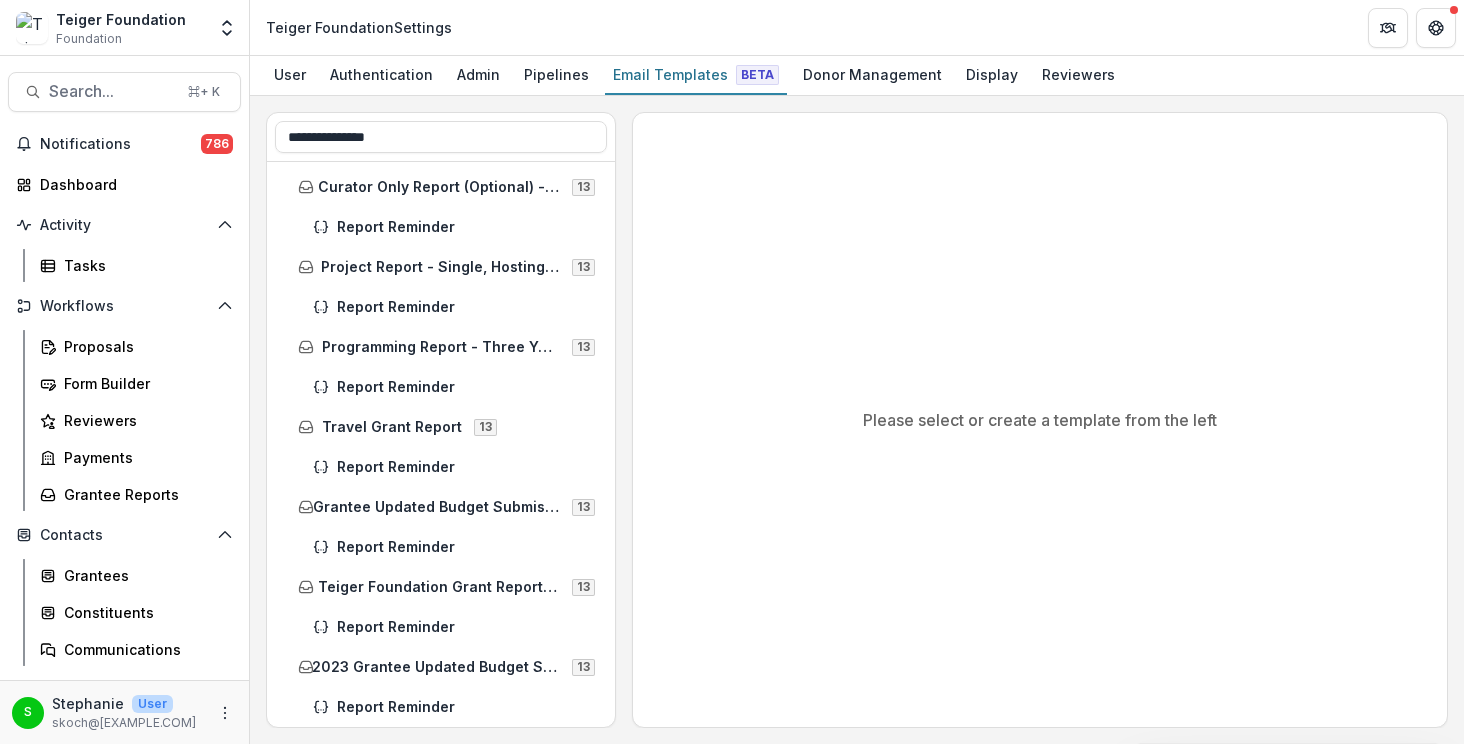 scroll, scrollTop: 211, scrollLeft: 0, axis: vertical 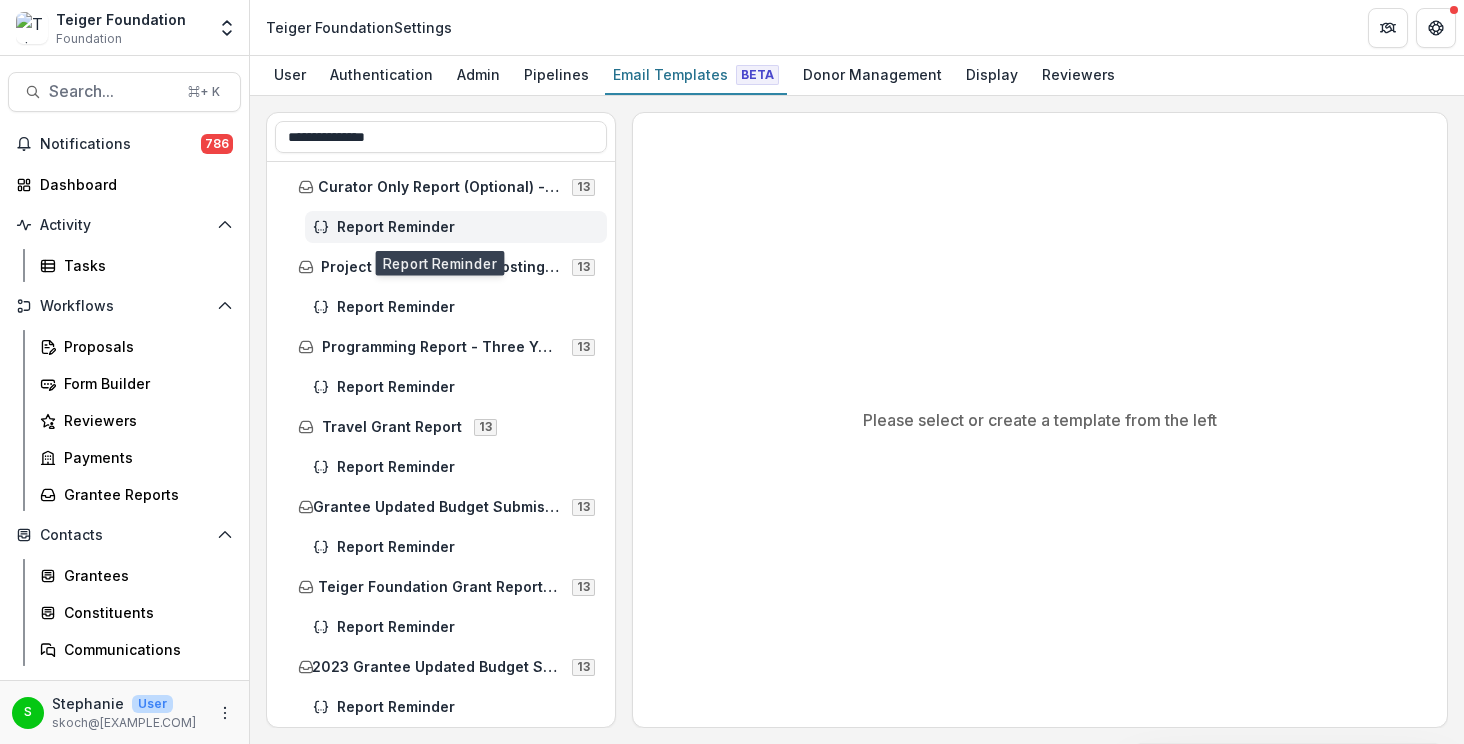 click on "Report Reminder" at bounding box center [468, 227] 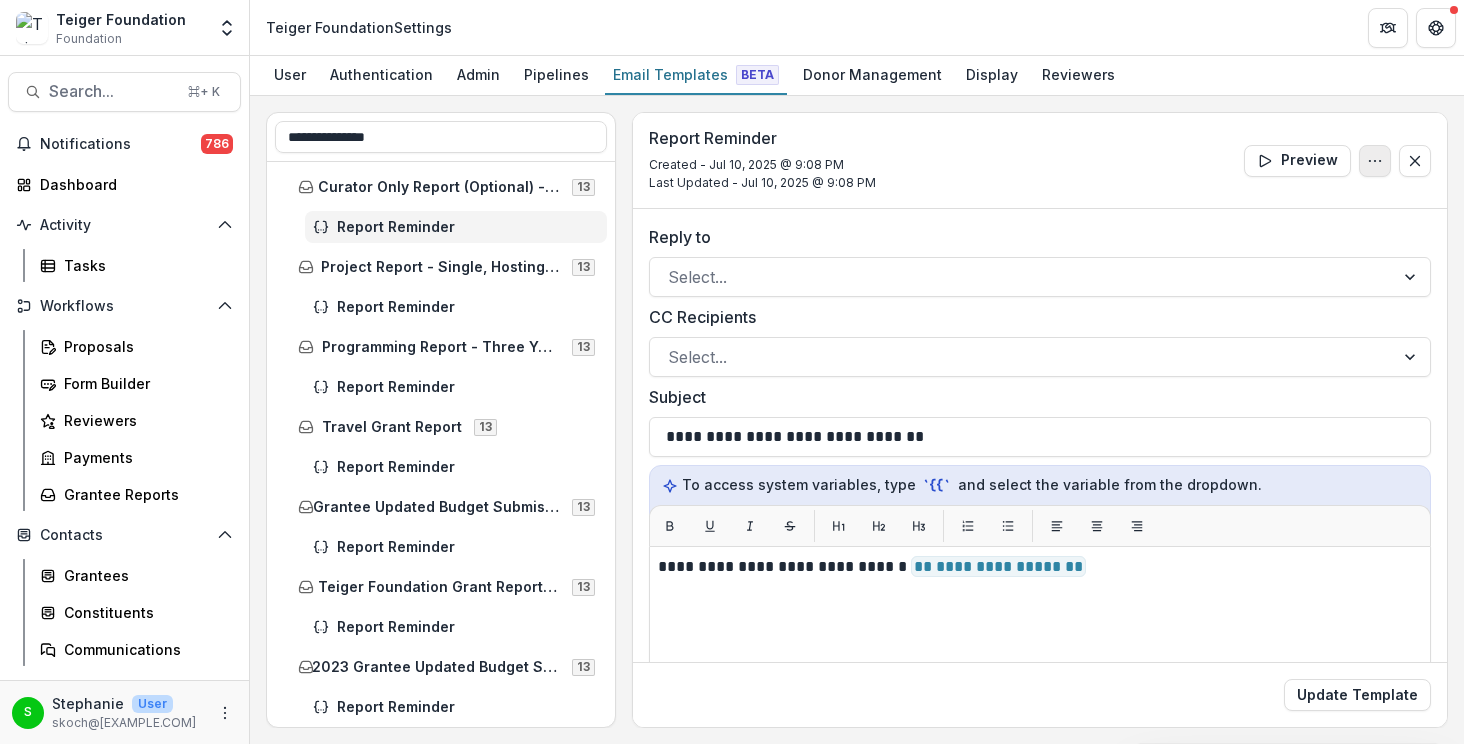 click at bounding box center [1375, 161] 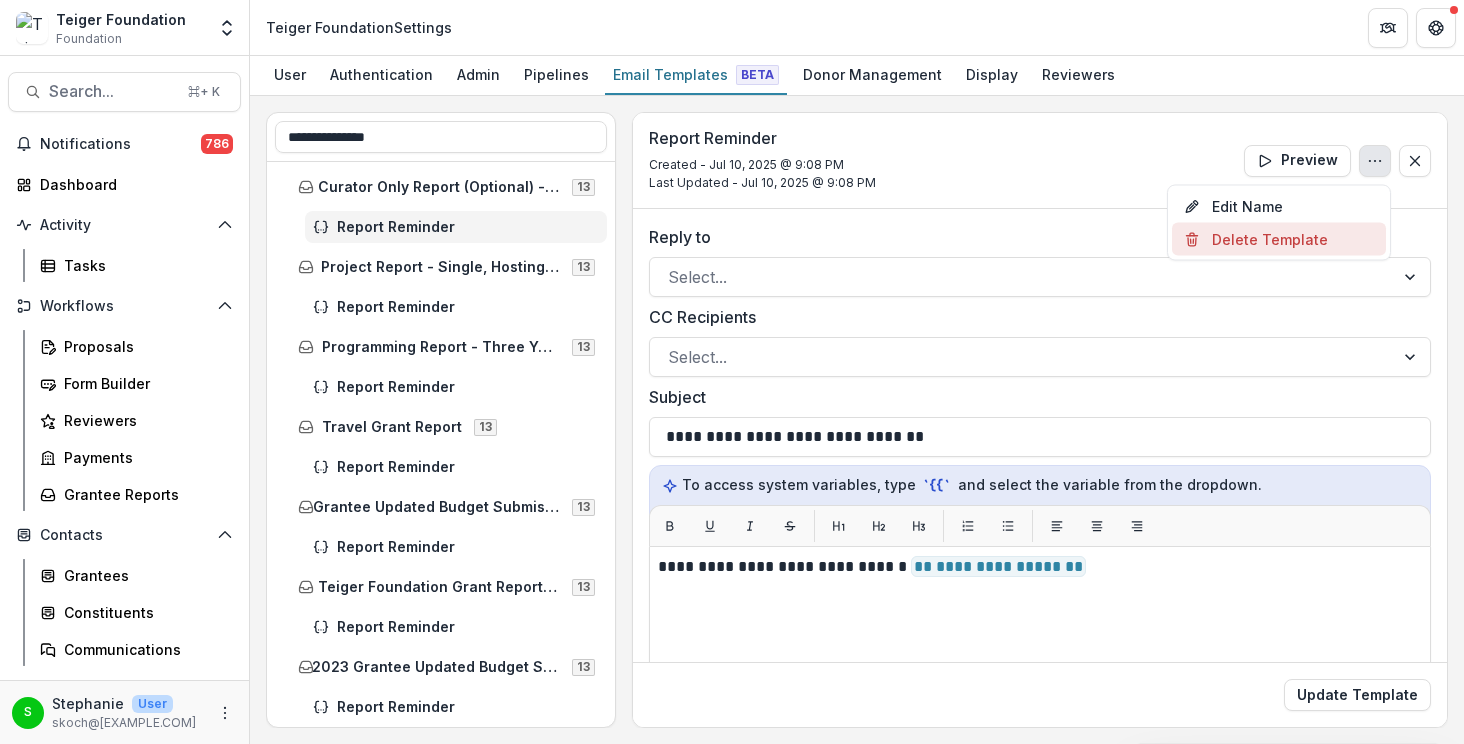click on "Delete Template" at bounding box center [1279, 239] 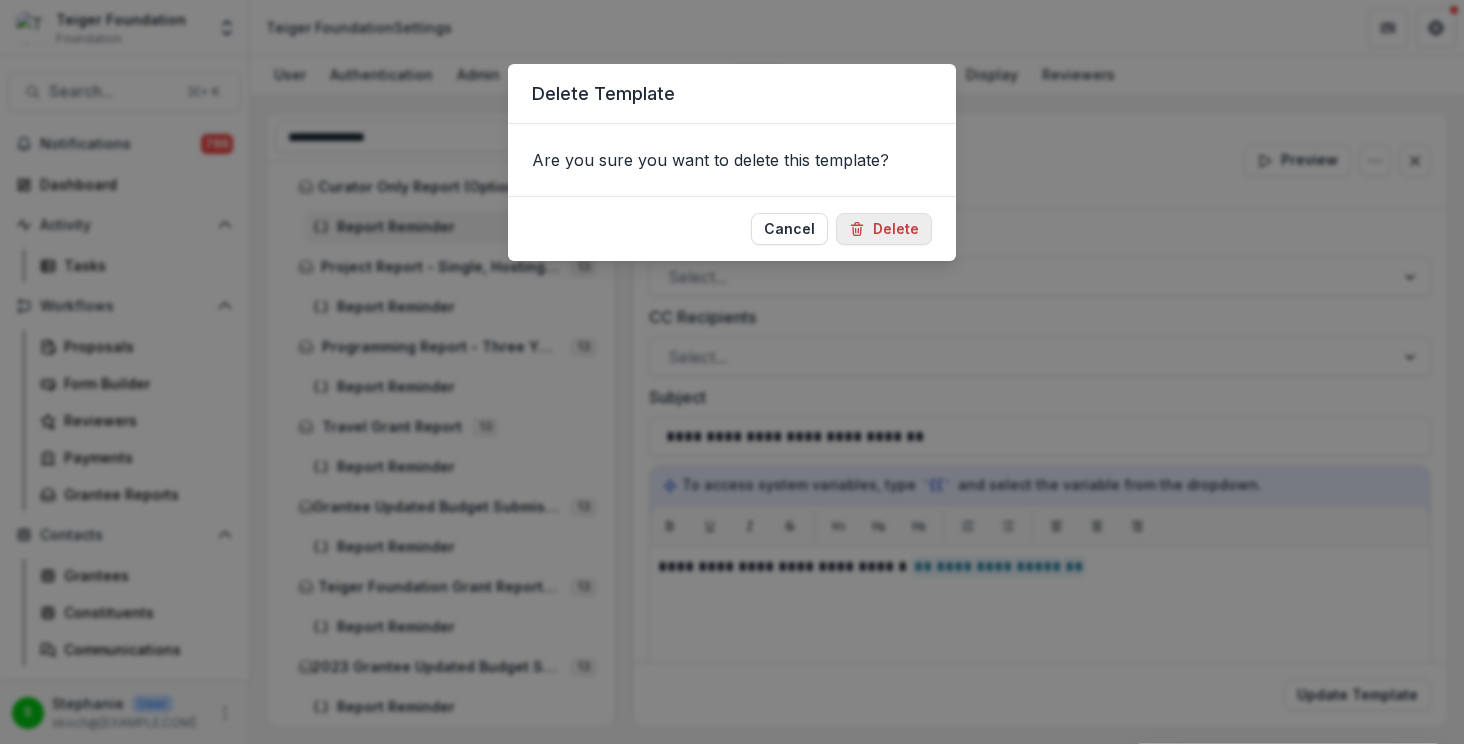 click on "Delete" at bounding box center (884, 229) 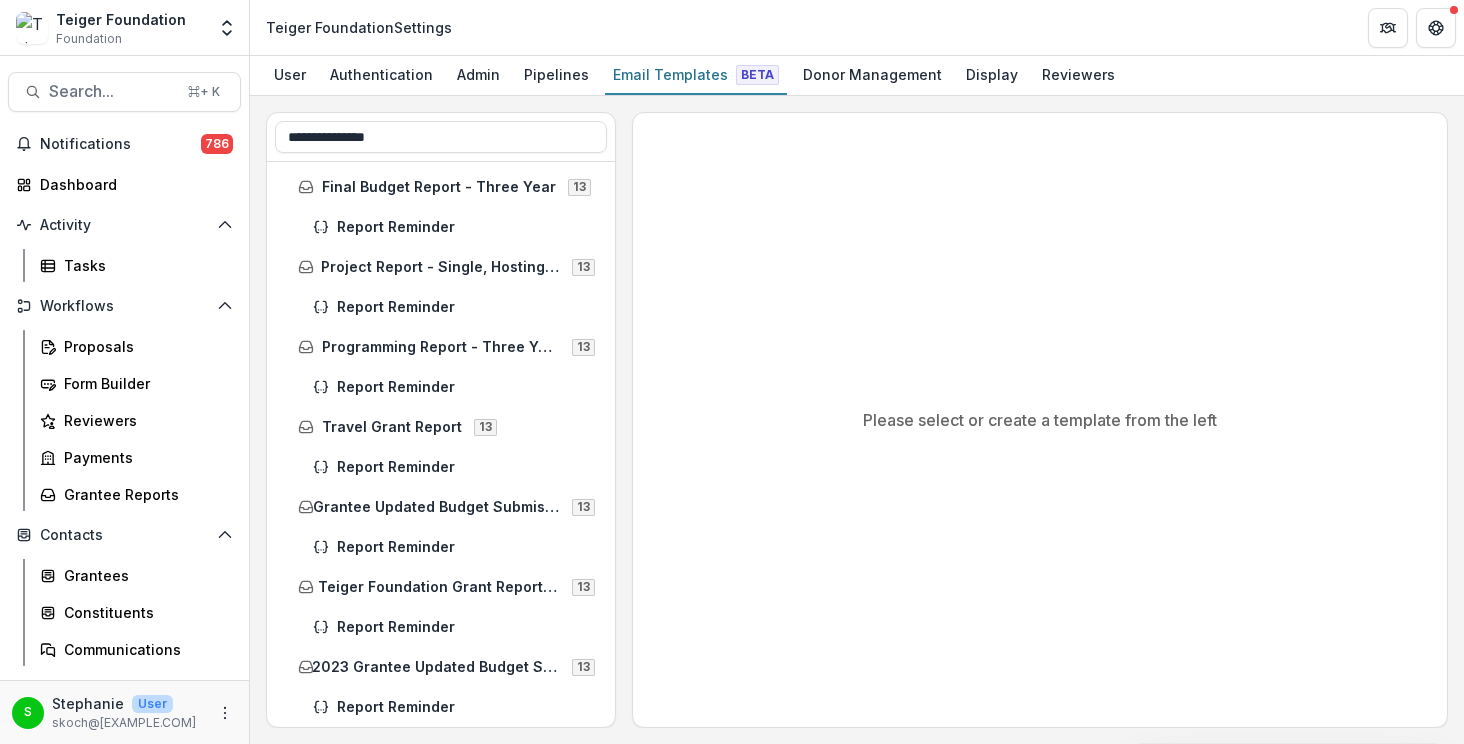 scroll, scrollTop: 131, scrollLeft: 0, axis: vertical 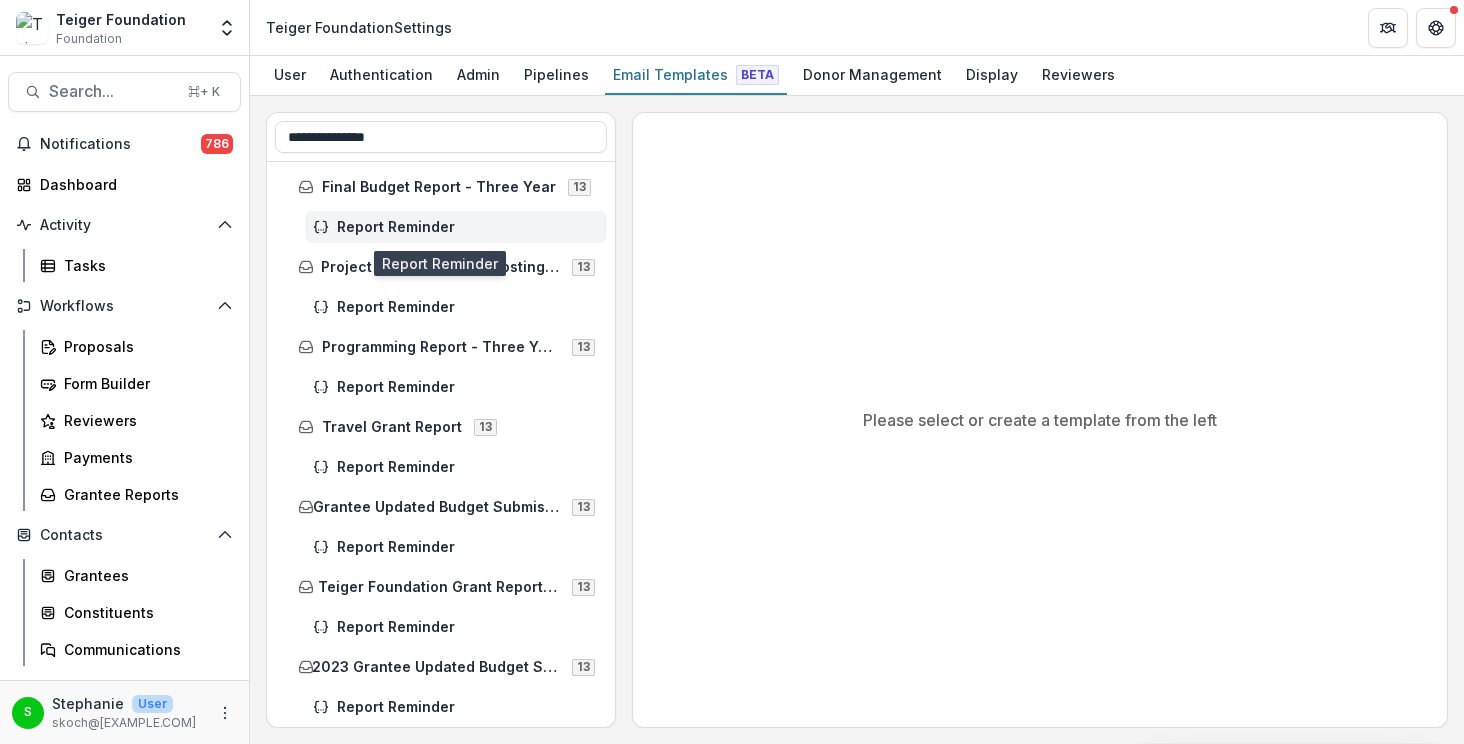 click on "Report Reminder" at bounding box center (468, 227) 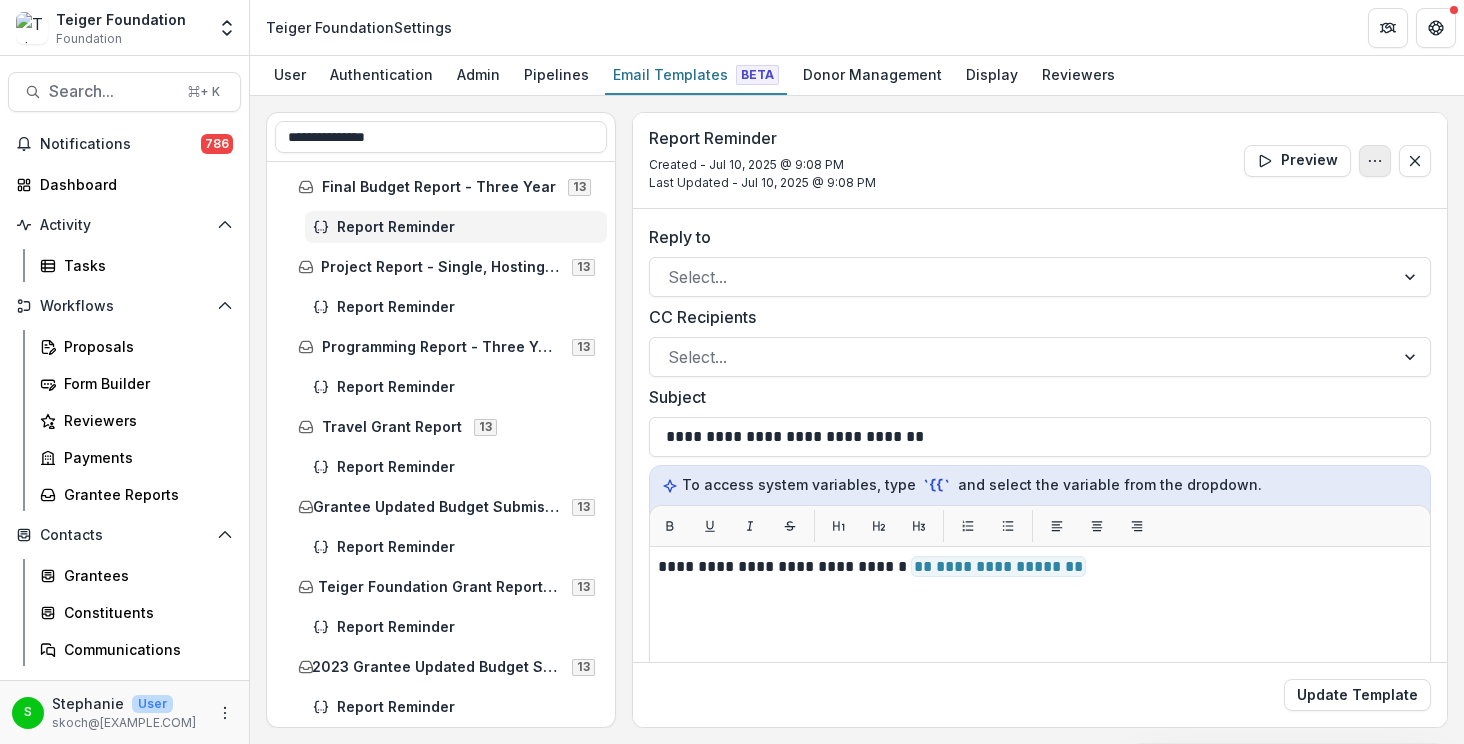 click 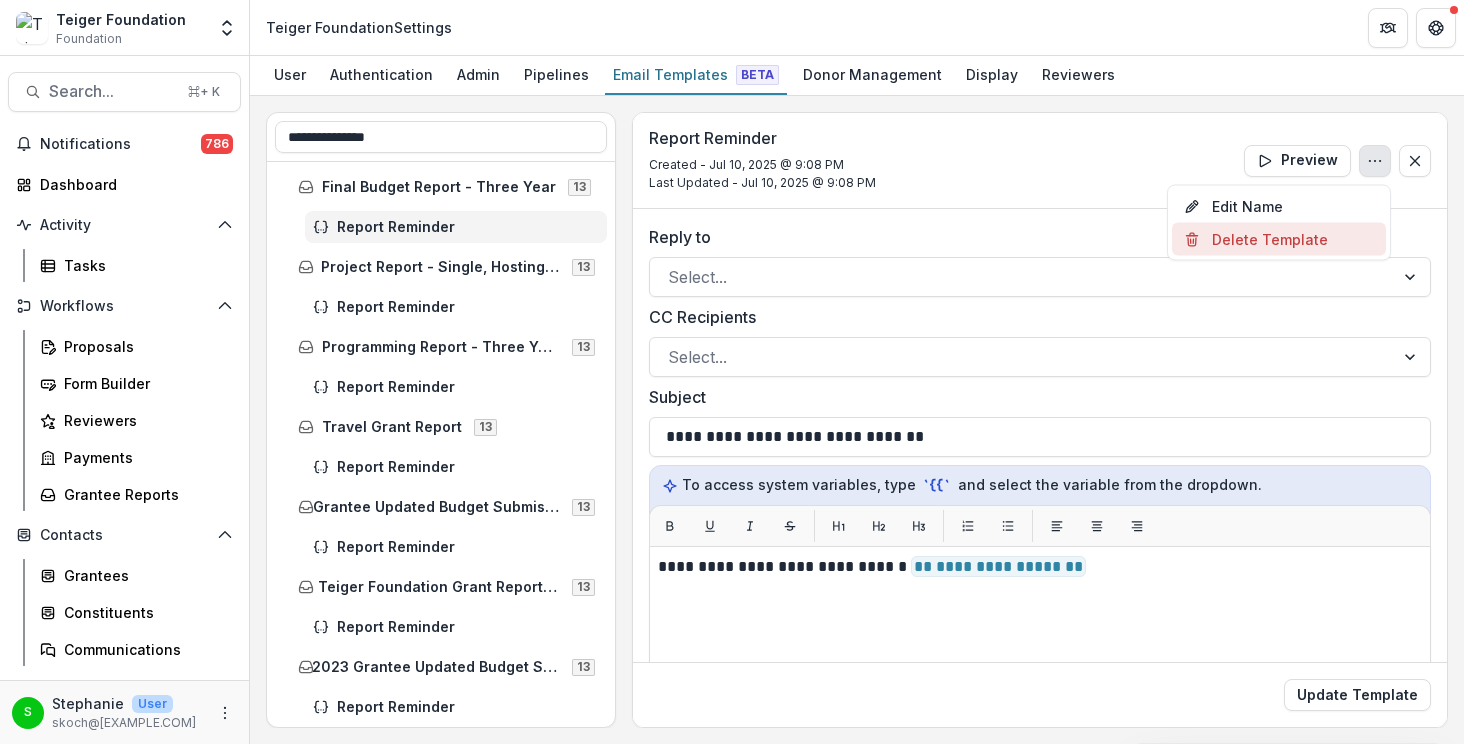 click on "Delete Template" at bounding box center (1279, 239) 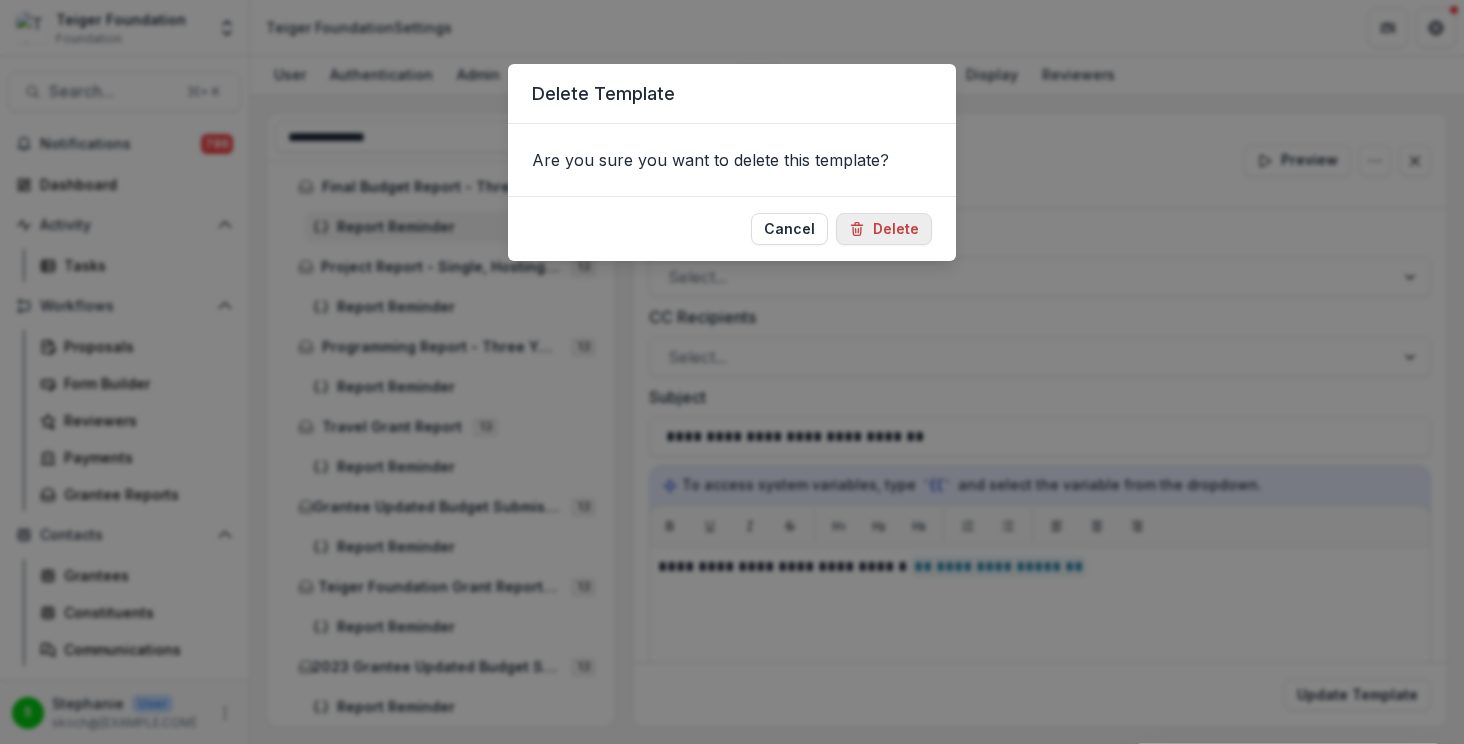 click on "Delete" at bounding box center (884, 229) 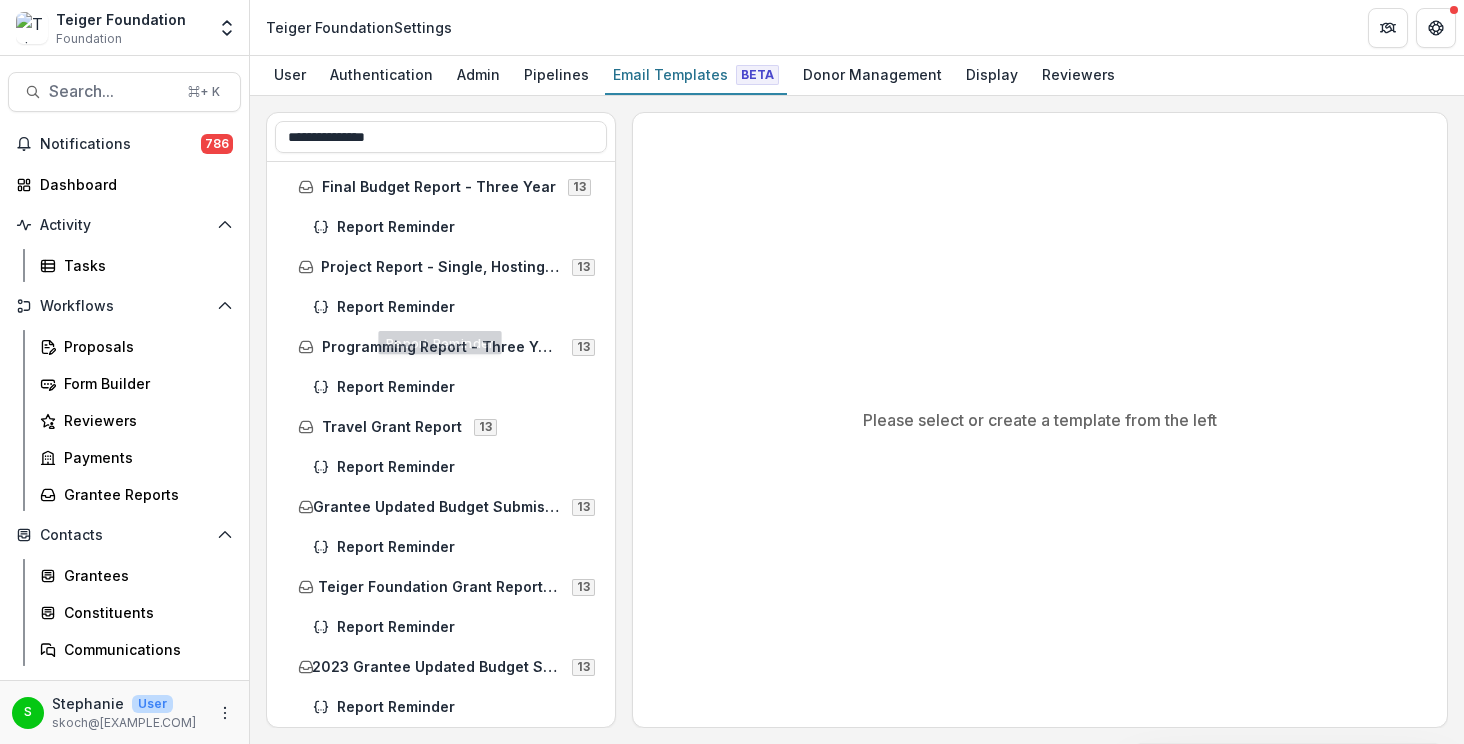 scroll, scrollTop: 51, scrollLeft: 0, axis: vertical 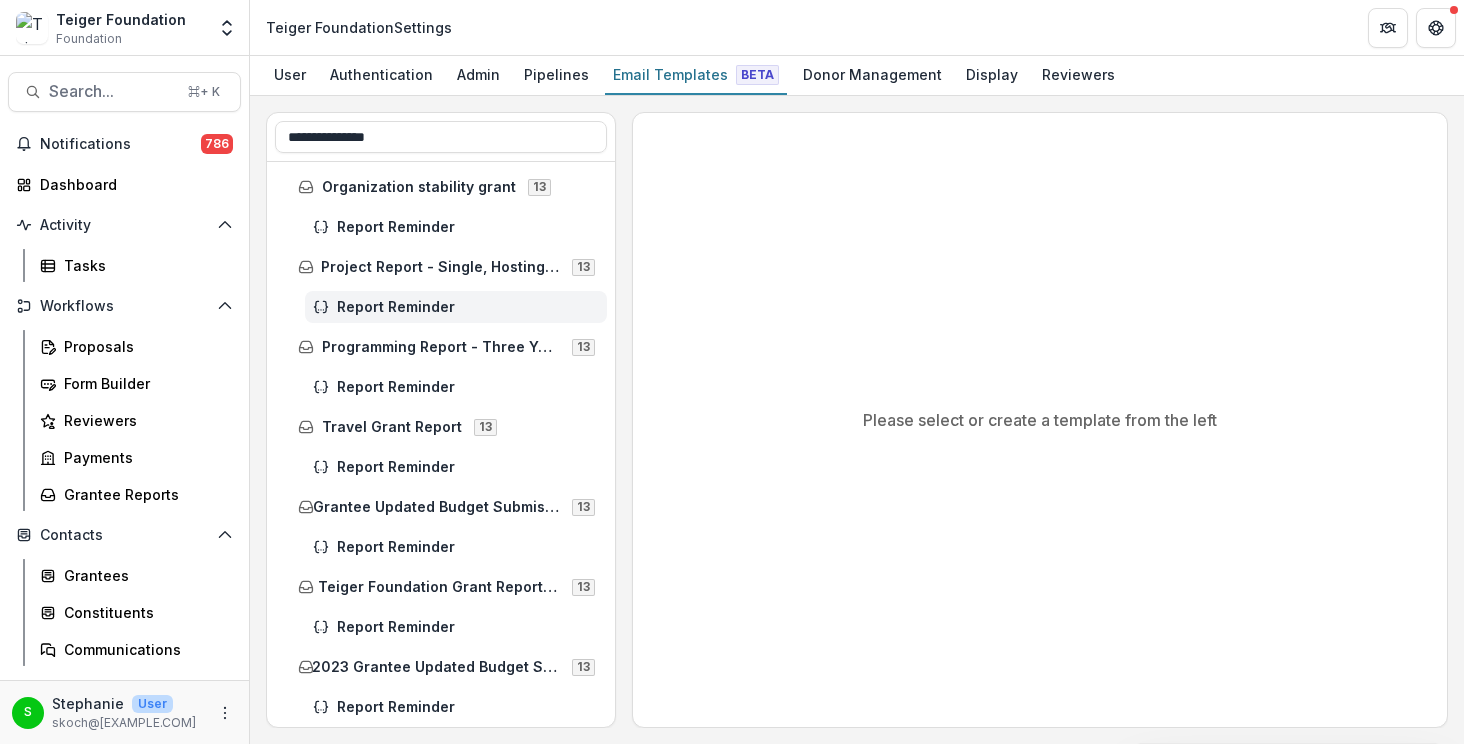 click on "Report Reminder" at bounding box center [468, 307] 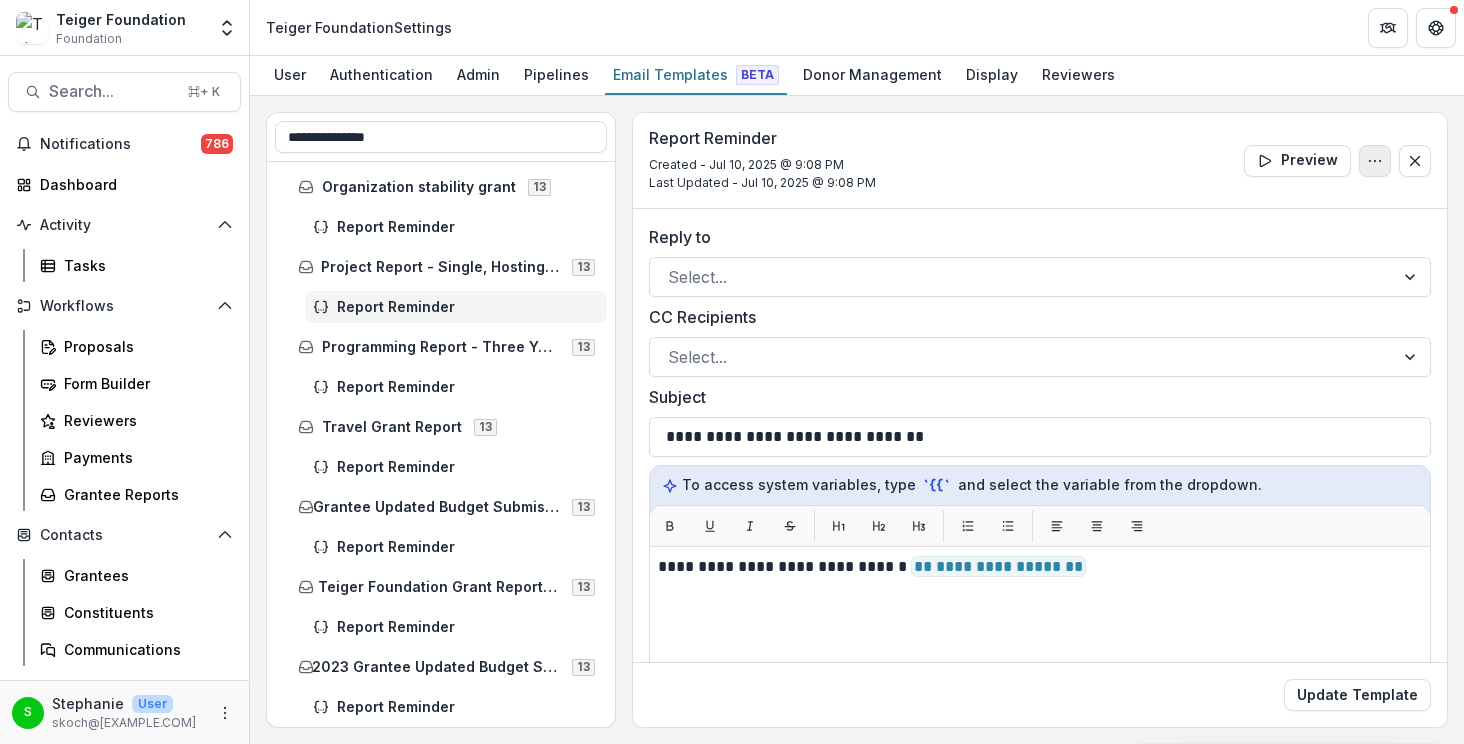 click at bounding box center (1375, 161) 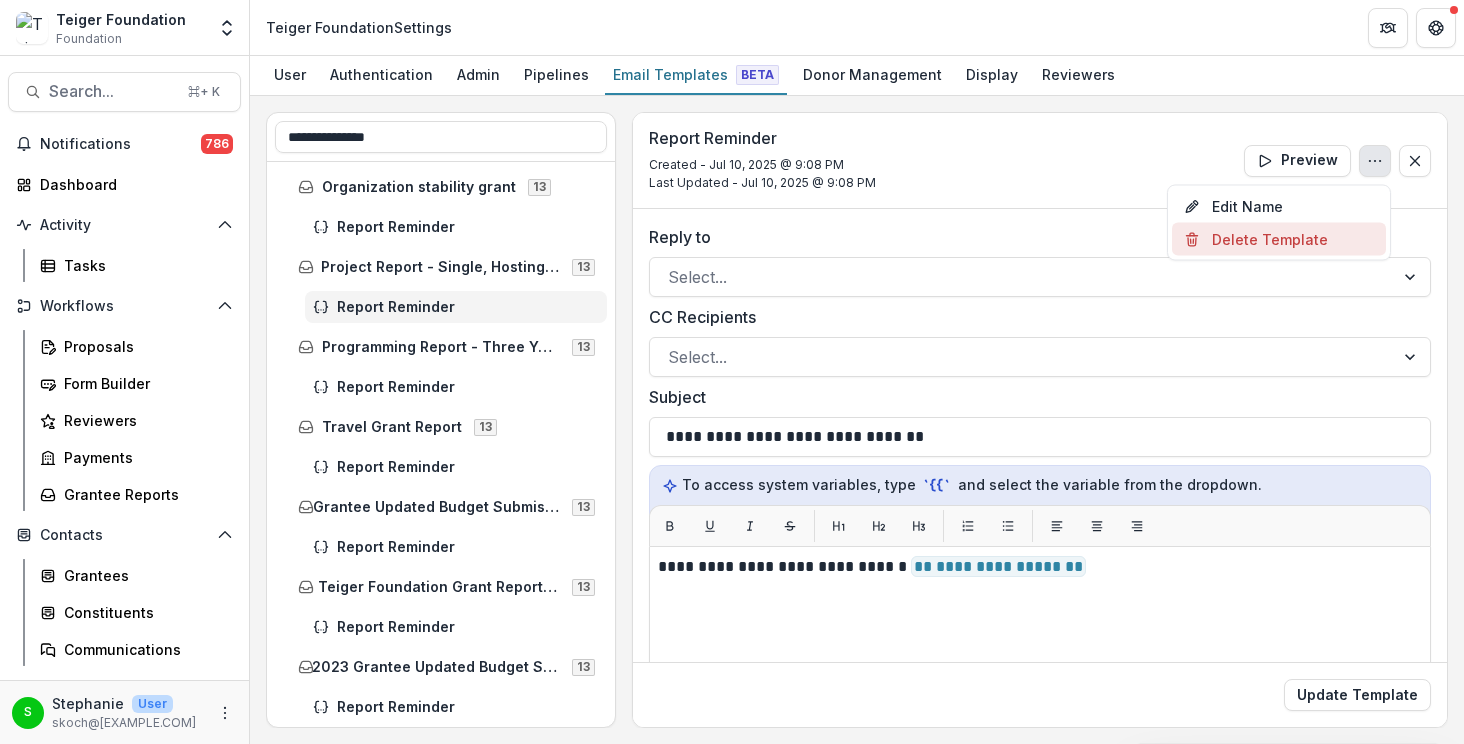 click on "Delete Template" at bounding box center (1279, 239) 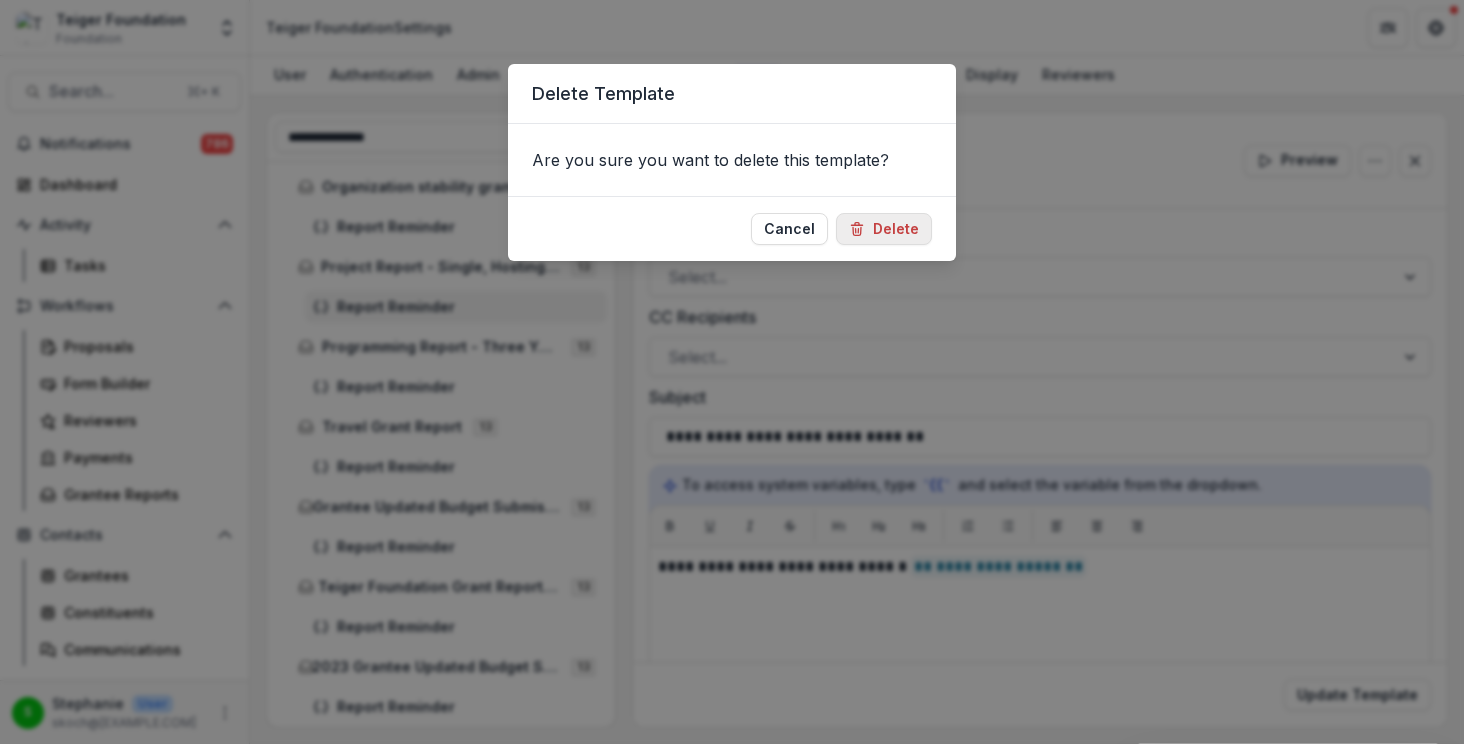 click on "Delete" at bounding box center (884, 229) 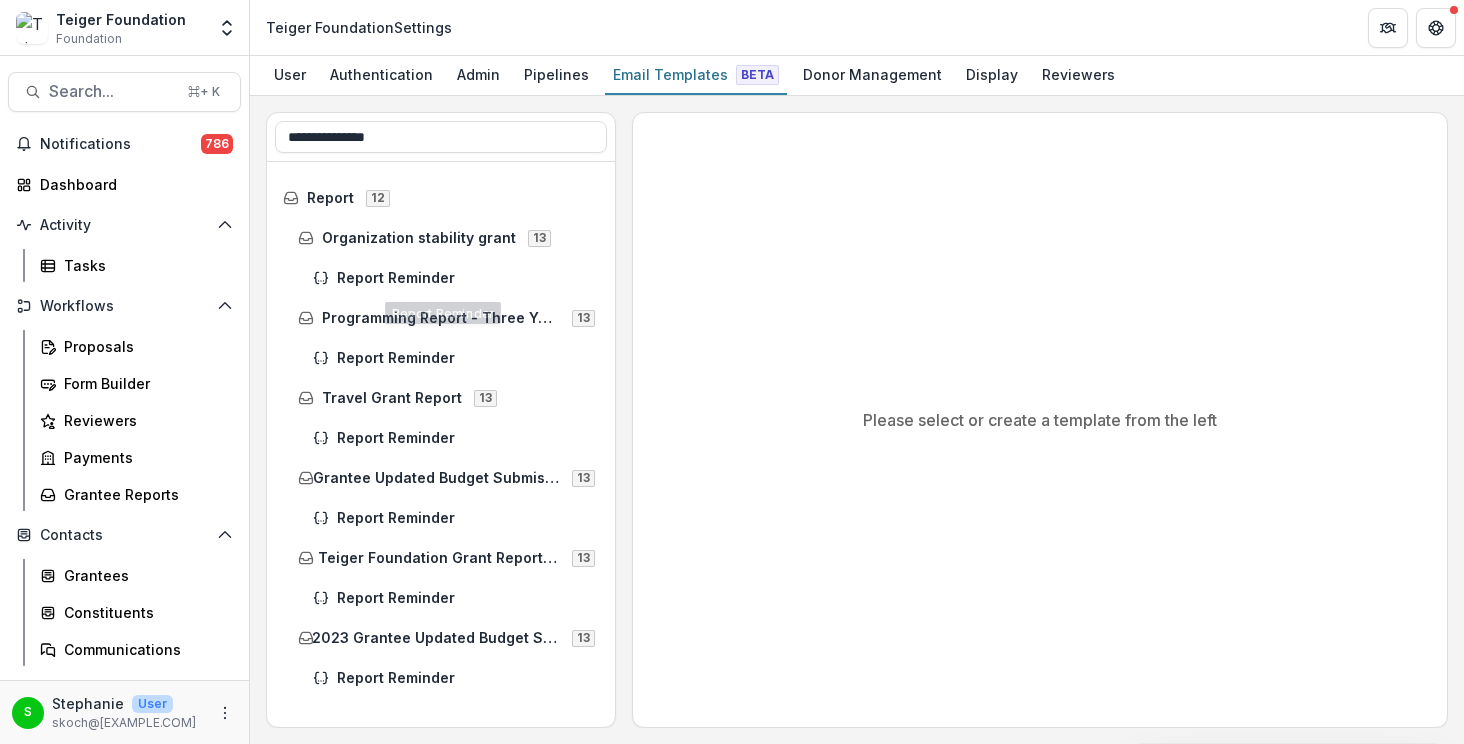 scroll, scrollTop: 0, scrollLeft: 0, axis: both 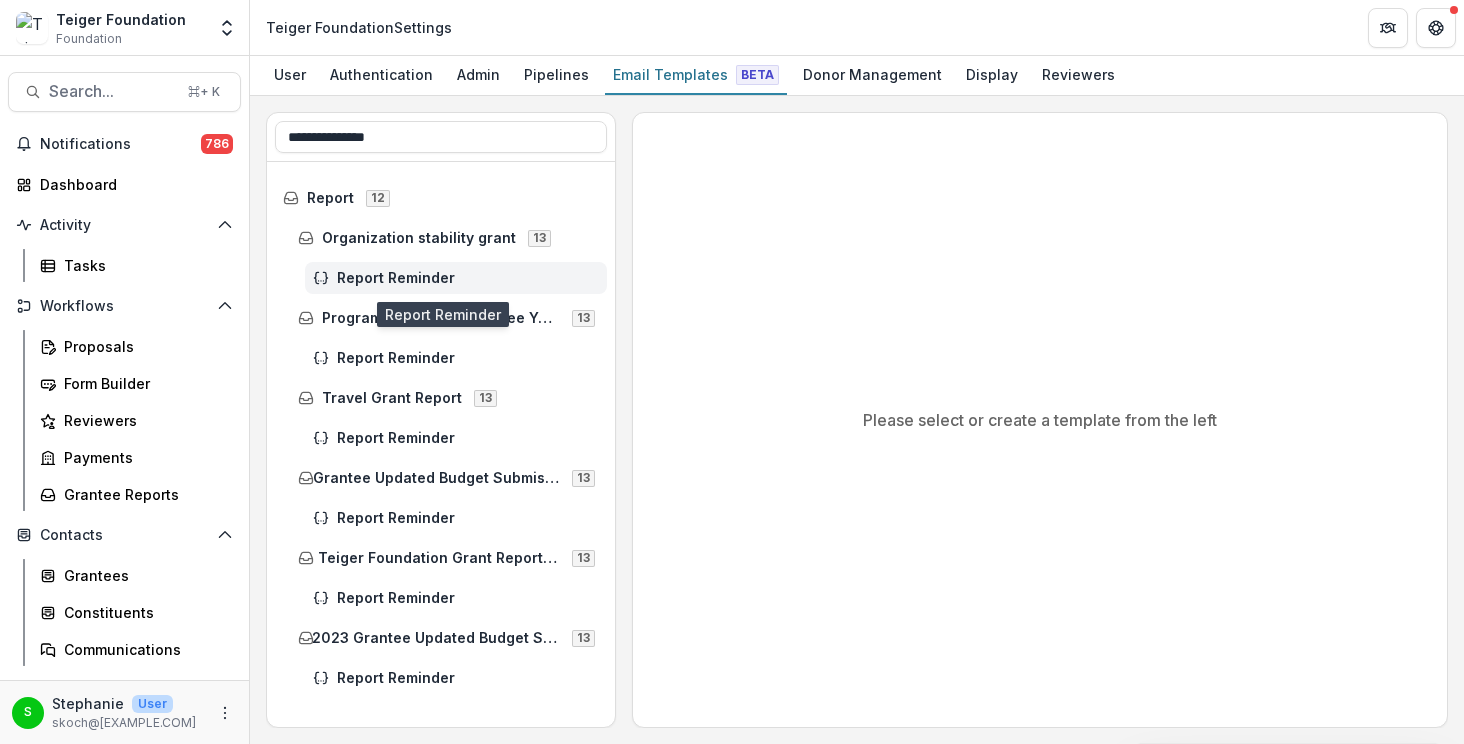 click on "Report Reminder" at bounding box center [468, 278] 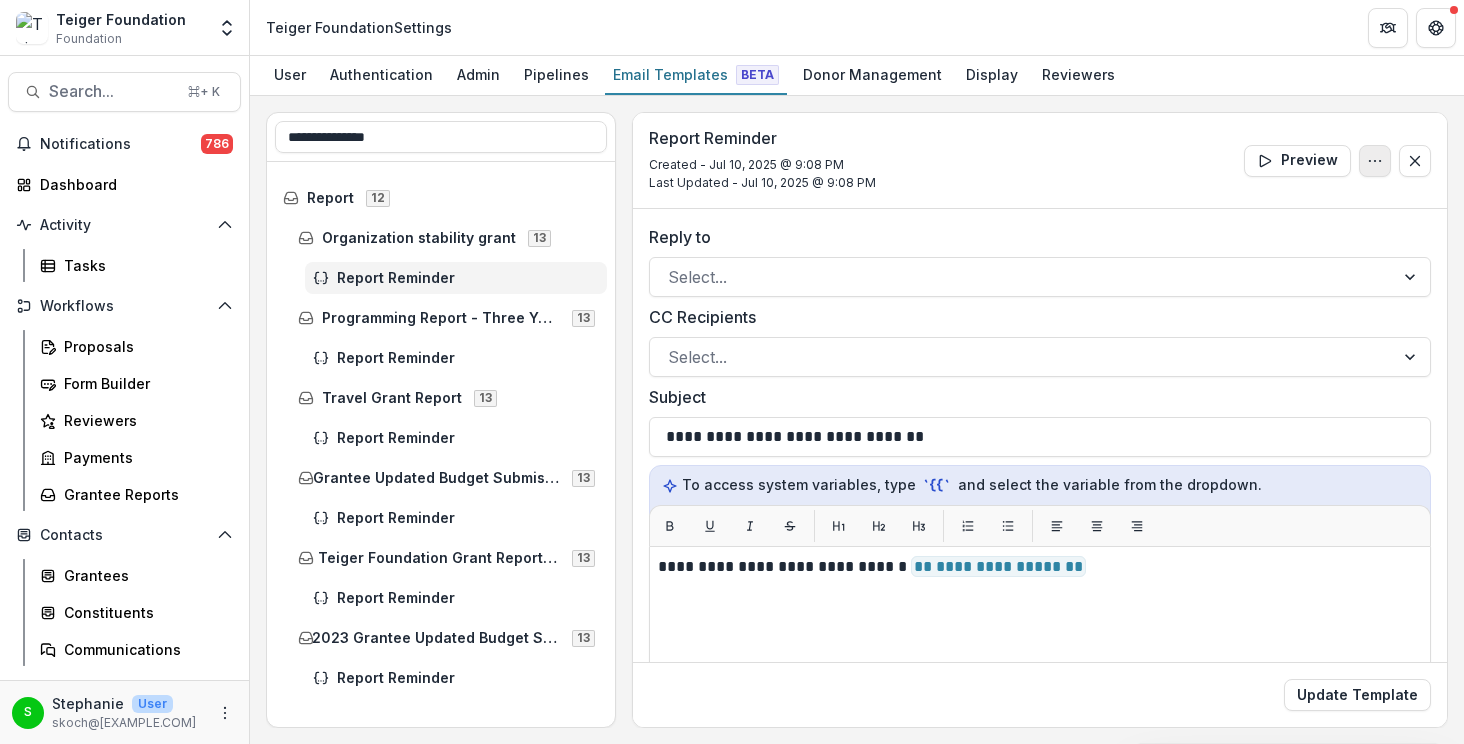 click 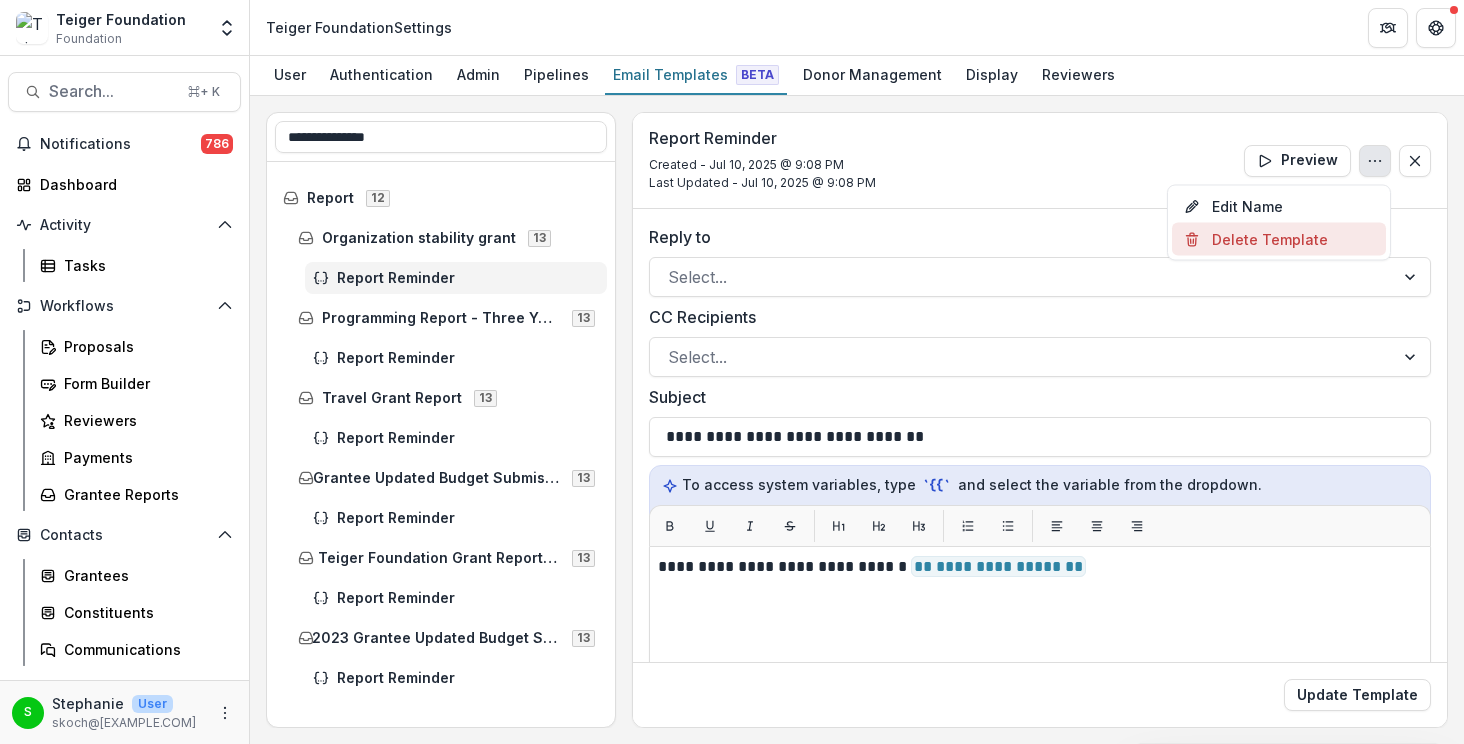click on "Delete Template" at bounding box center [1279, 239] 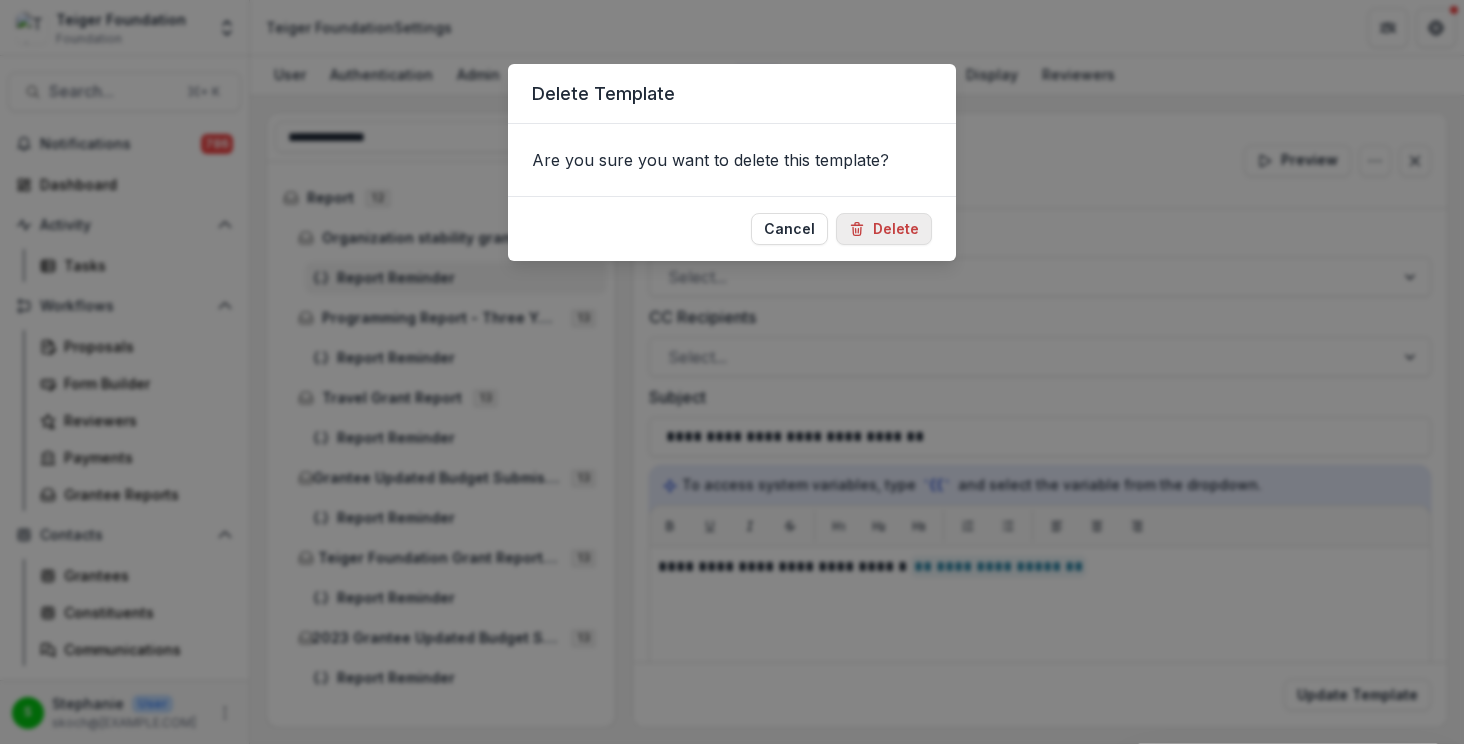 click on "Delete" at bounding box center (884, 229) 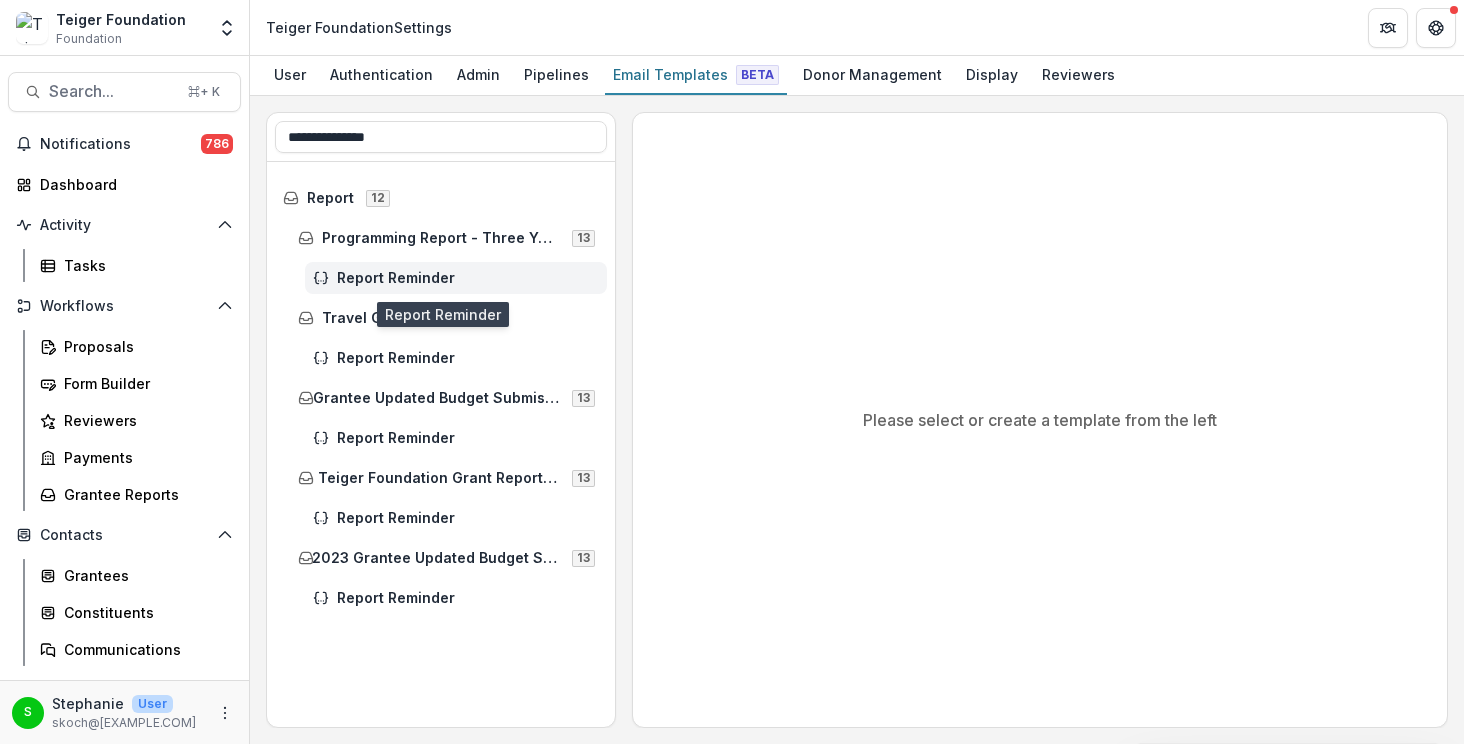 click on "Report Reminder" at bounding box center (468, 278) 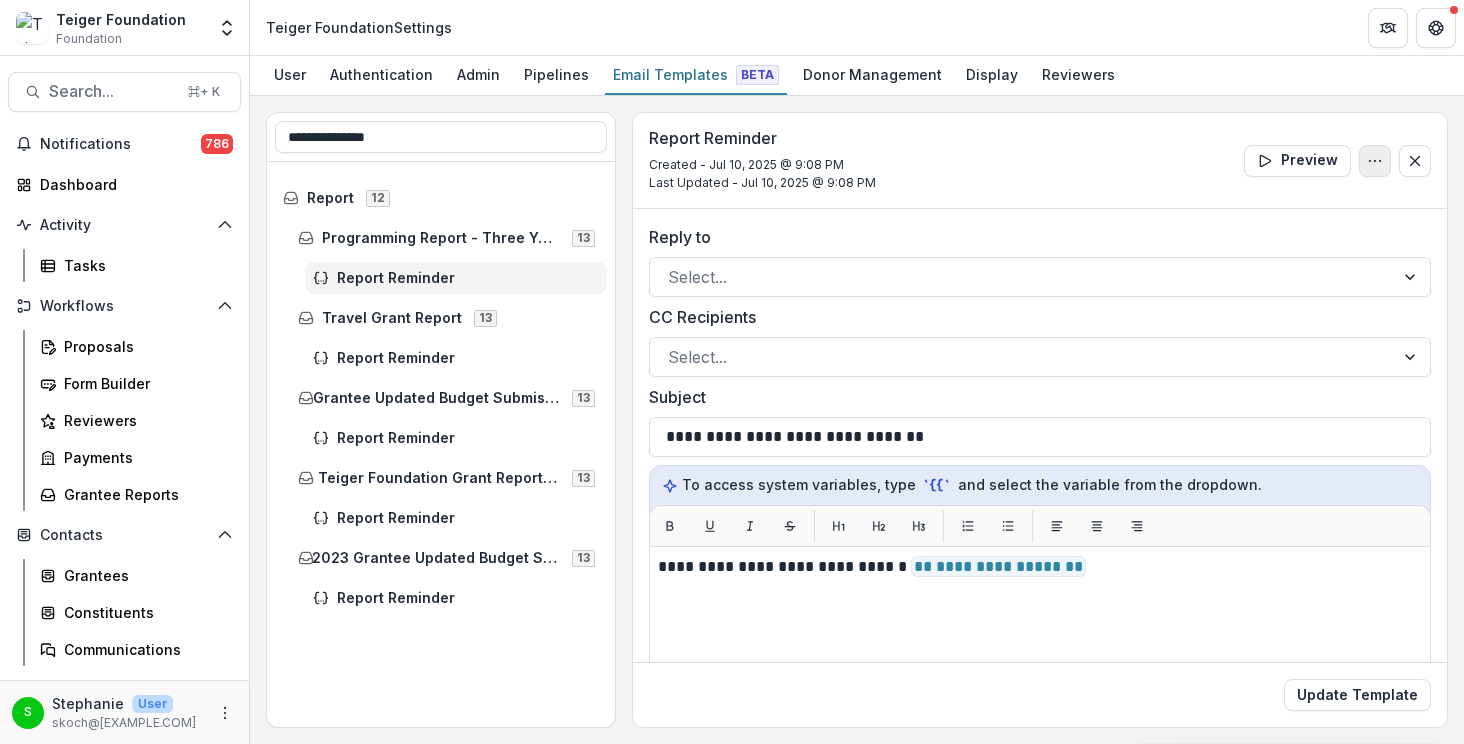 click at bounding box center [1375, 161] 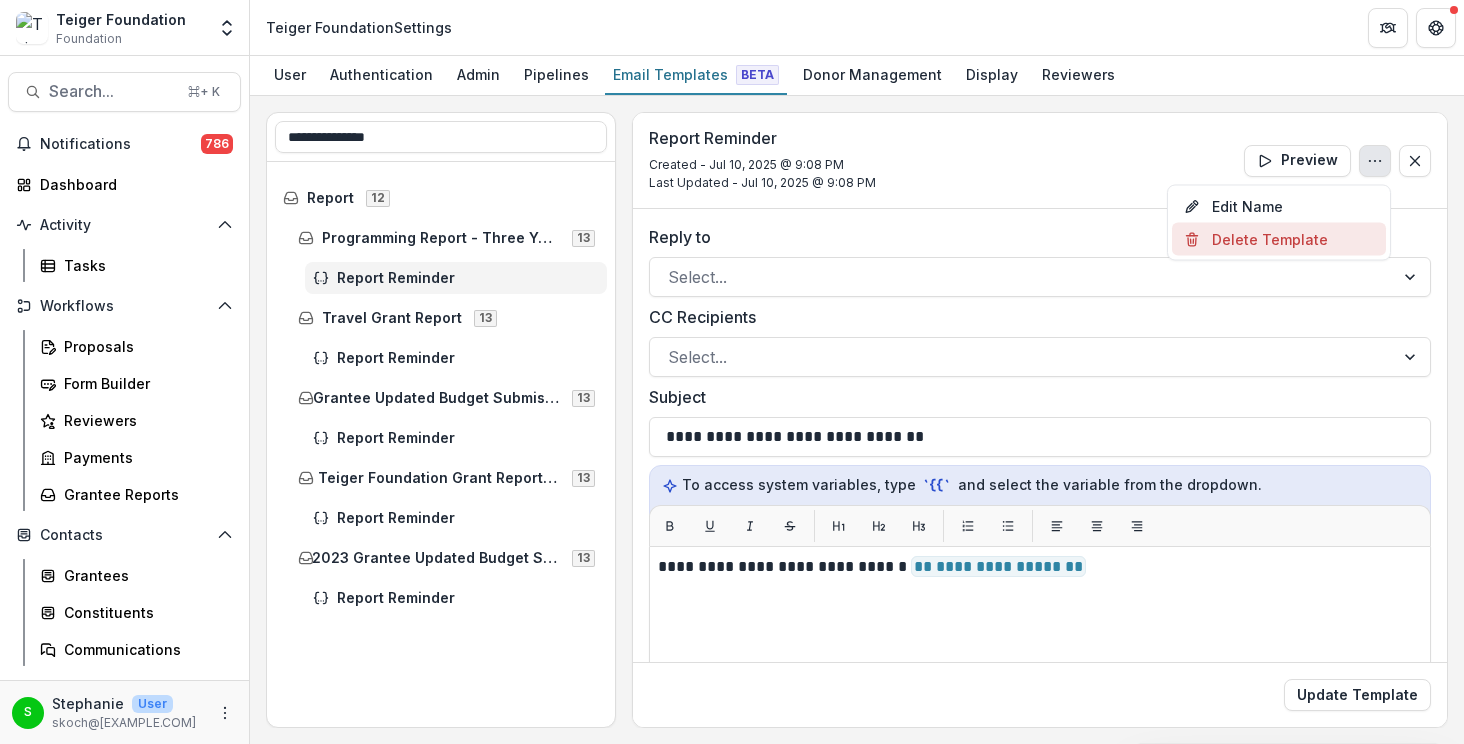 click on "Delete Template" at bounding box center [1279, 239] 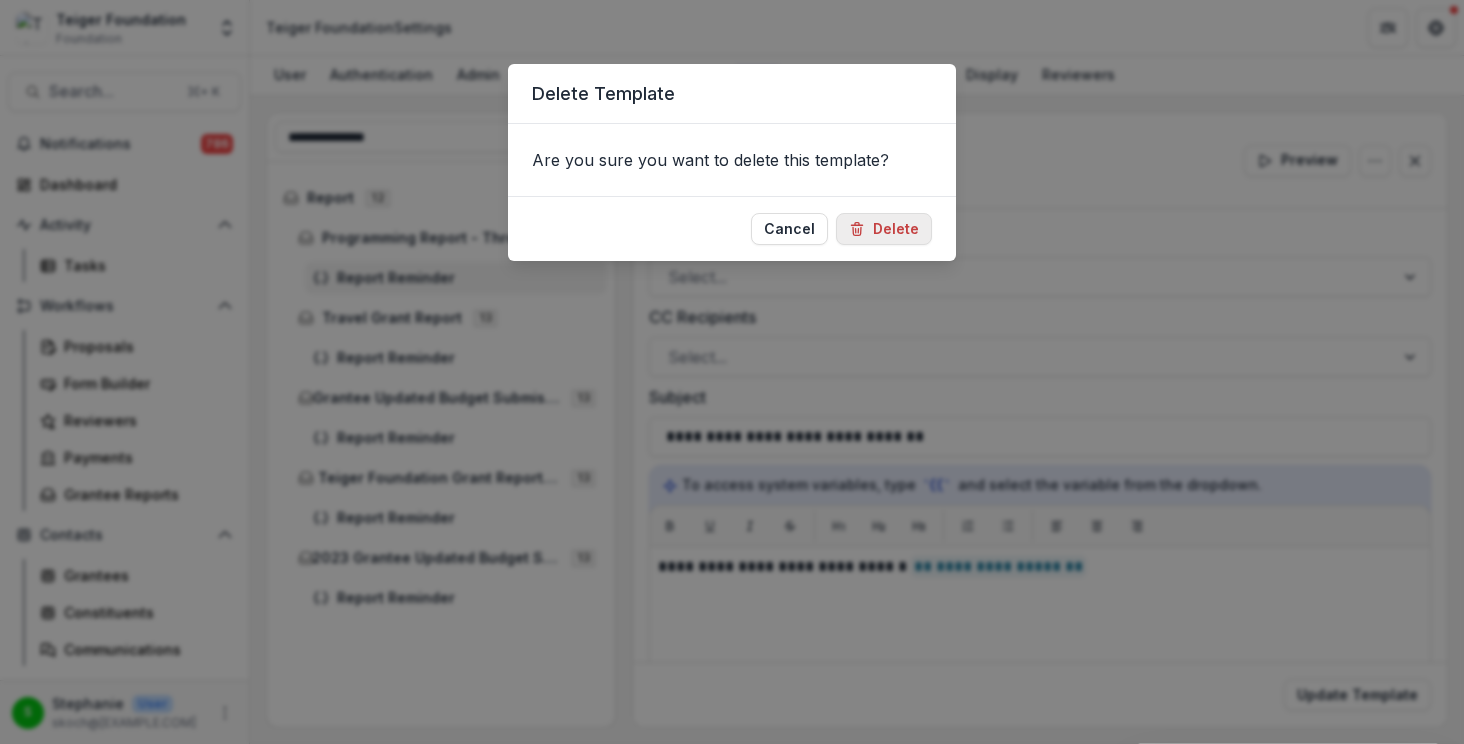 click on "Delete" at bounding box center (884, 229) 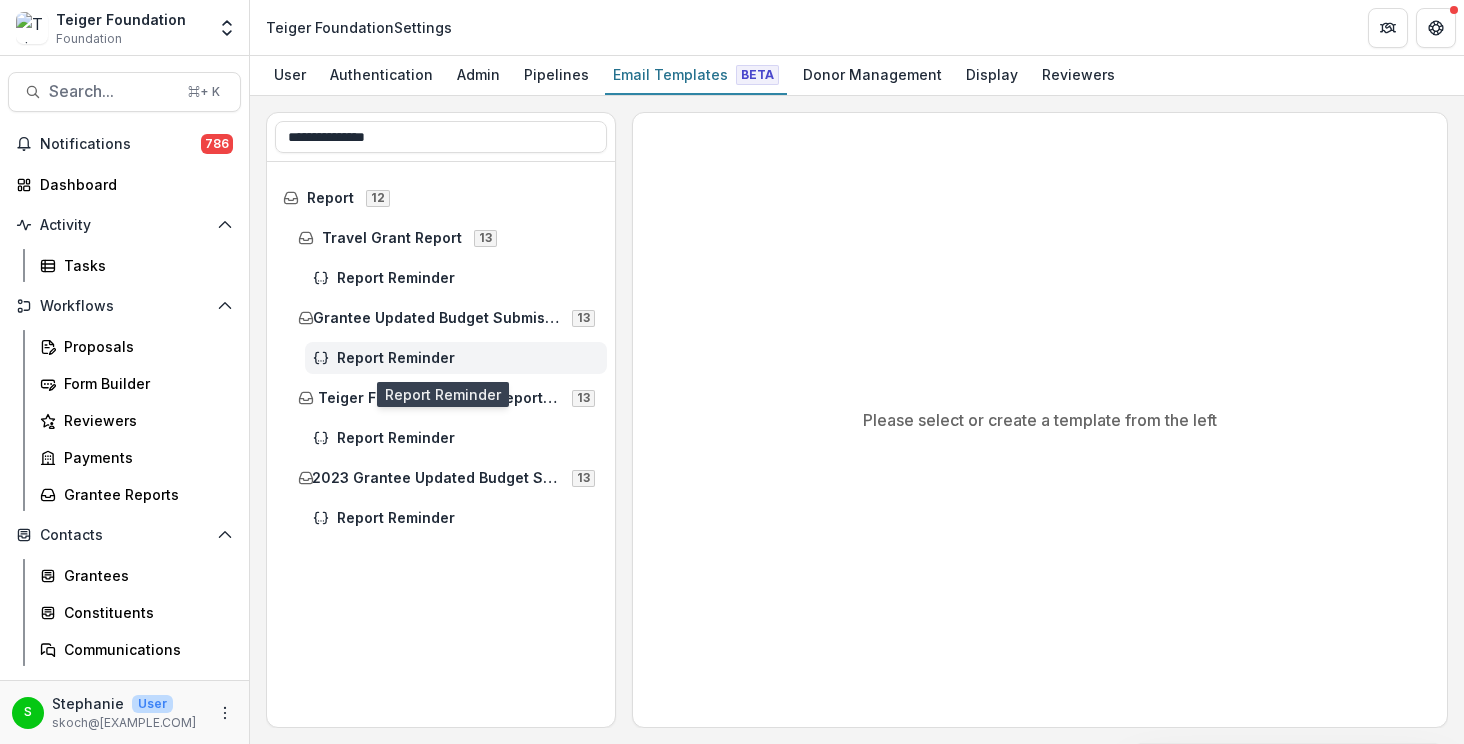 click on "Report Reminder" at bounding box center [456, 358] 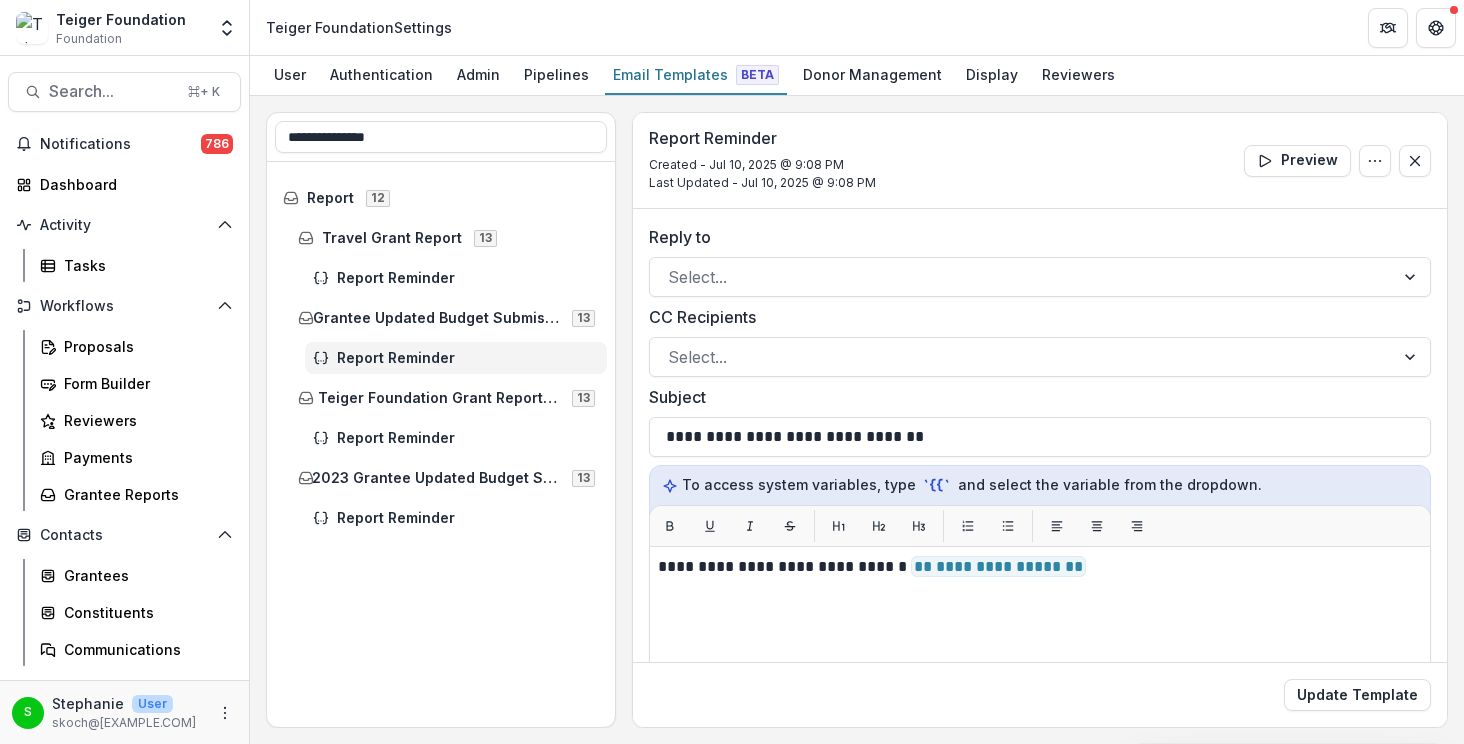 drag, startPoint x: 381, startPoint y: 139, endPoint x: 218, endPoint y: 119, distance: 164.22241 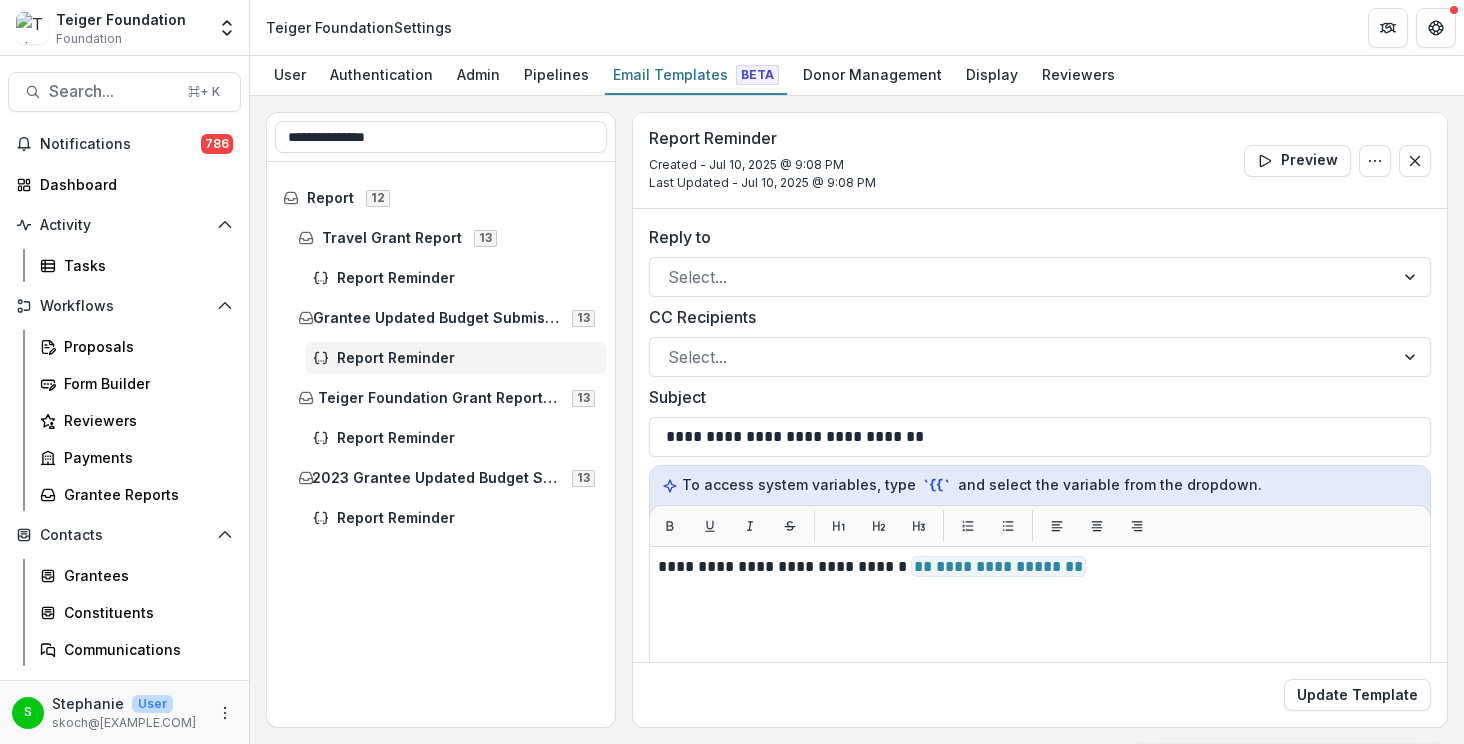 click on "**********" at bounding box center [732, 400] 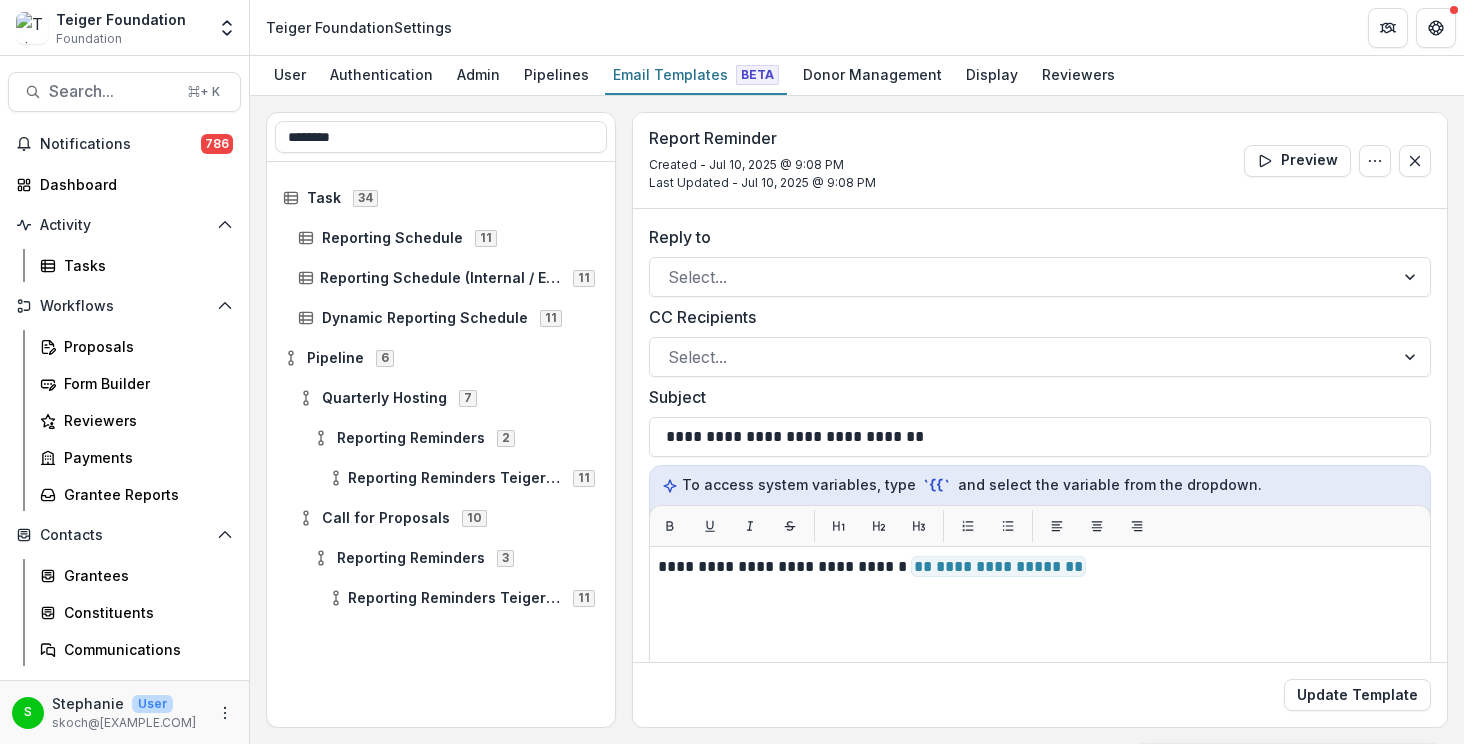 type on "*********" 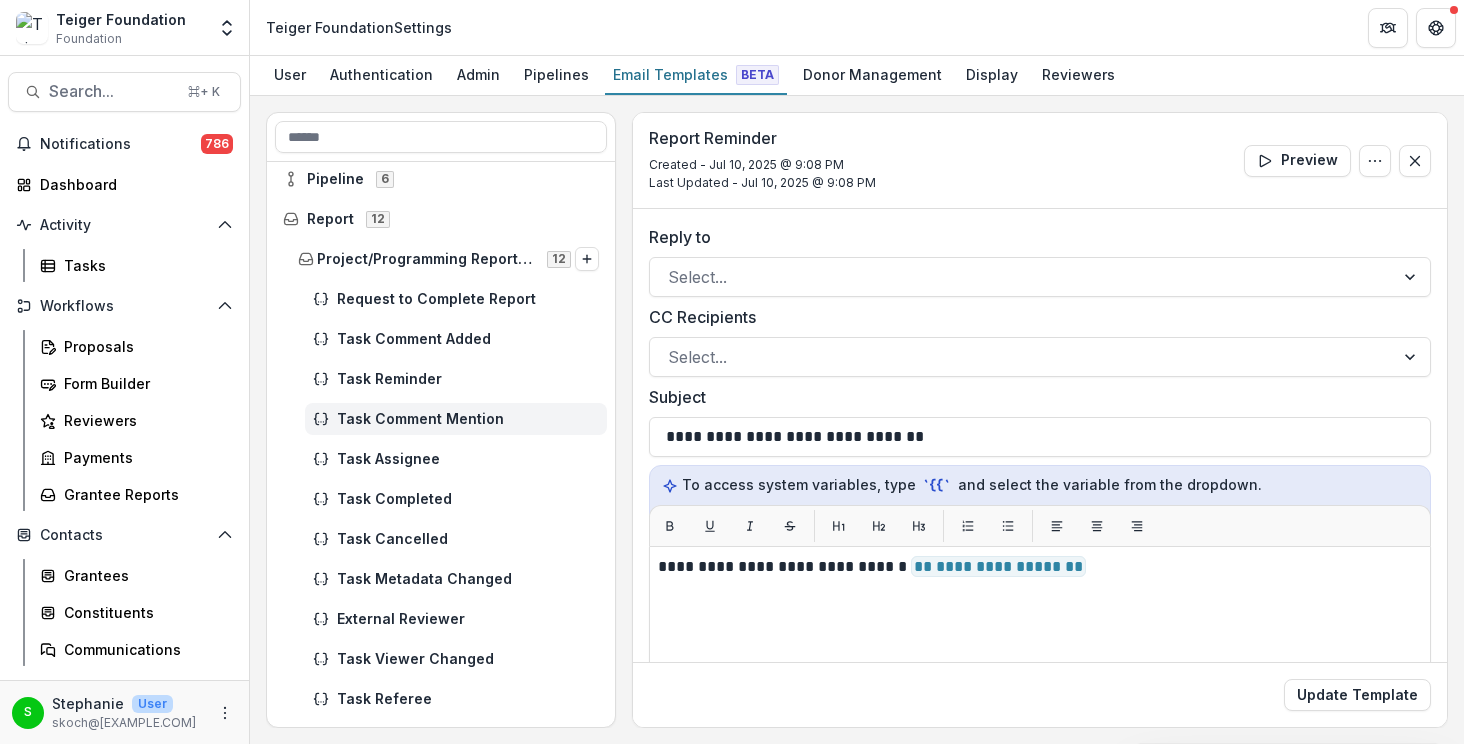 scroll, scrollTop: 98, scrollLeft: 0, axis: vertical 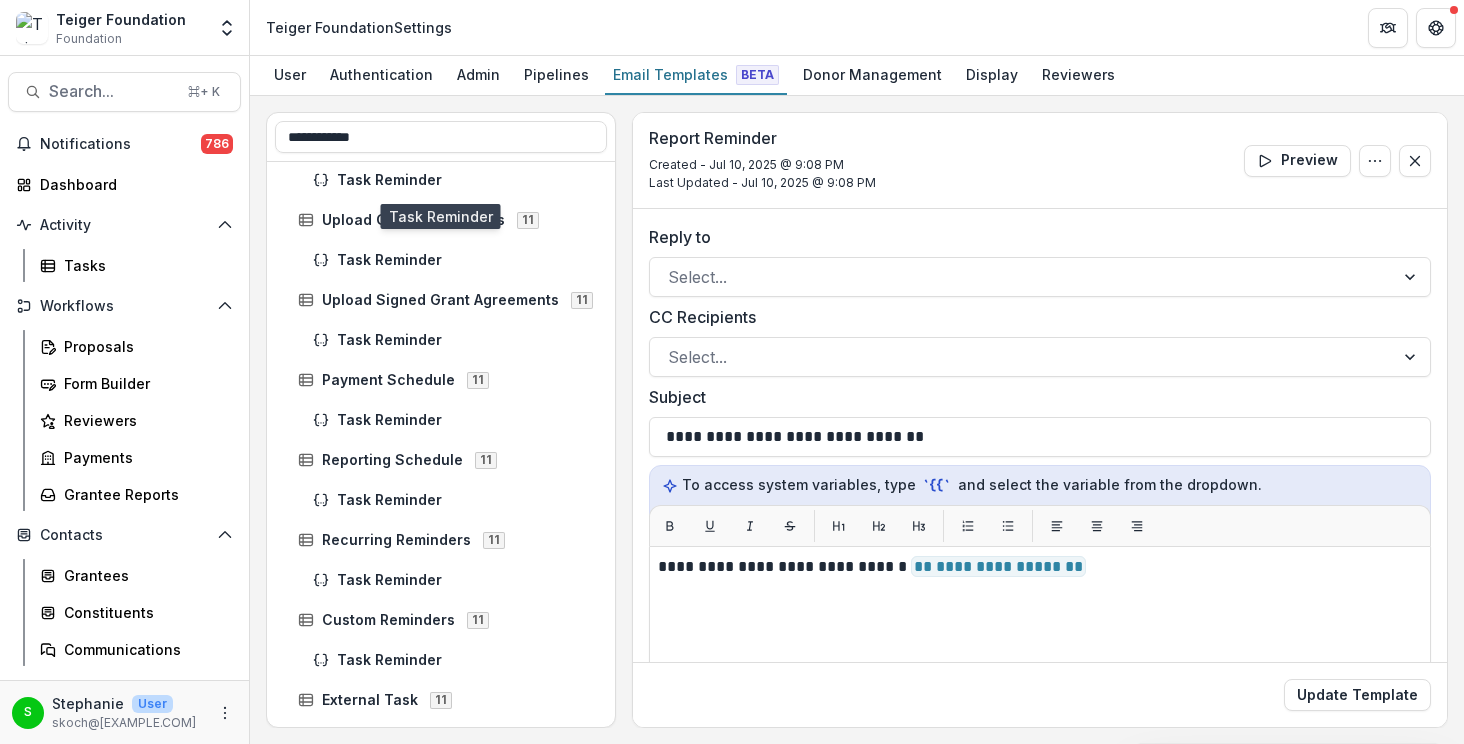 type on "**********" 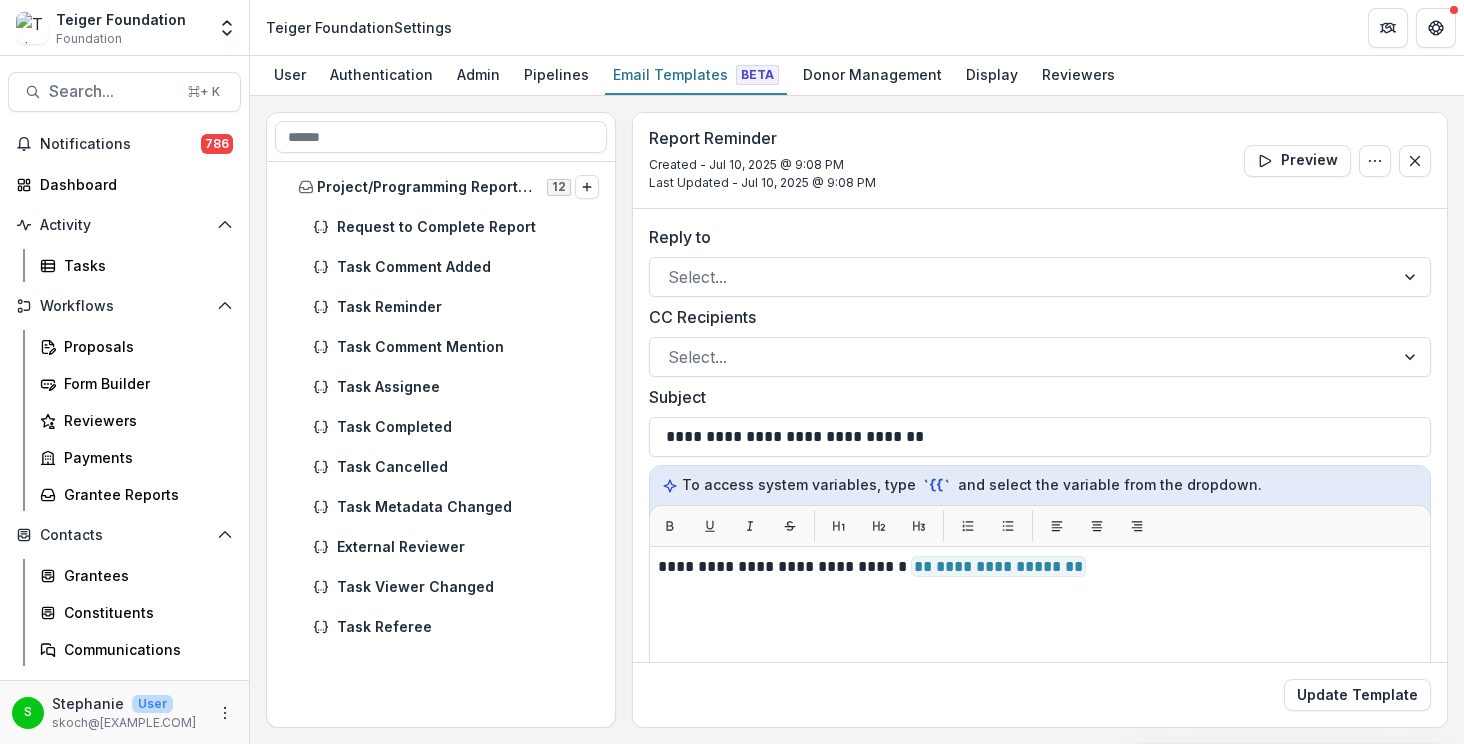 scroll, scrollTop: 0, scrollLeft: 0, axis: both 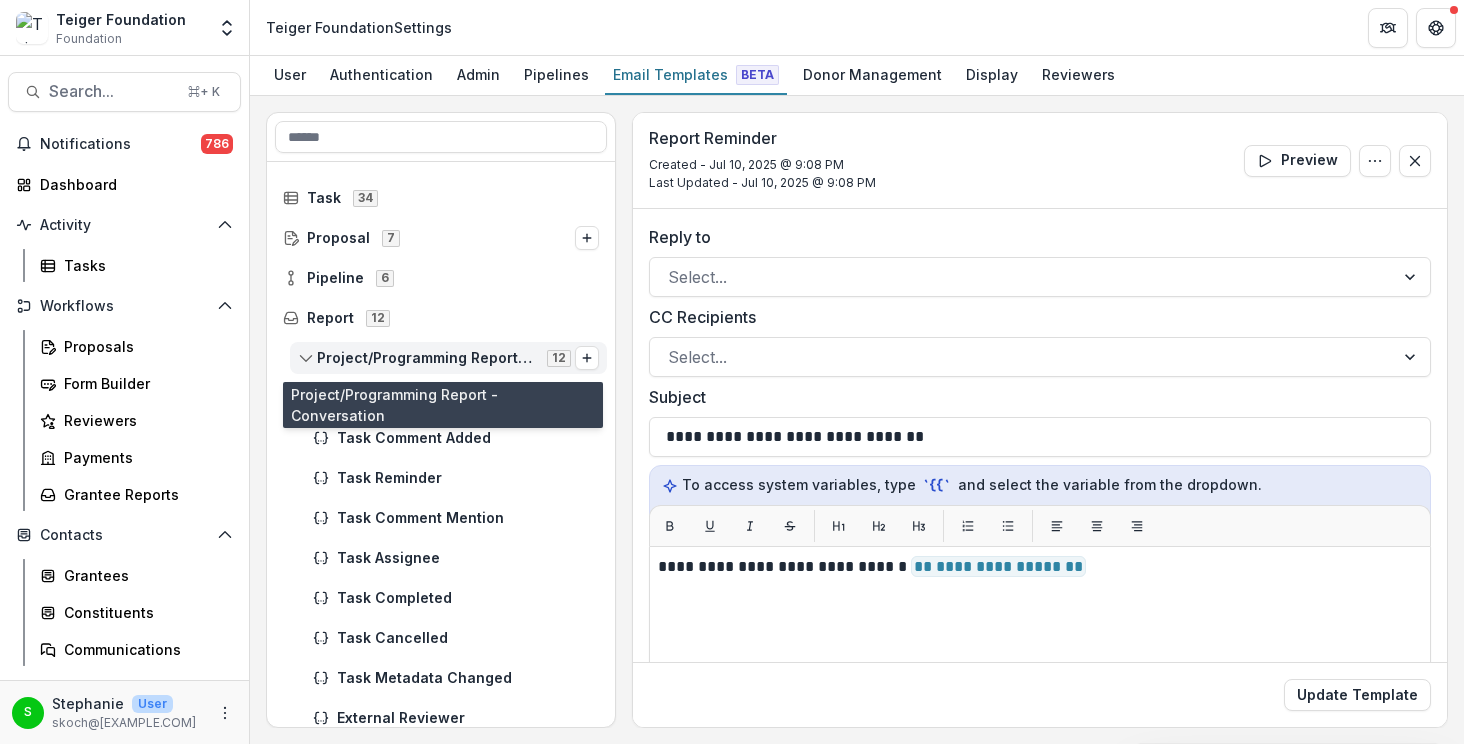 type 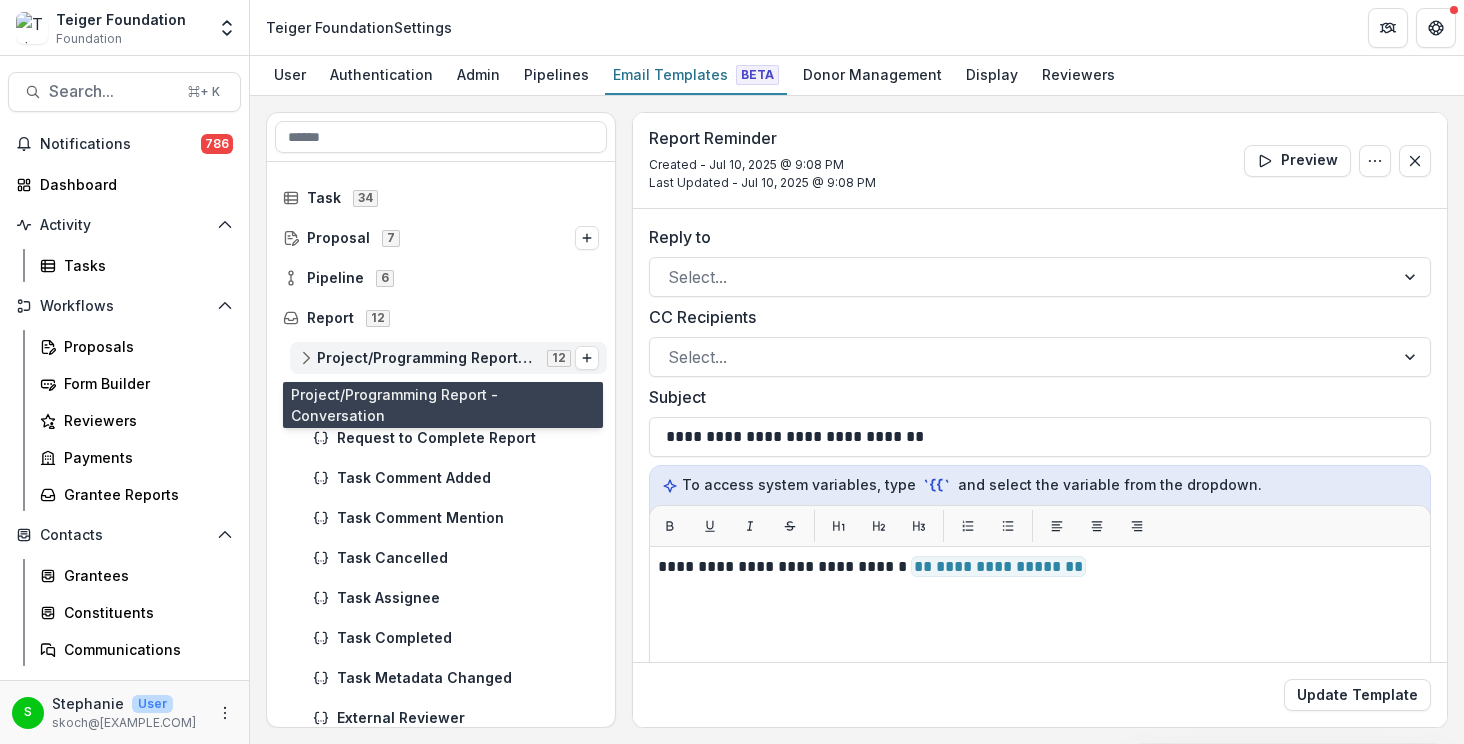 click 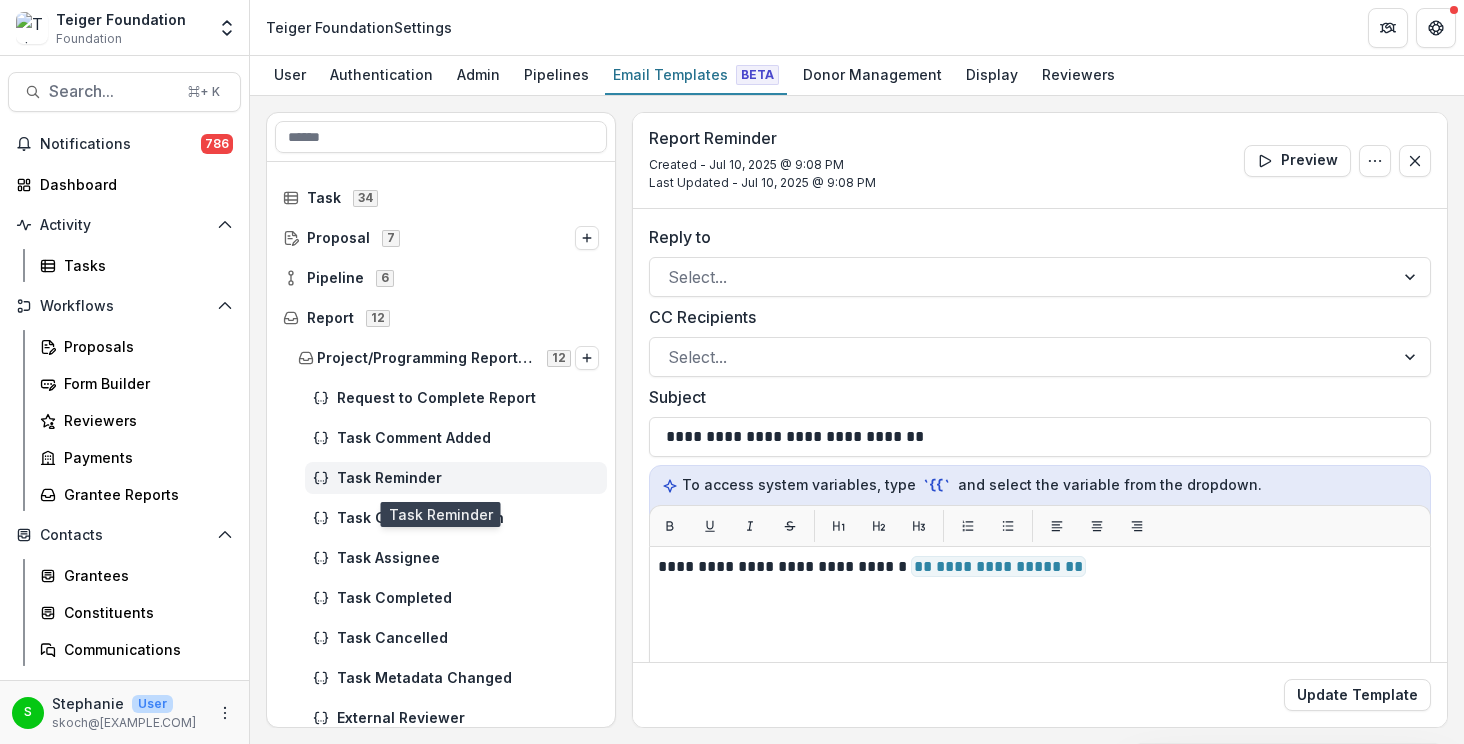 click on "Task Reminder" at bounding box center [468, 478] 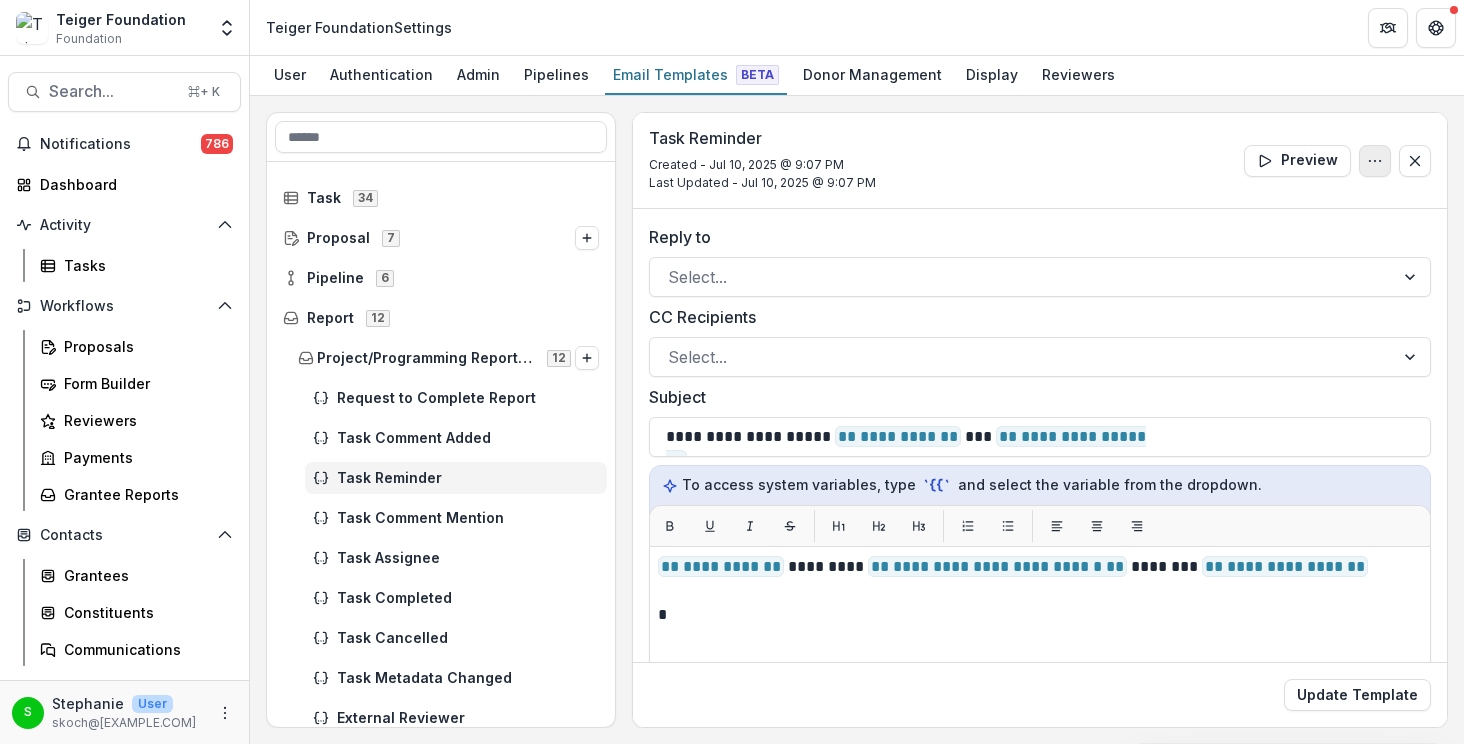 click 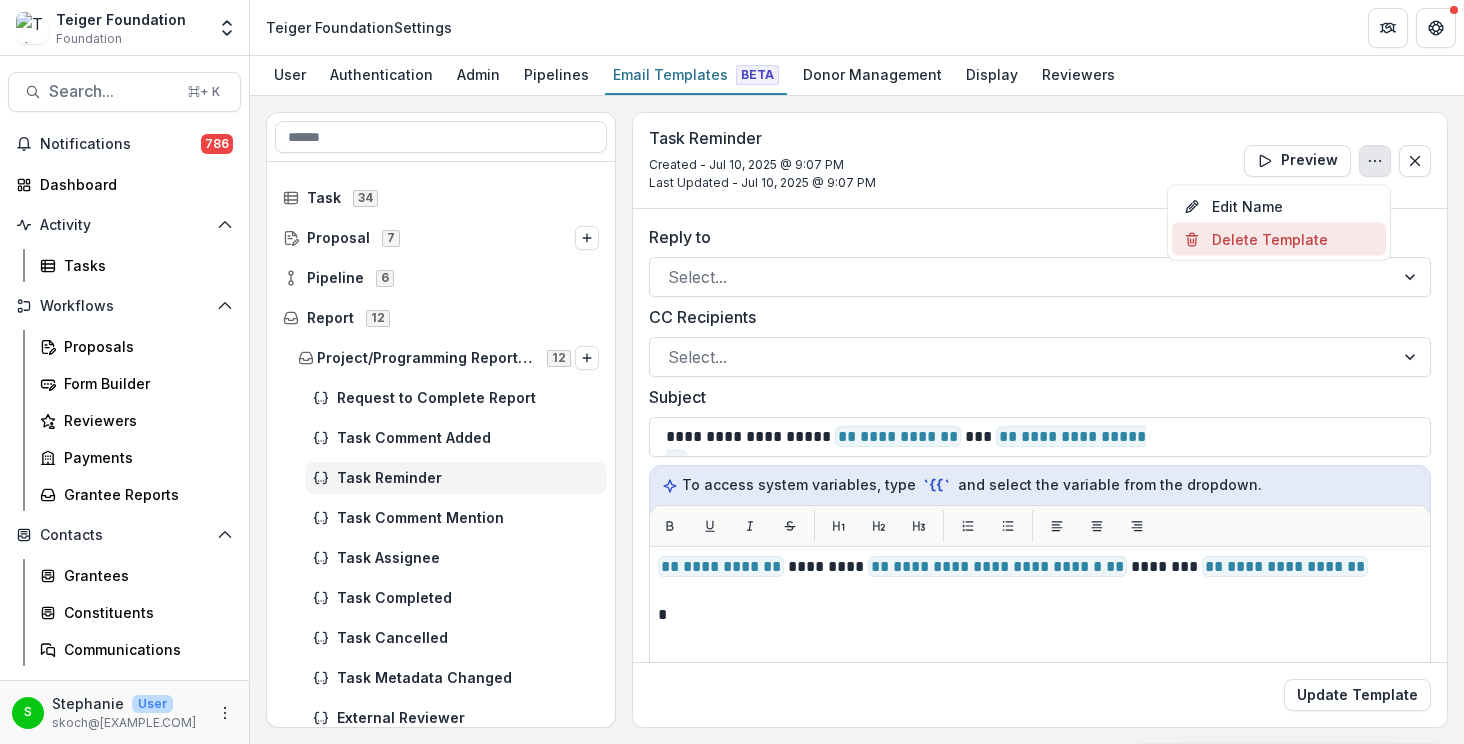 click on "Delete Template" at bounding box center [1279, 239] 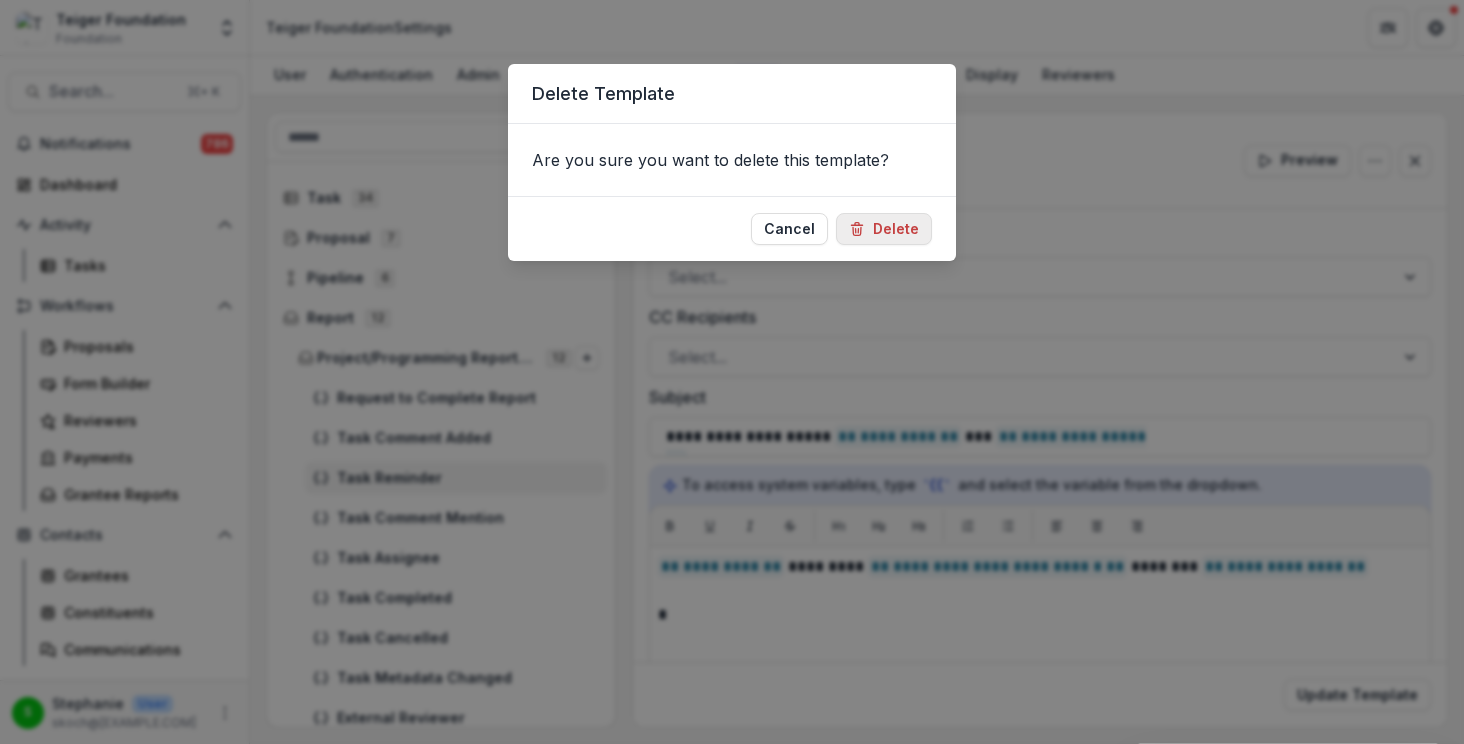 click on "Delete" at bounding box center [884, 229] 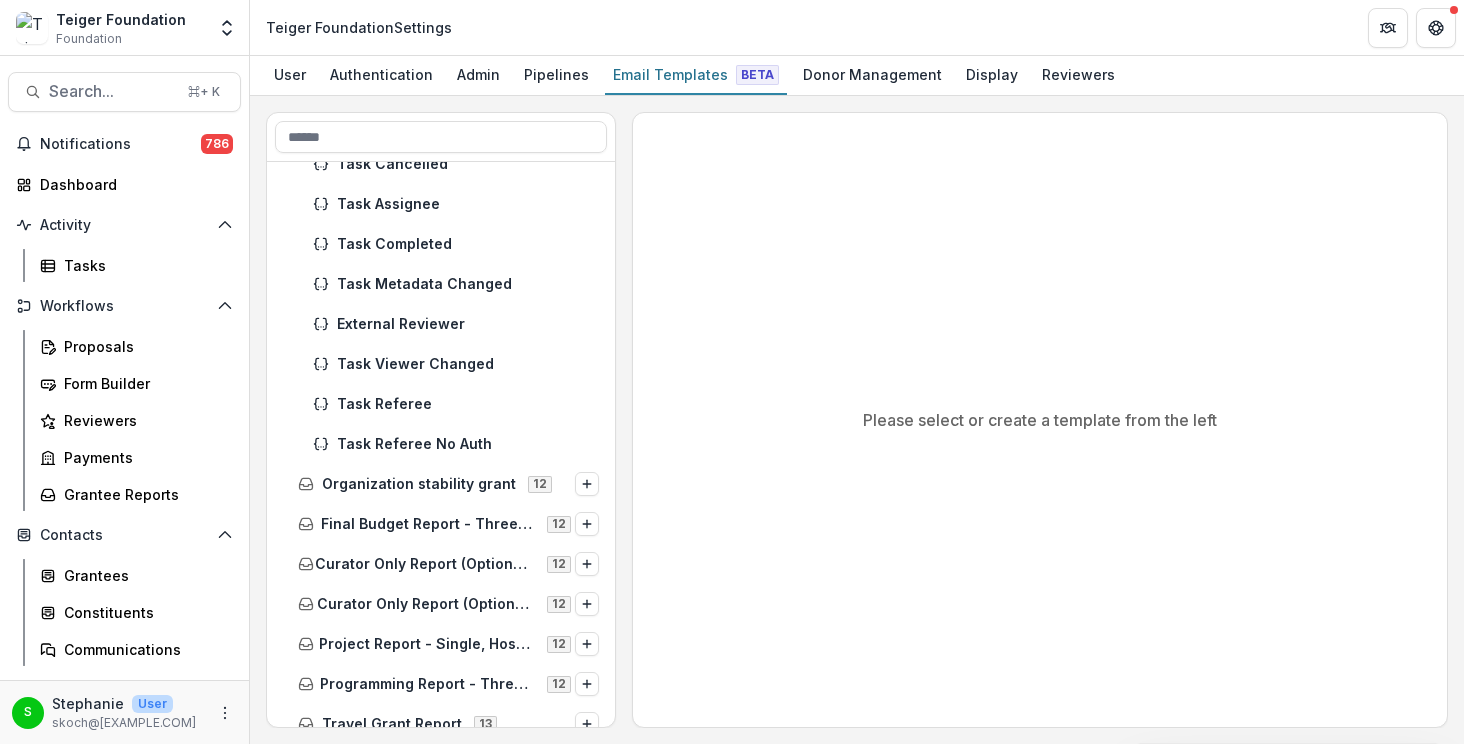 scroll, scrollTop: 869, scrollLeft: 0, axis: vertical 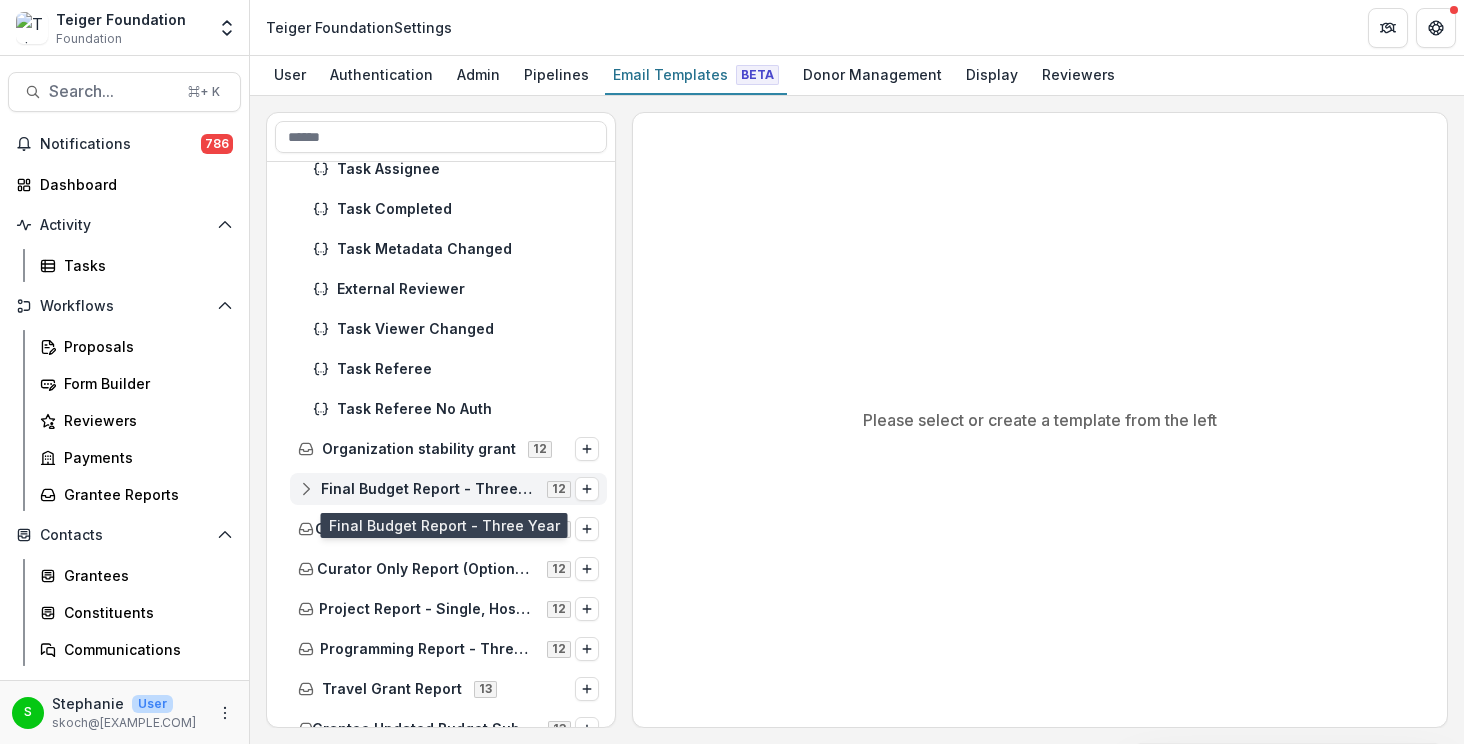 click 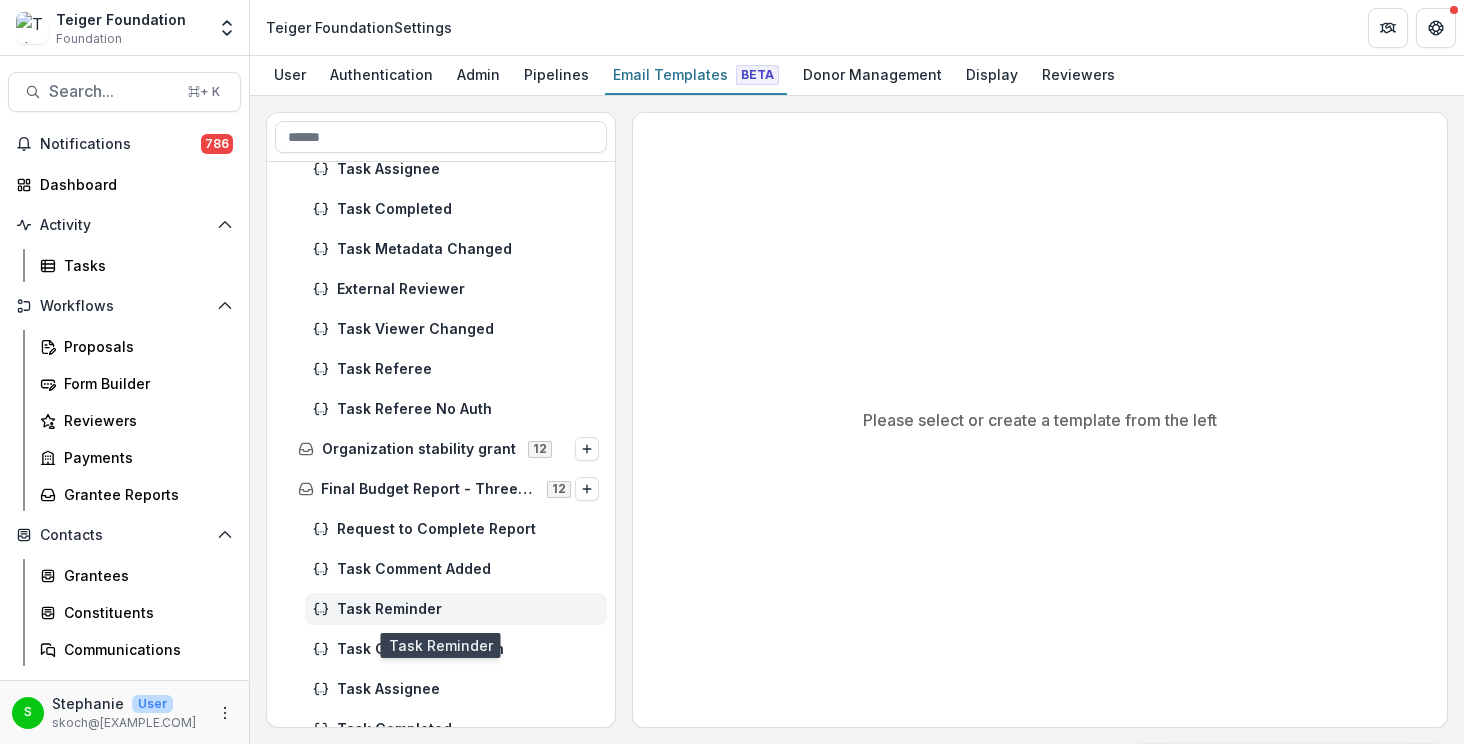 click on "Task Reminder" at bounding box center [468, 609] 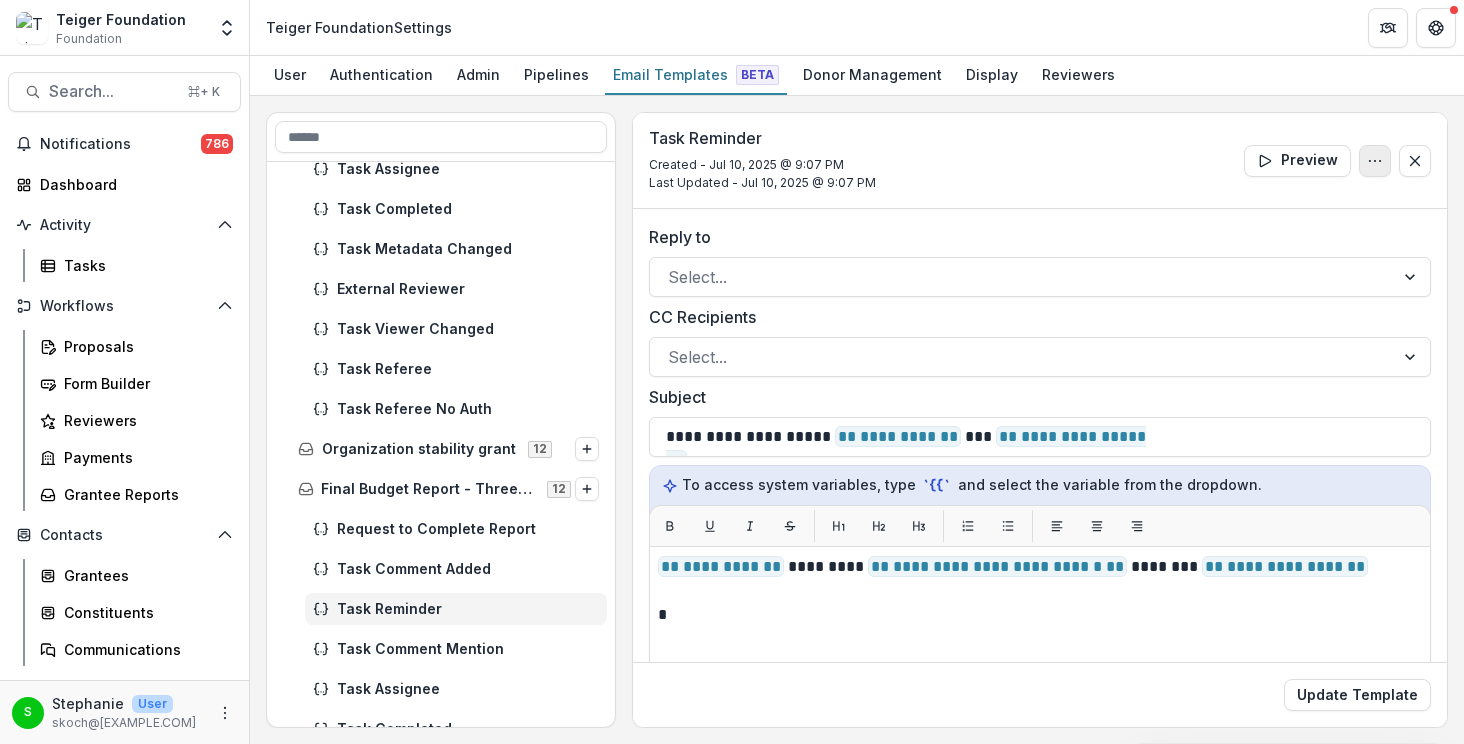 click 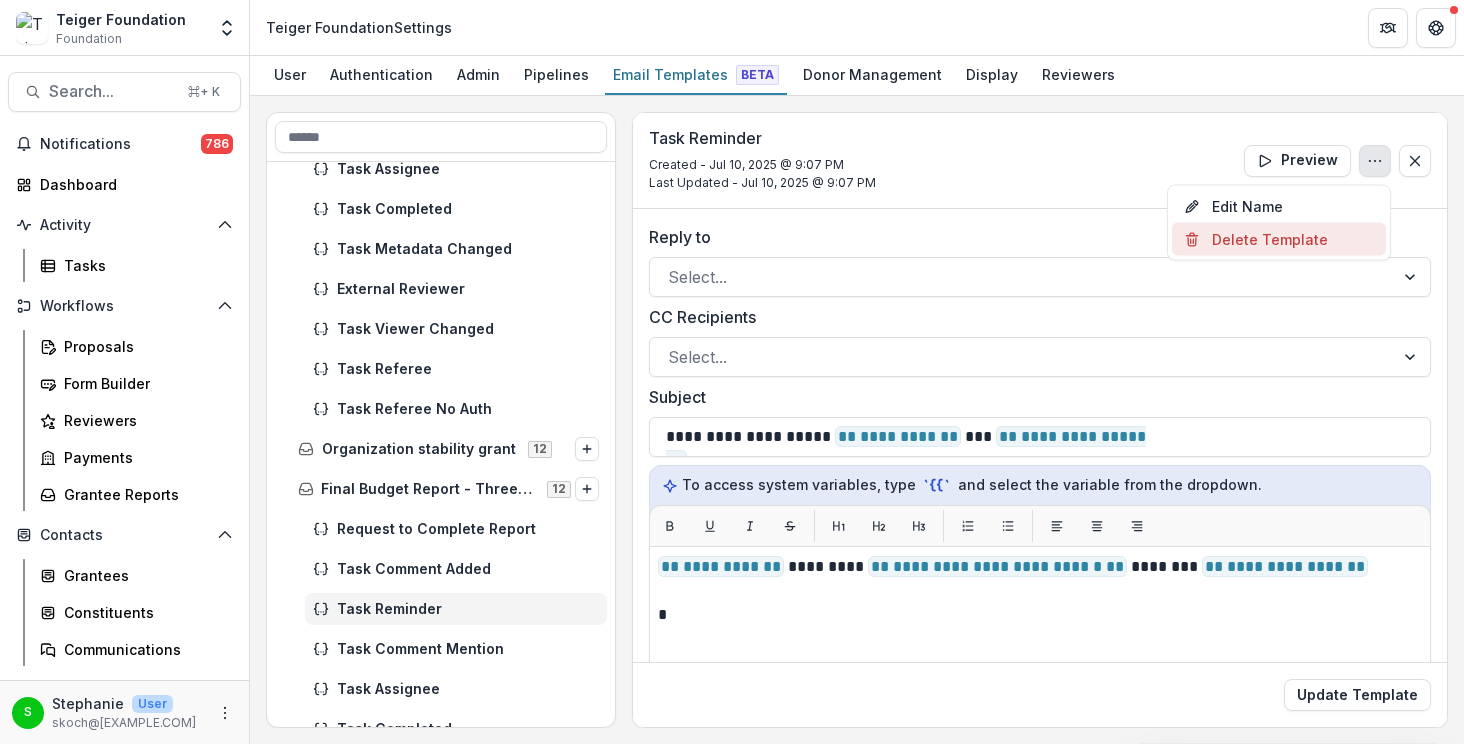 click on "Delete Template" at bounding box center [1279, 239] 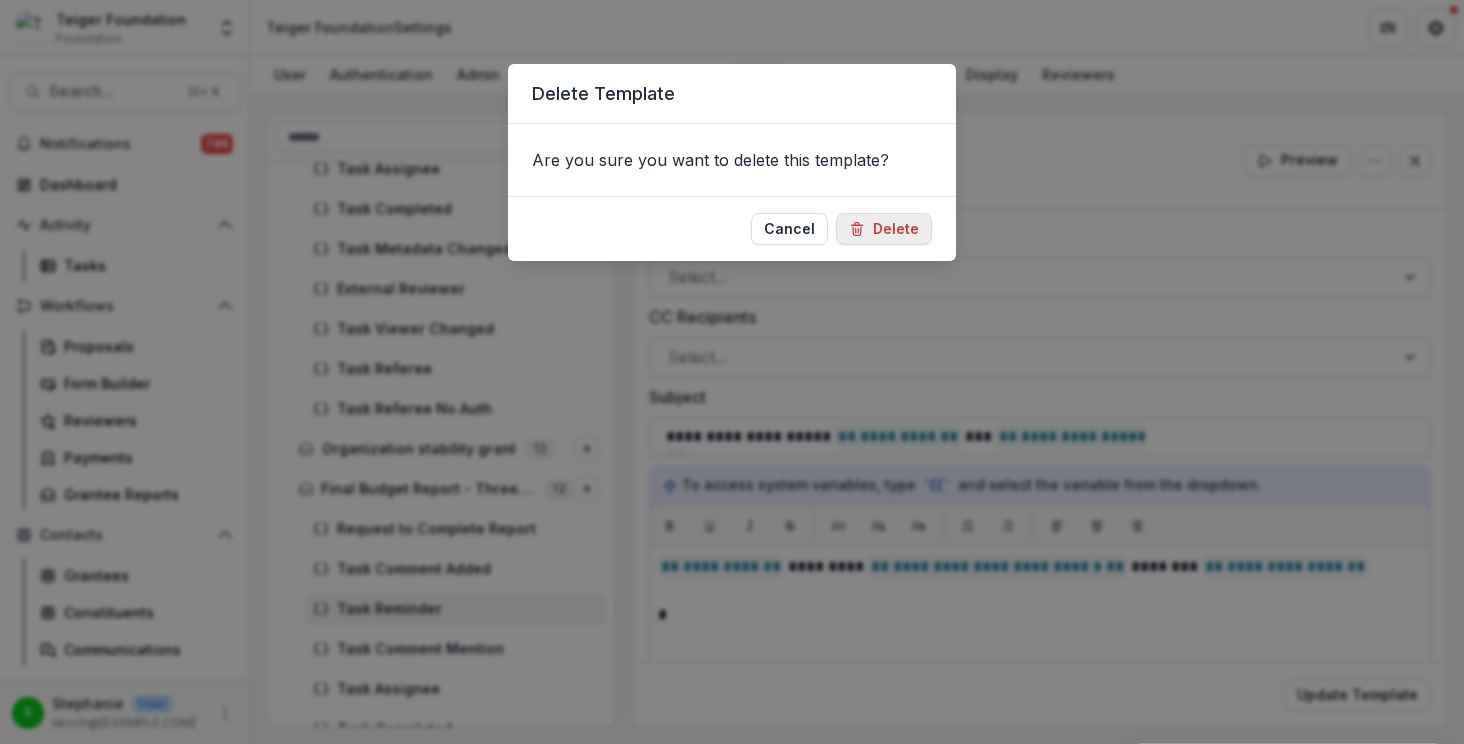 click on "Delete" at bounding box center (884, 229) 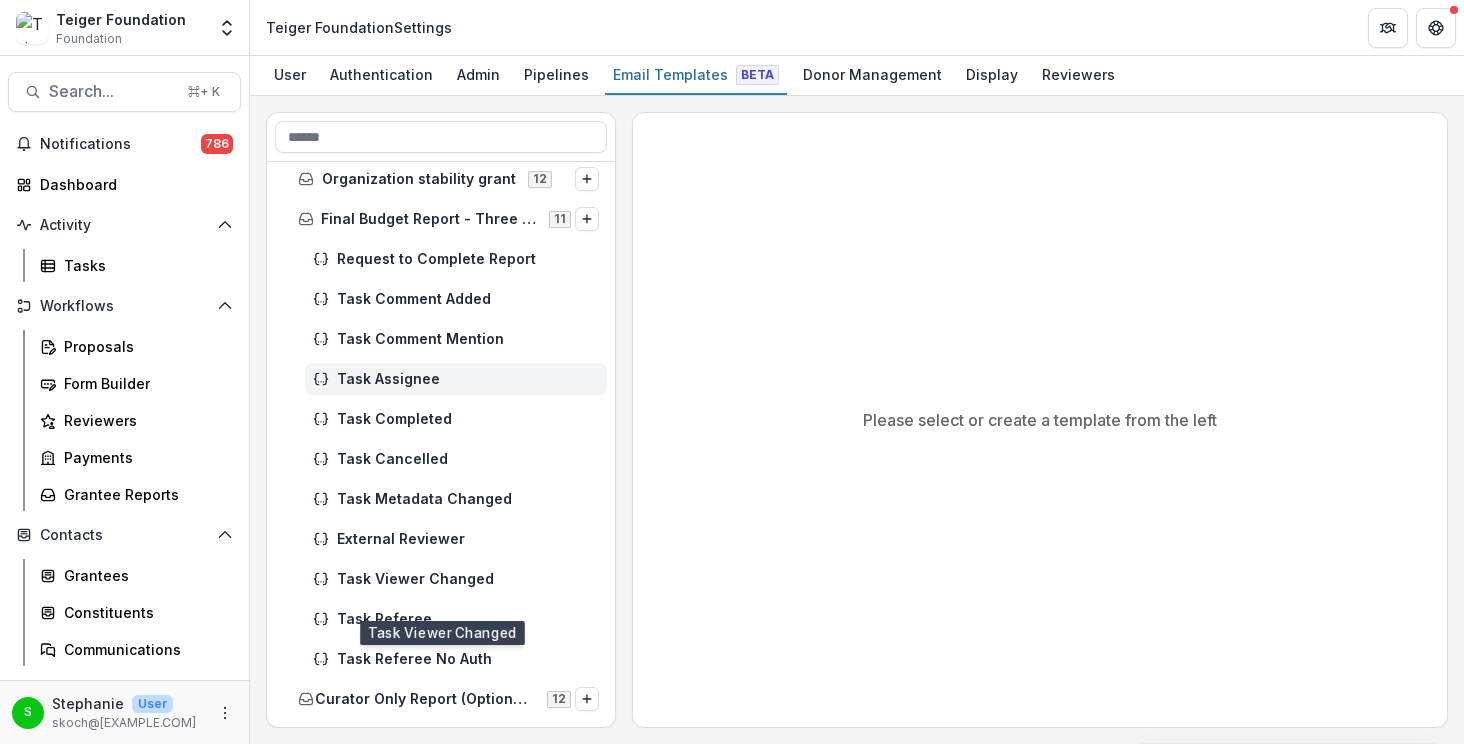 scroll, scrollTop: 1143, scrollLeft: 0, axis: vertical 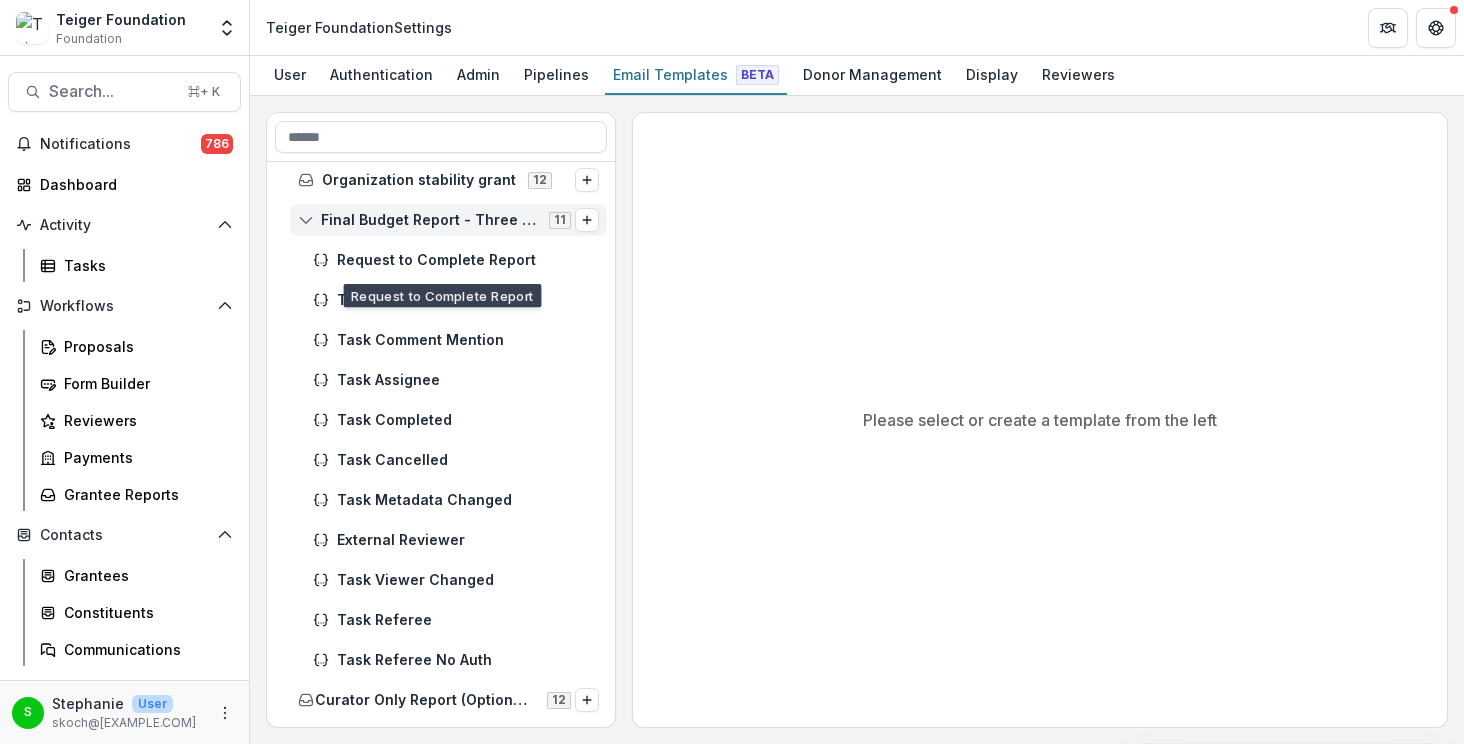 click on "Final Budget Report - Three Year" at bounding box center [429, 220] 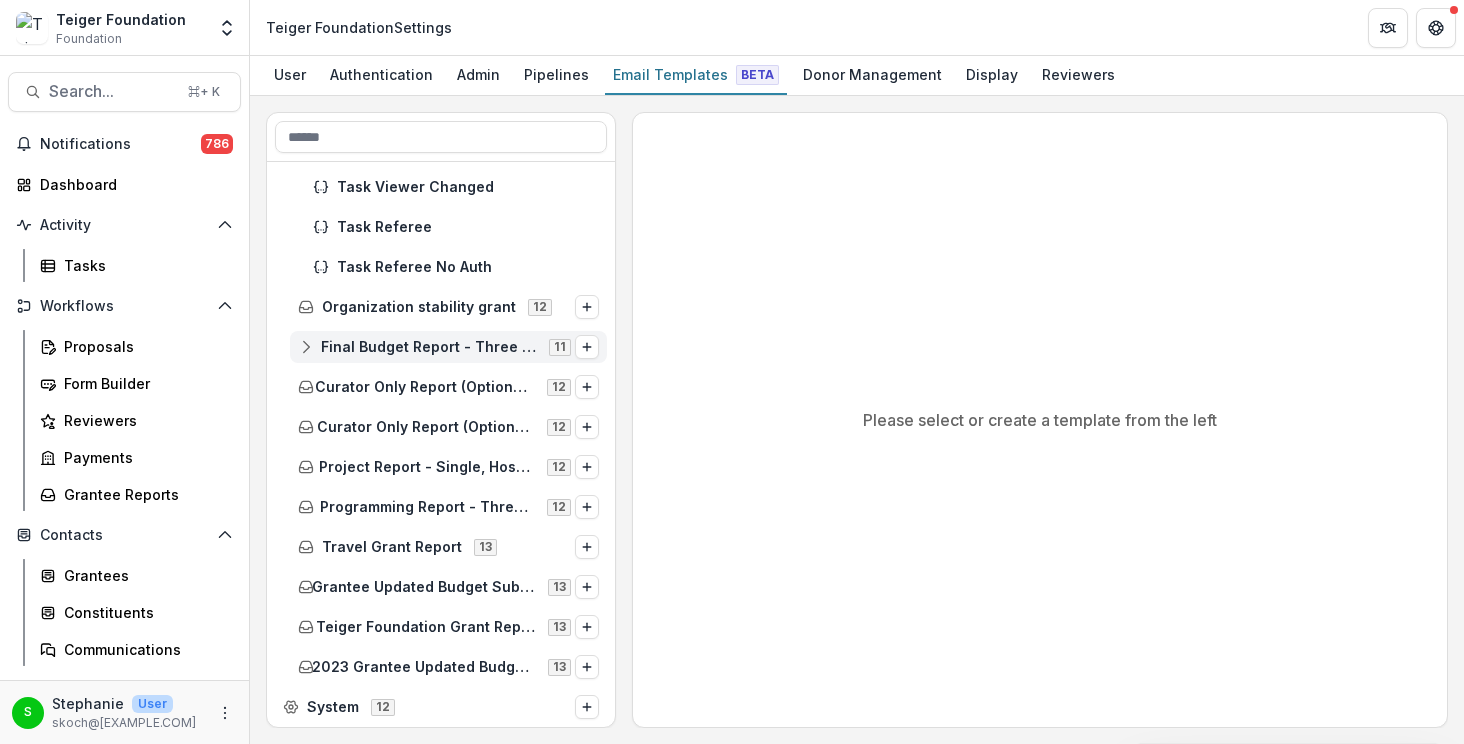 scroll, scrollTop: 1011, scrollLeft: 0, axis: vertical 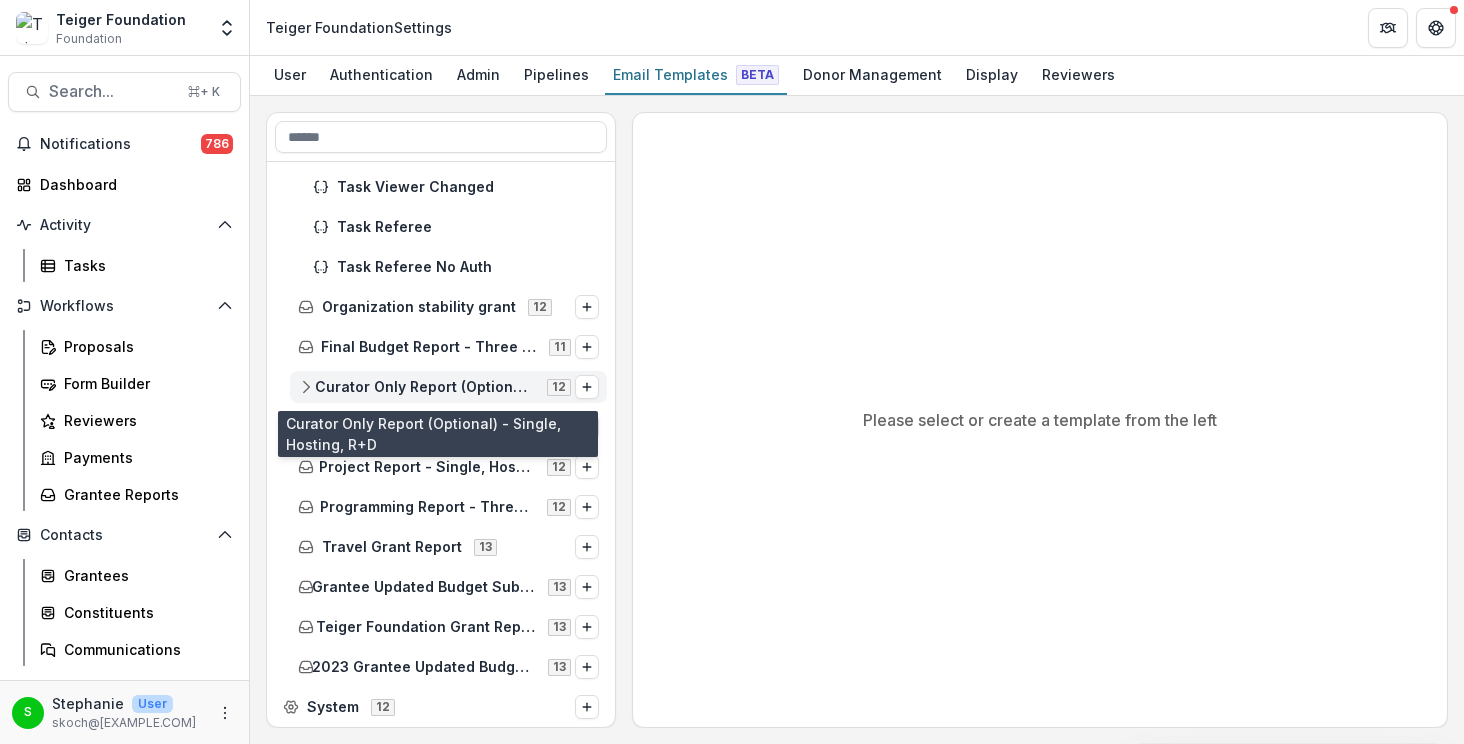 click on "Curator Only Report (Optional) - Single, Hosting, R+D 12" at bounding box center [448, 387] 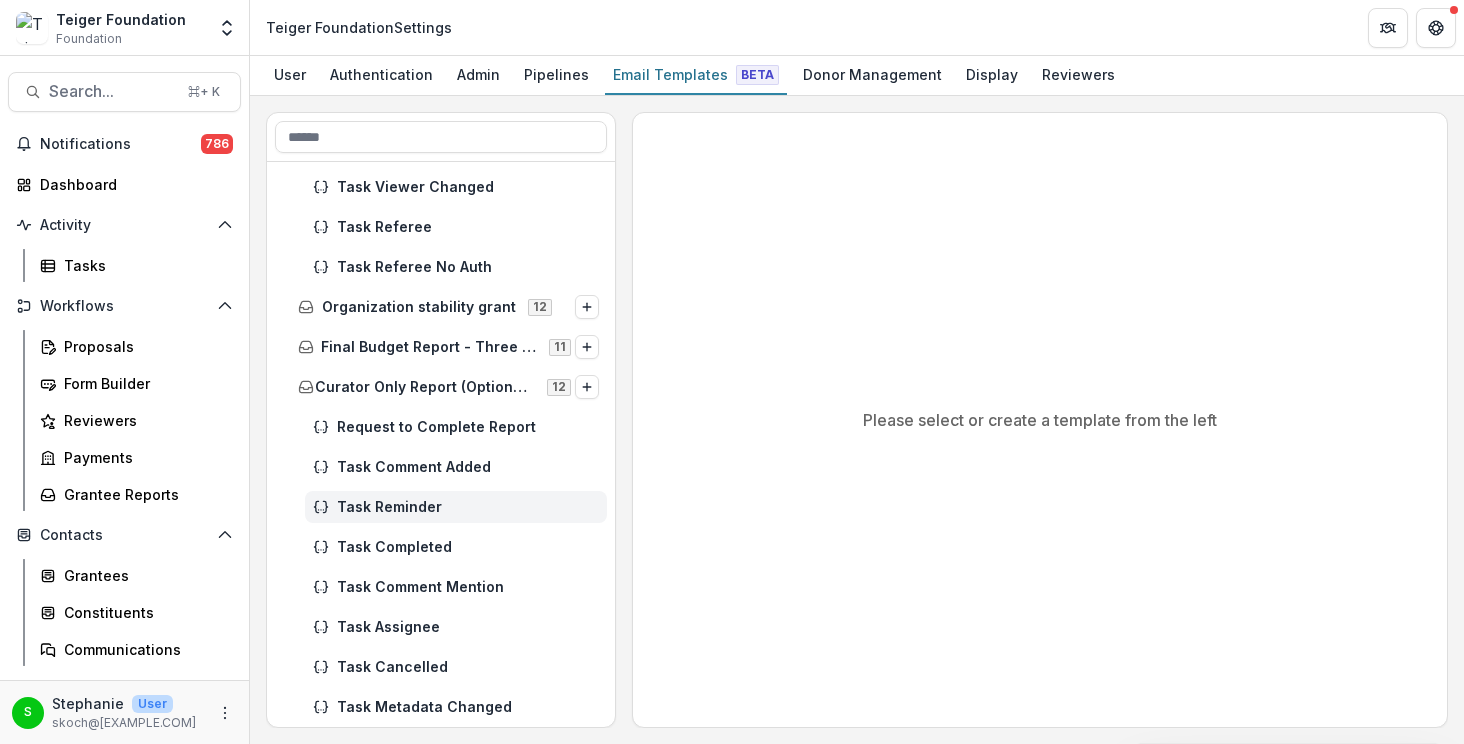 click on "Task Reminder" at bounding box center [468, 507] 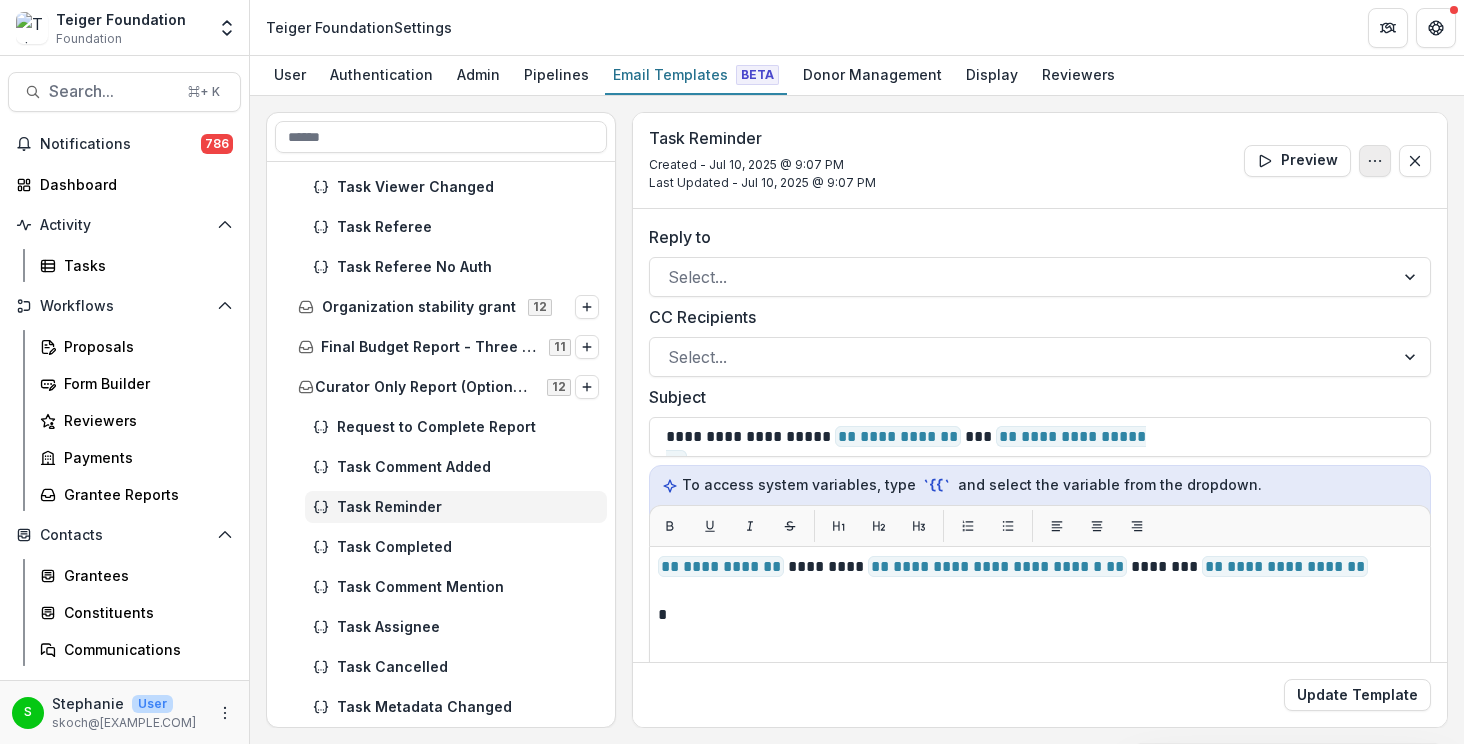 click 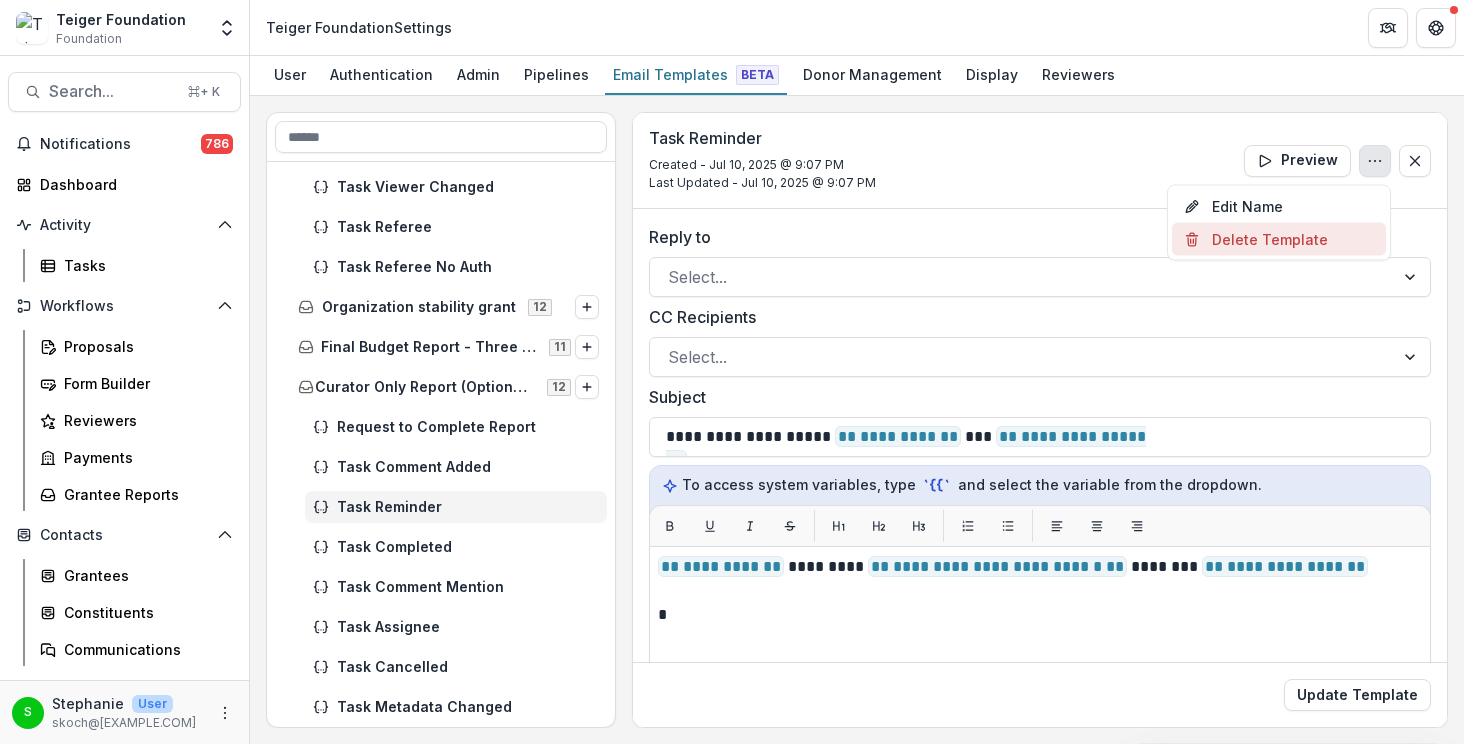click on "Delete Template" at bounding box center (1279, 239) 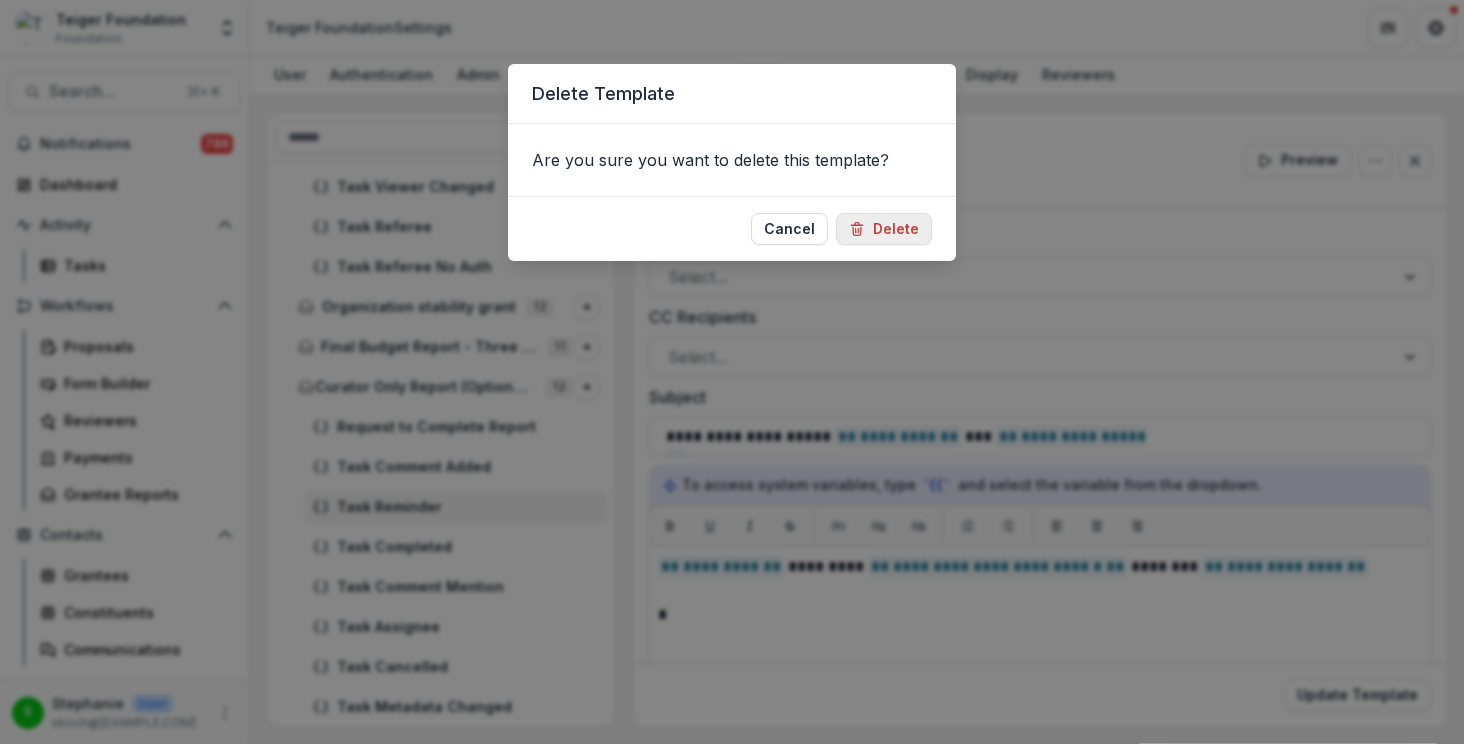 click 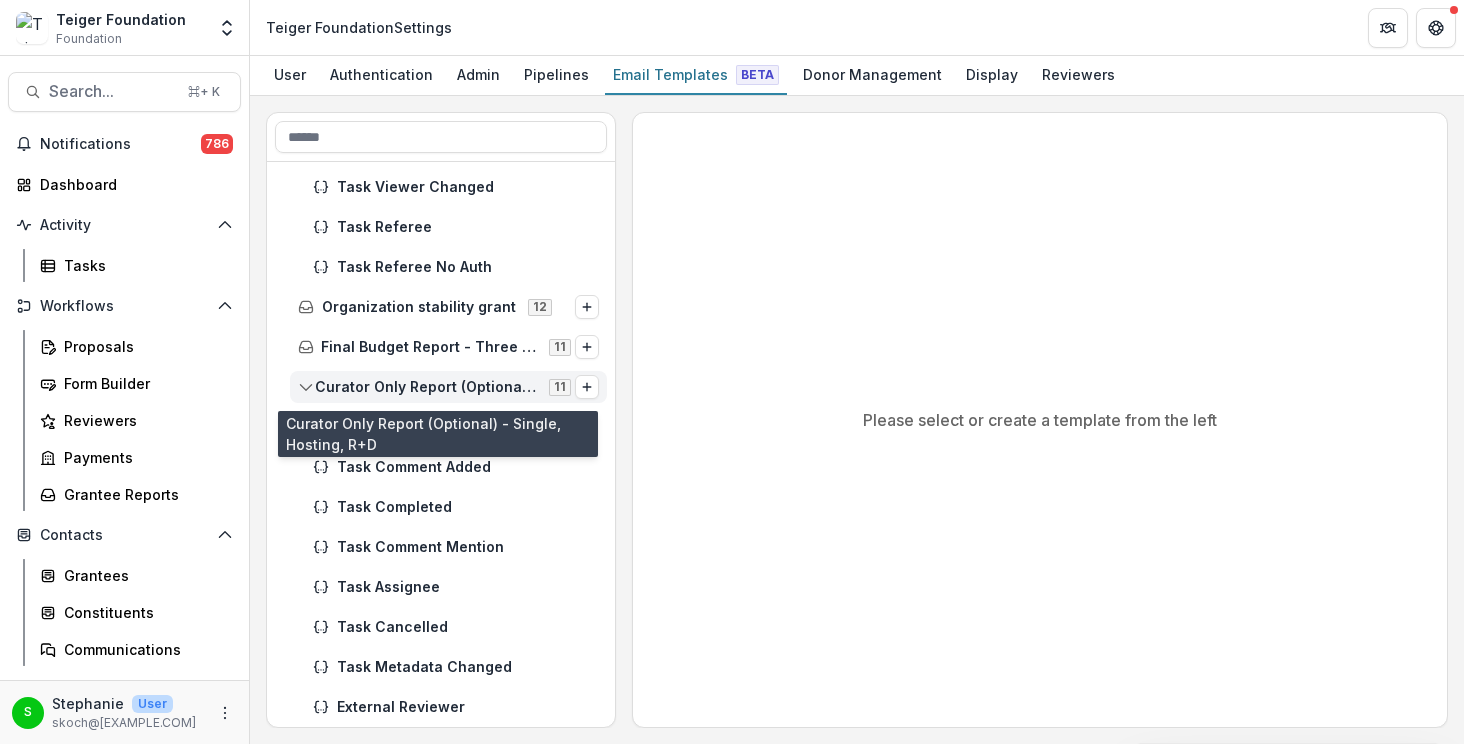 click 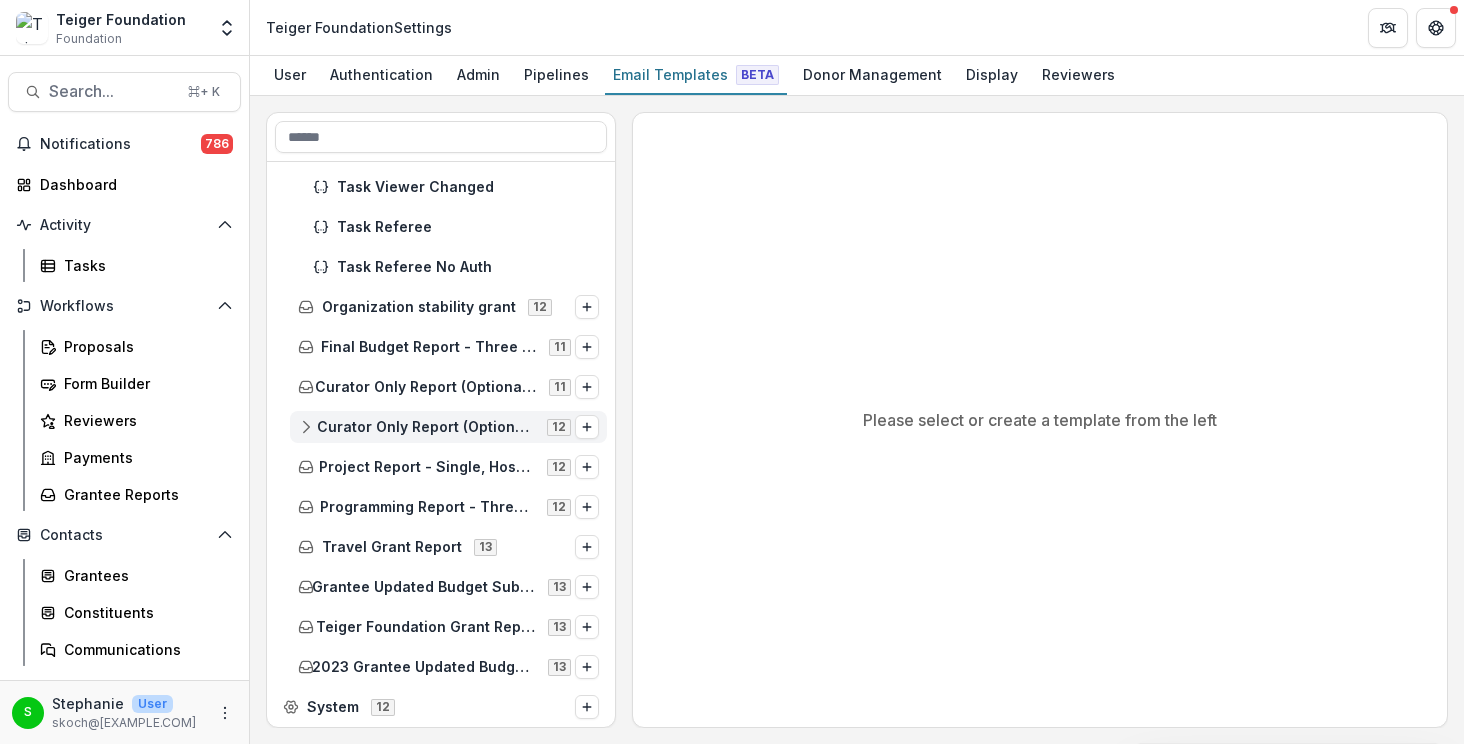 click on "Curator Only Report (Optional) - Three Year" at bounding box center [426, 427] 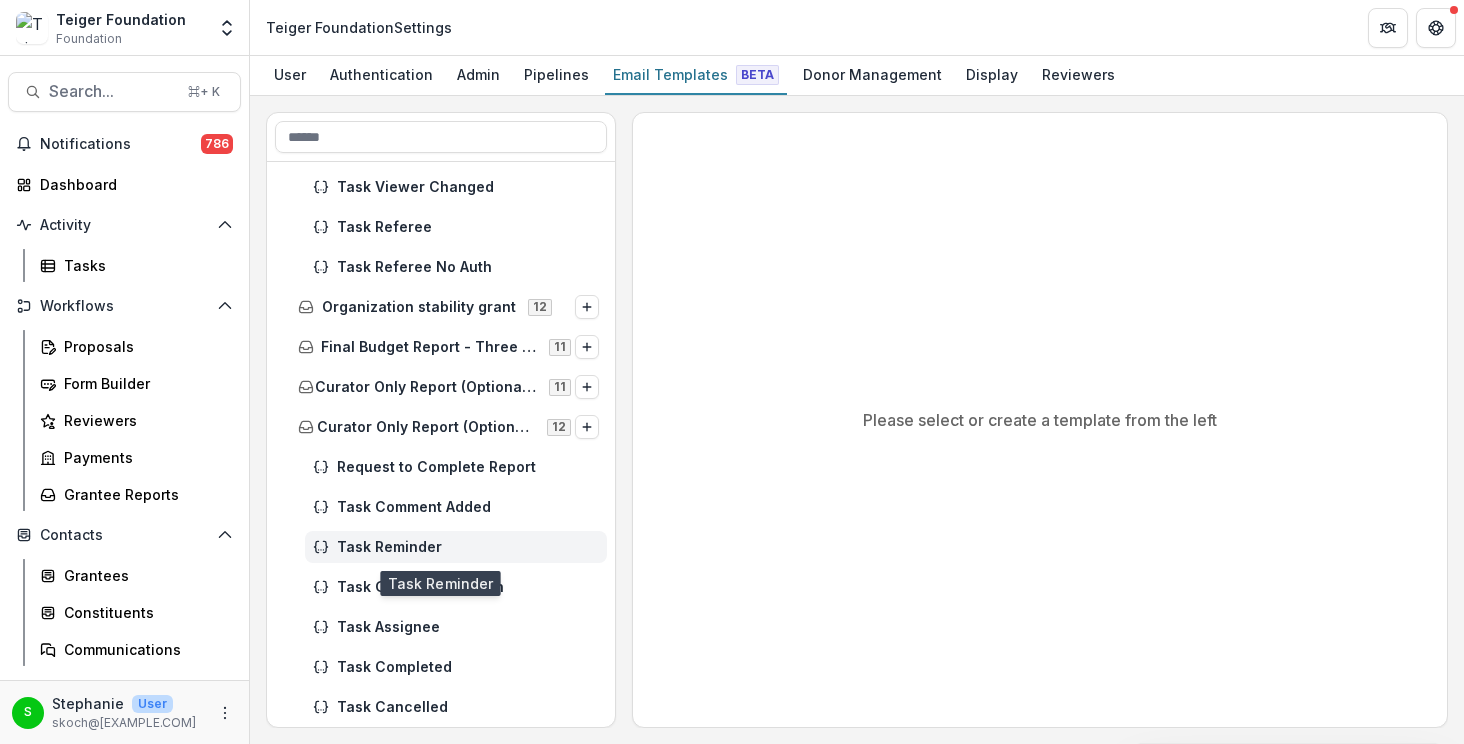 click on "Task Reminder" at bounding box center [456, 547] 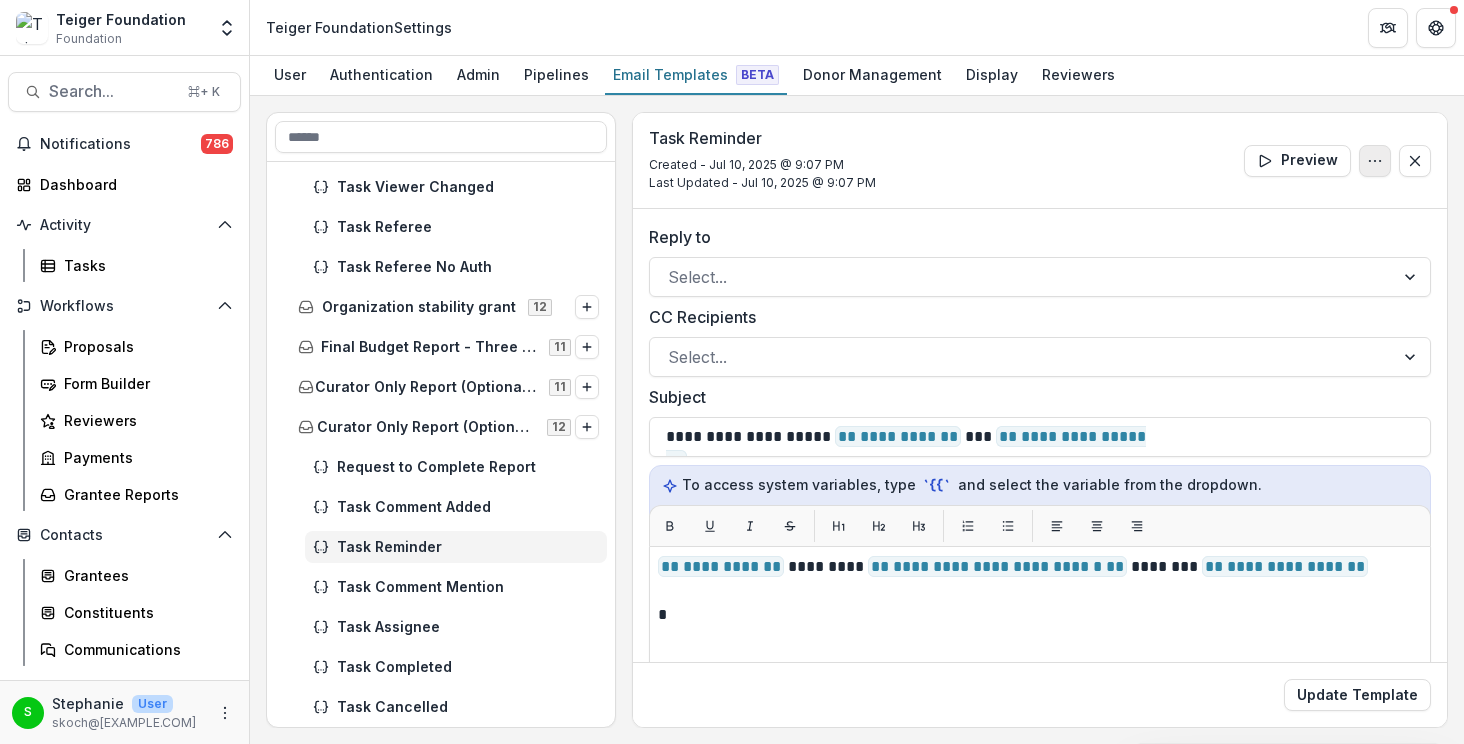 click at bounding box center [1375, 161] 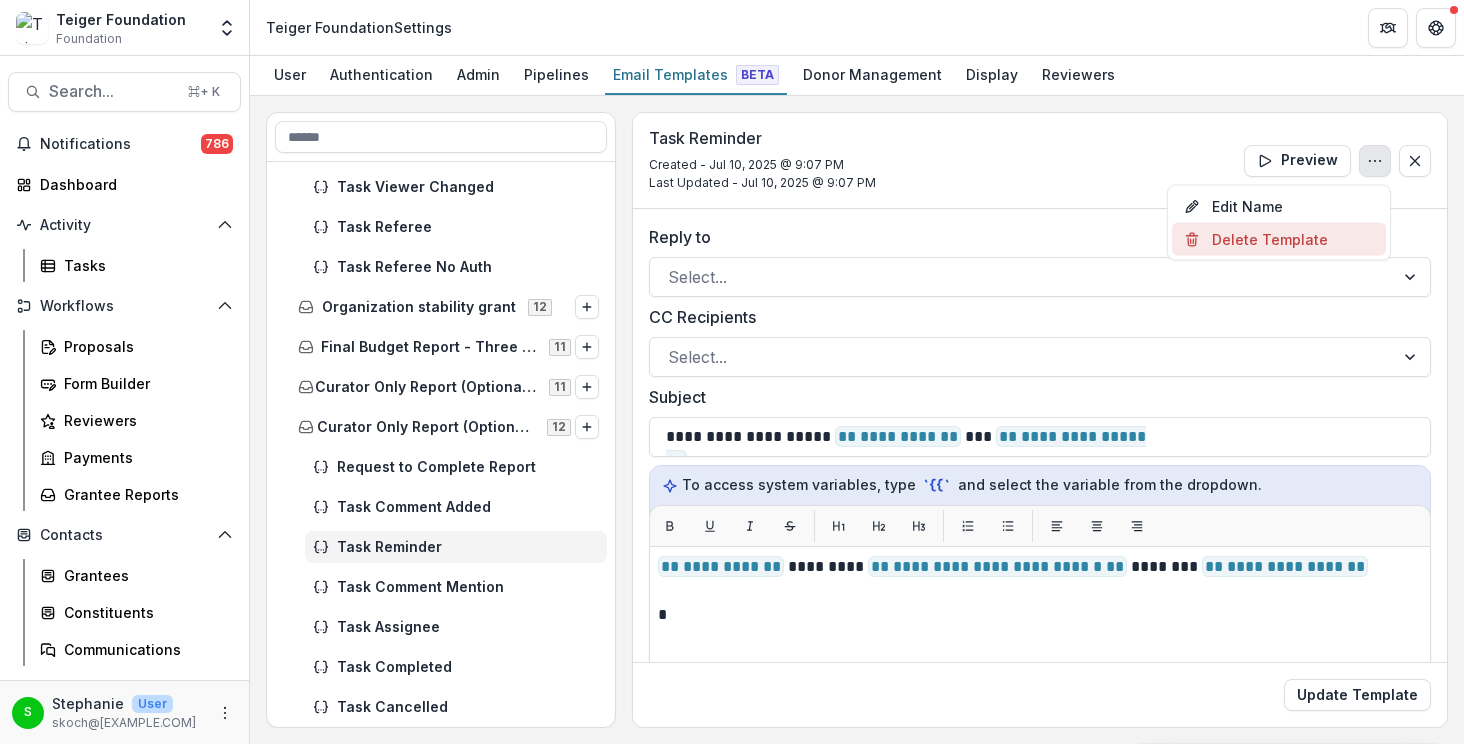 click on "Delete Template" at bounding box center (1279, 239) 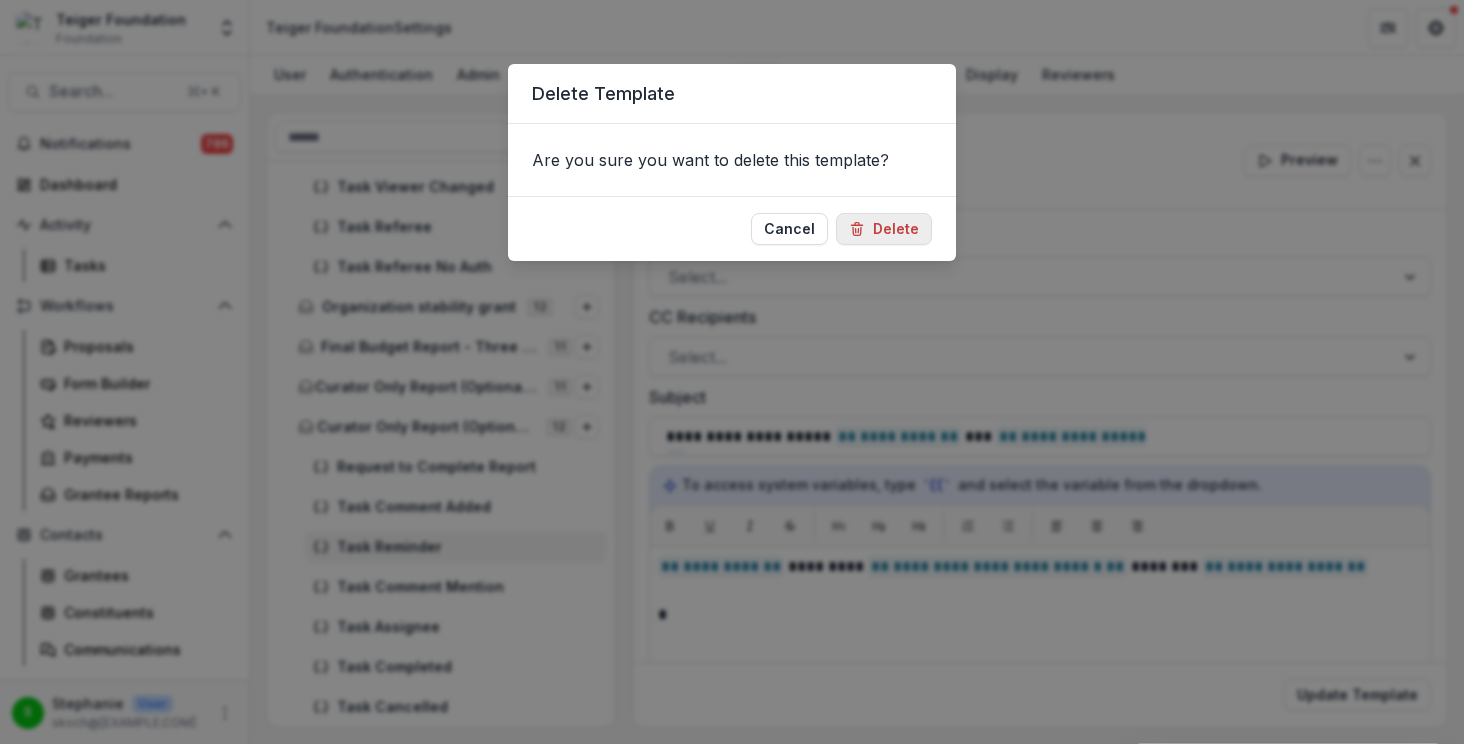 click on "Delete" at bounding box center (884, 229) 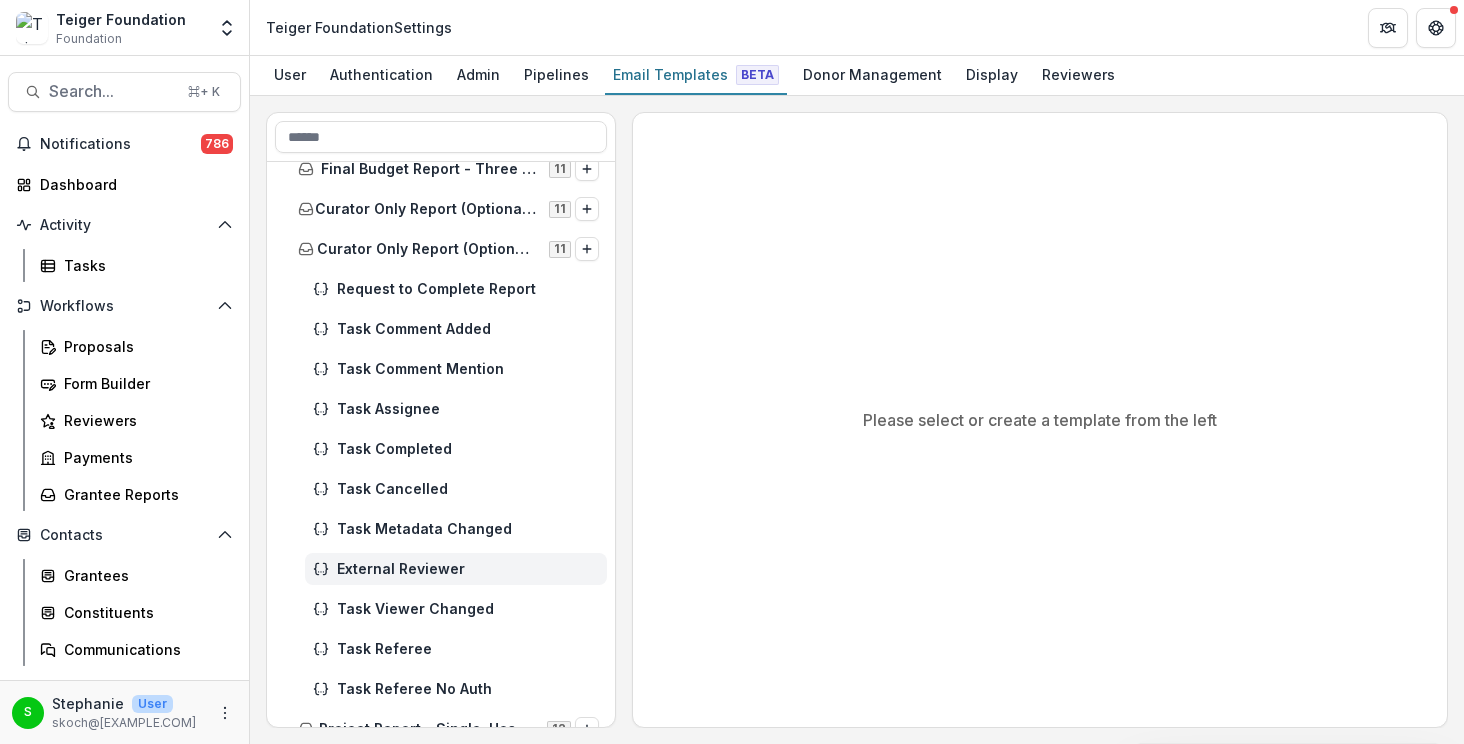 scroll, scrollTop: 1451, scrollLeft: 0, axis: vertical 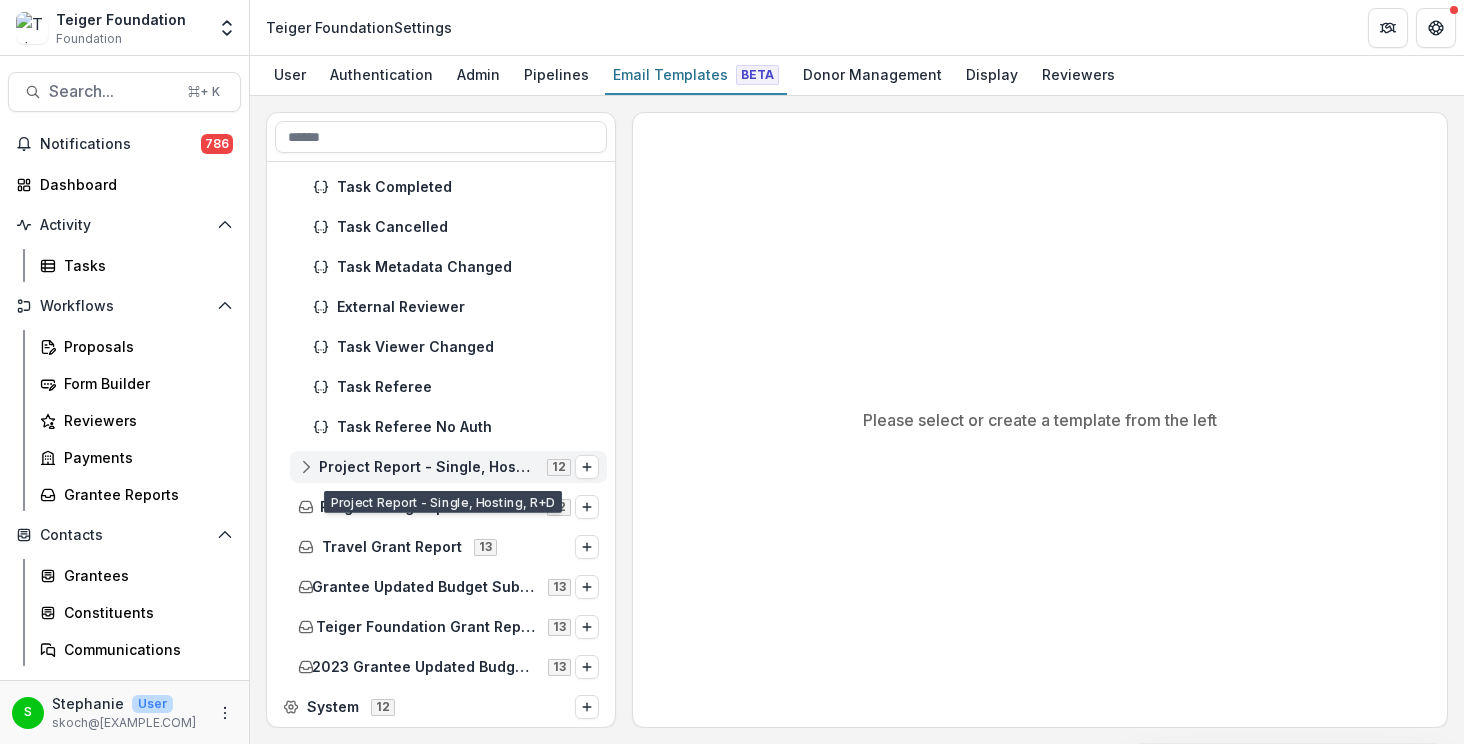 click on "Project Report - Single, Hosting, R+D" at bounding box center (427, 467) 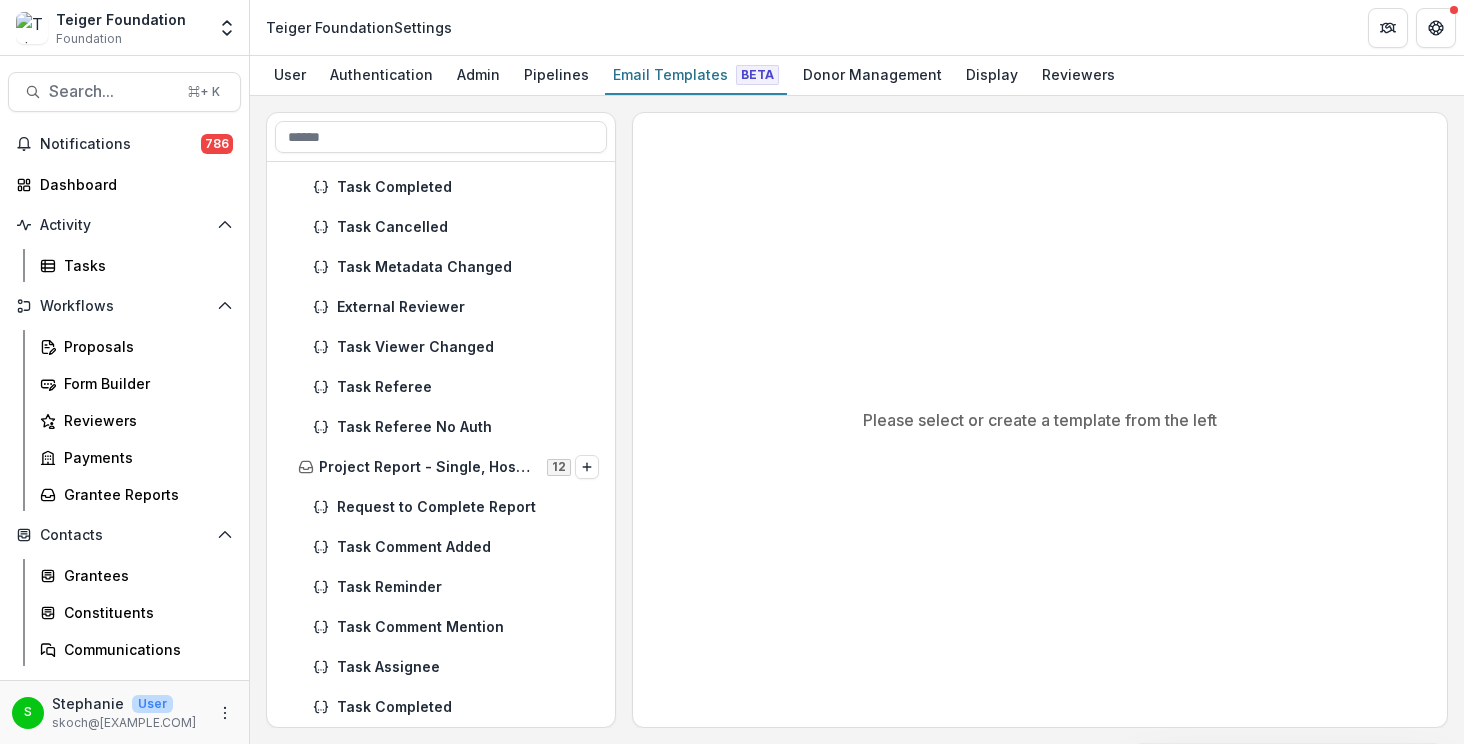 click on "Task Comment Added" at bounding box center [441, 547] 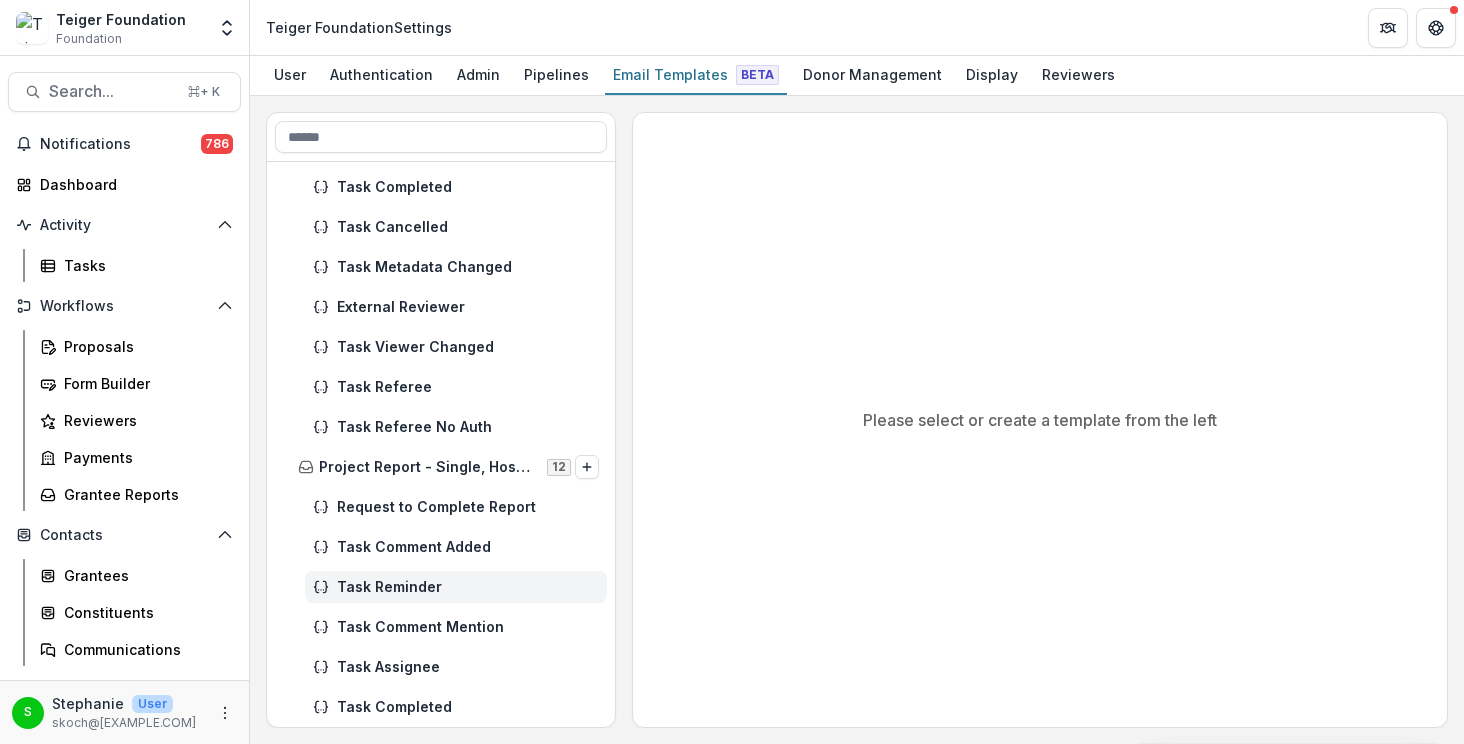 click on "Task Reminder" at bounding box center [468, 587] 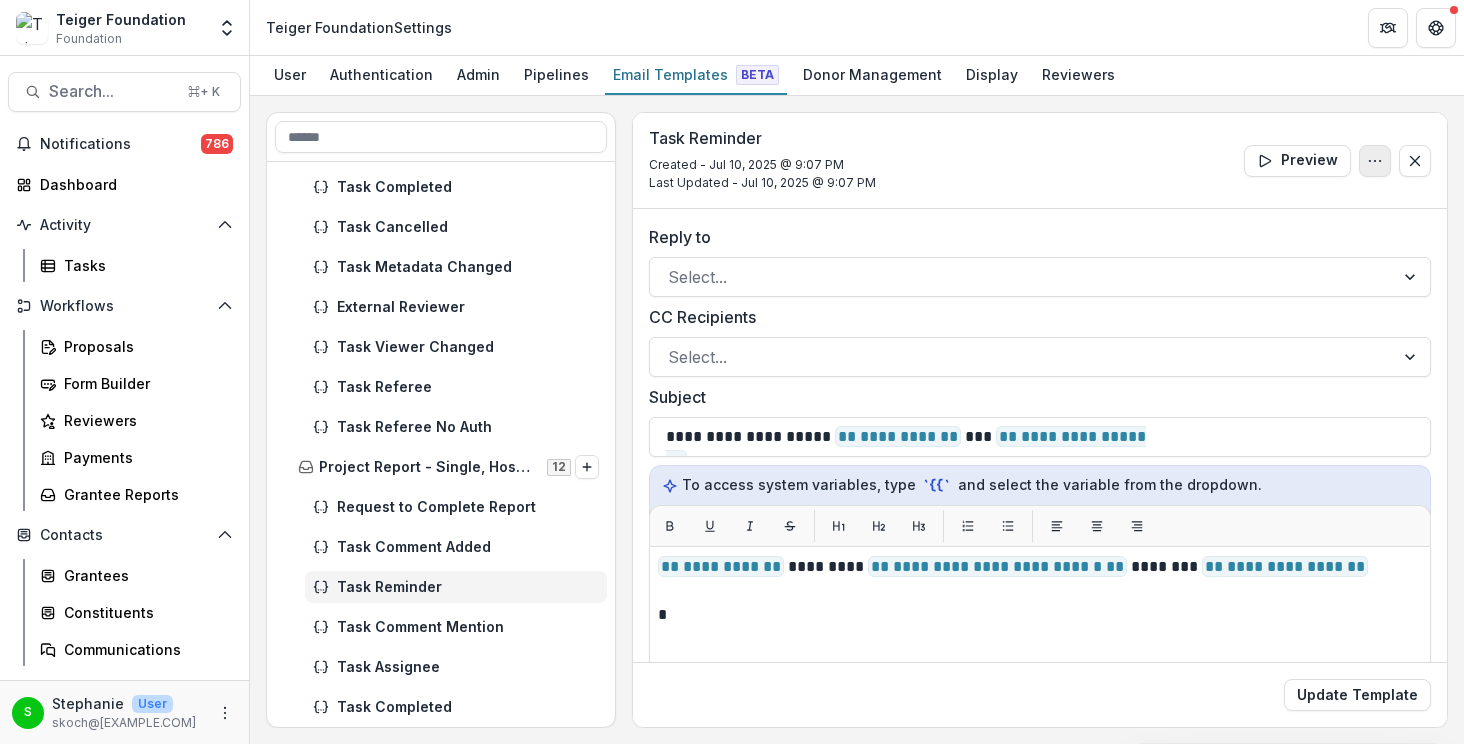 click at bounding box center [1375, 161] 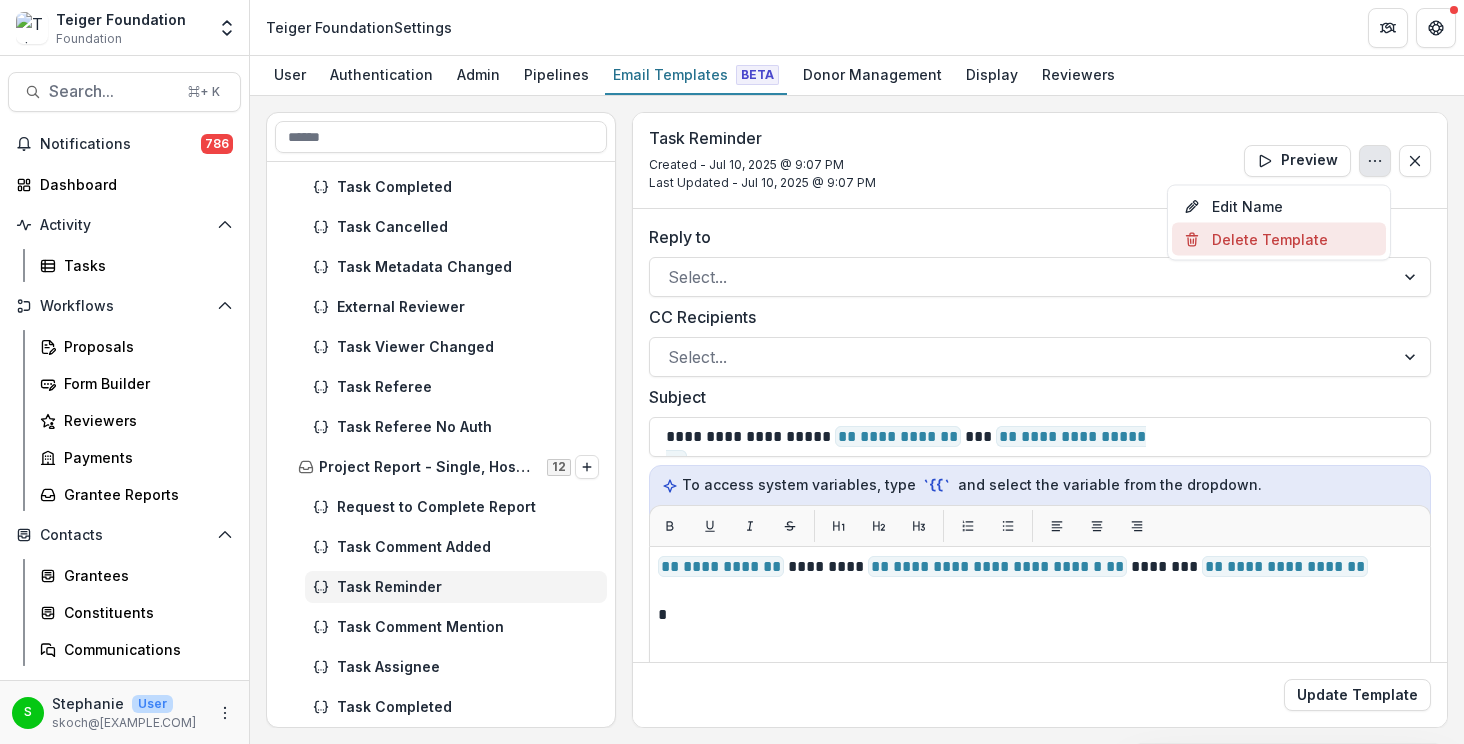 click on "Delete Template" at bounding box center [1279, 239] 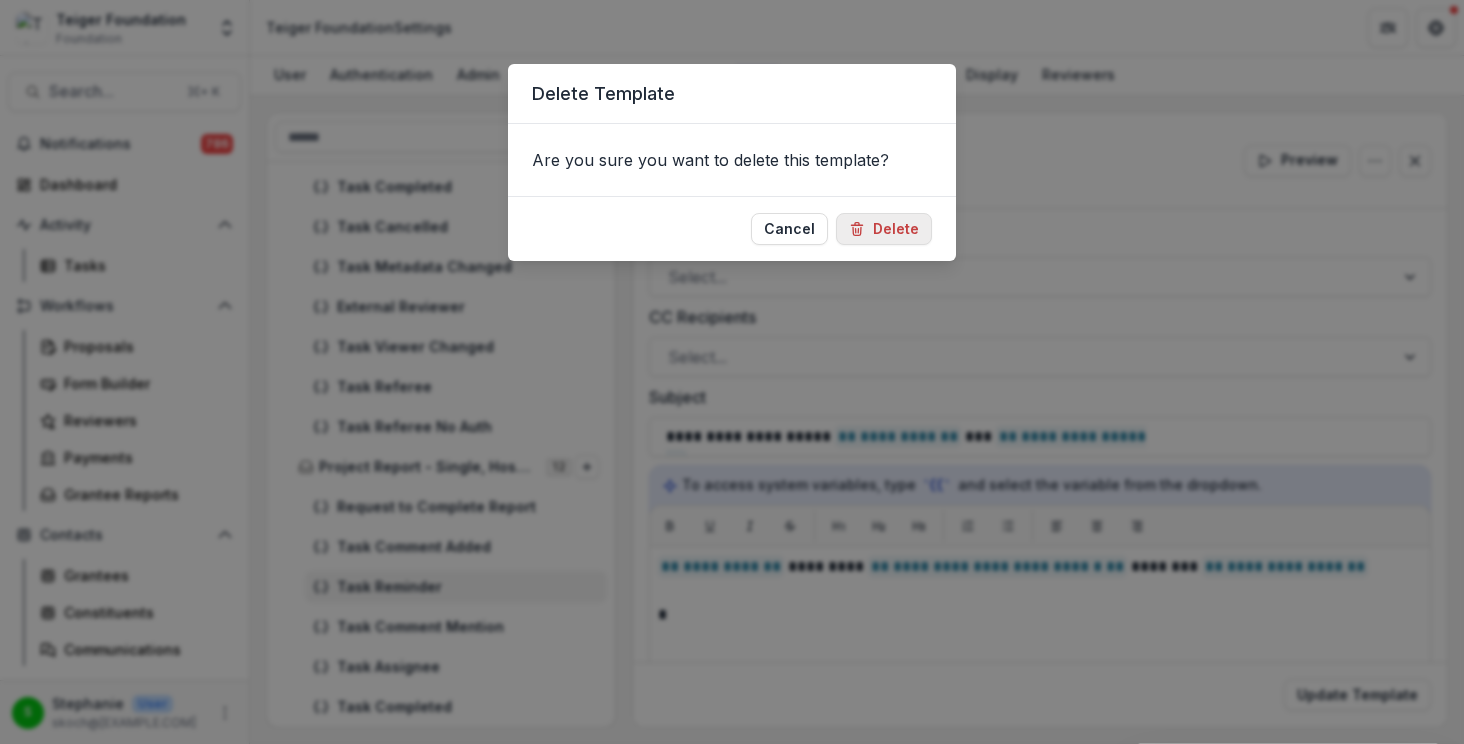 click on "Delete" at bounding box center [884, 229] 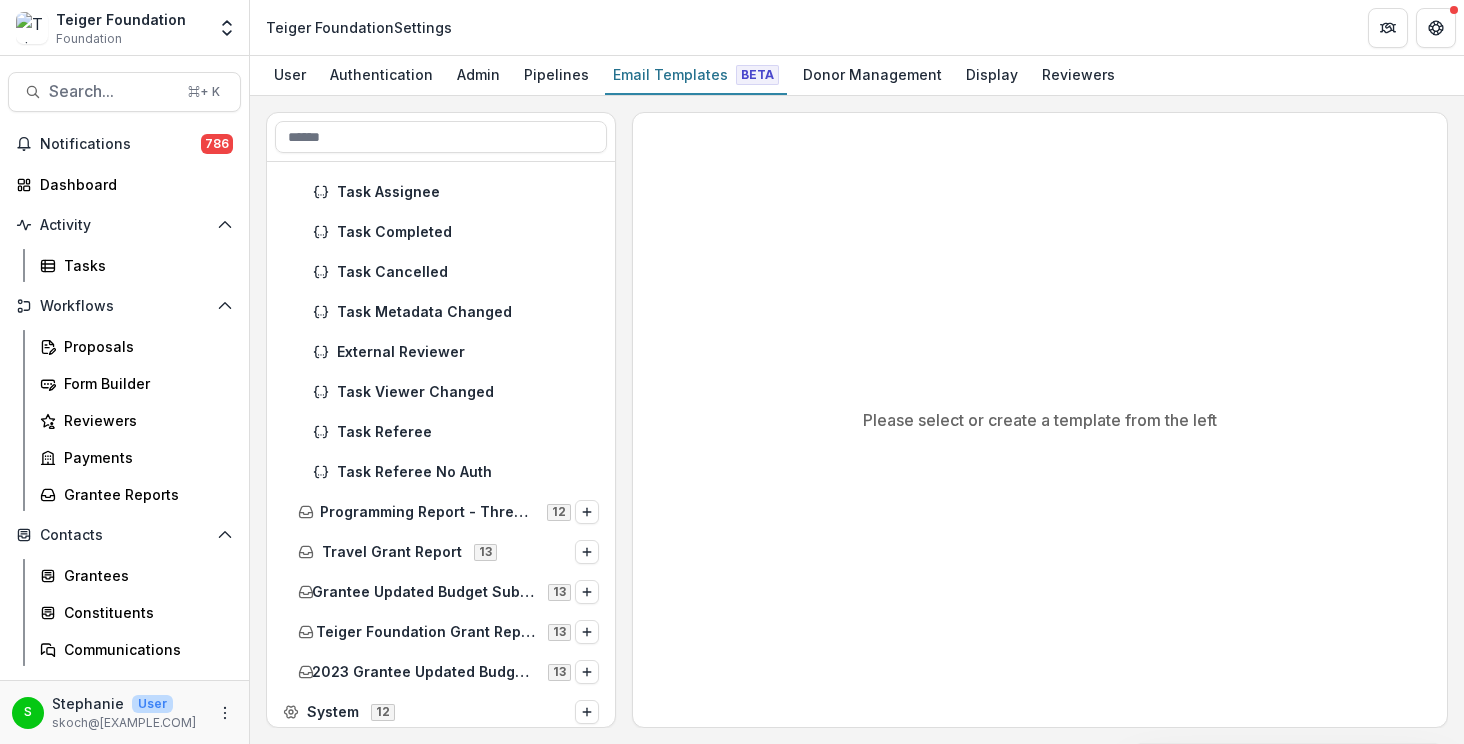 scroll, scrollTop: 1891, scrollLeft: 0, axis: vertical 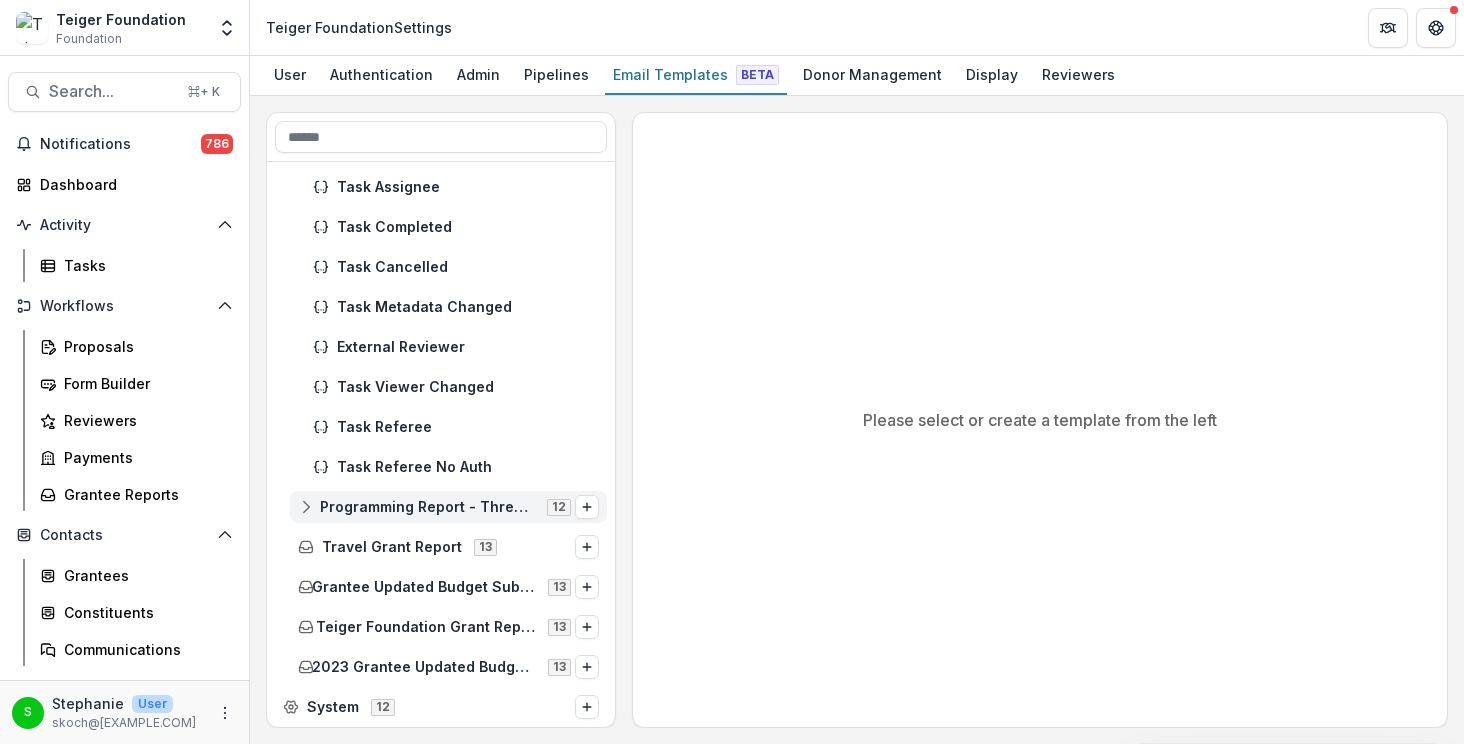 click on "Programming Report - Three Year" at bounding box center (427, 507) 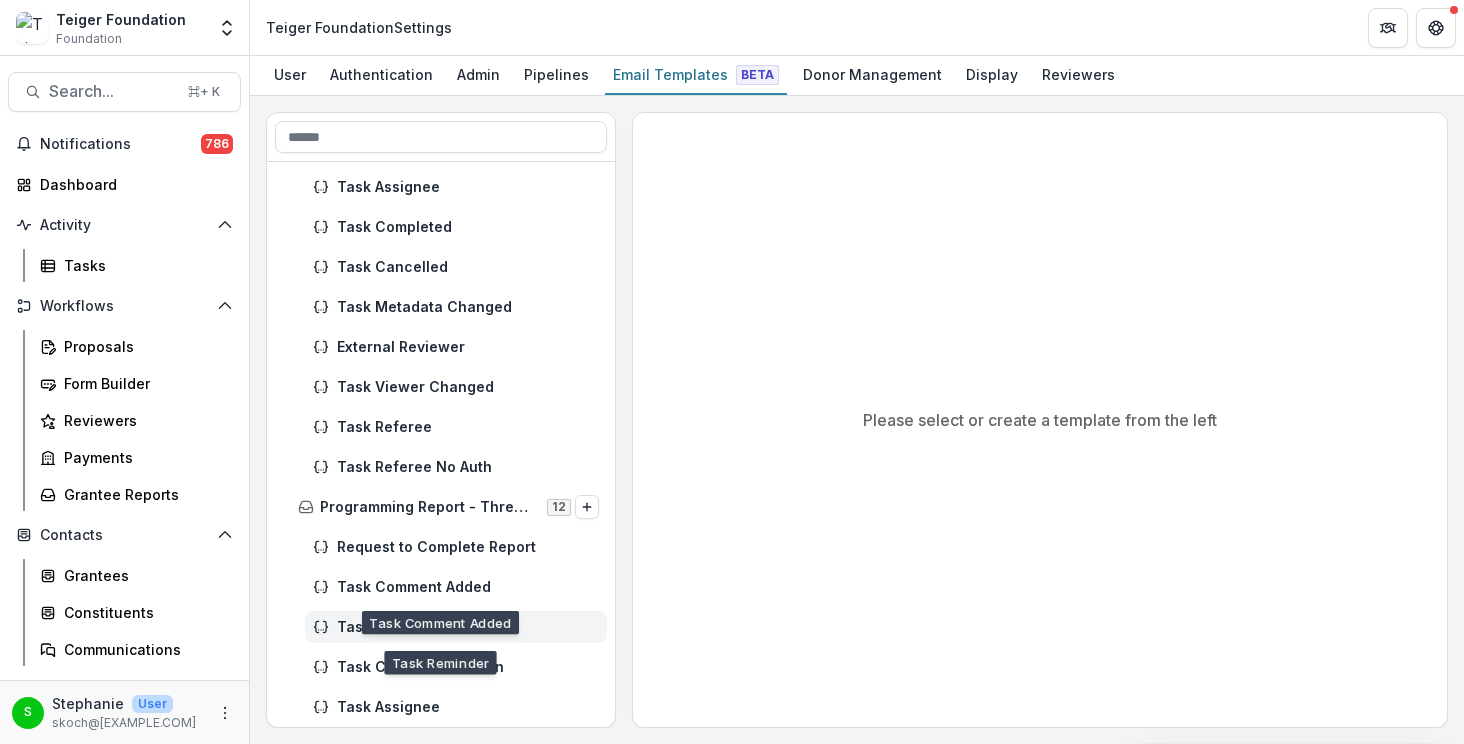 click on "Task Reminder" at bounding box center [468, 627] 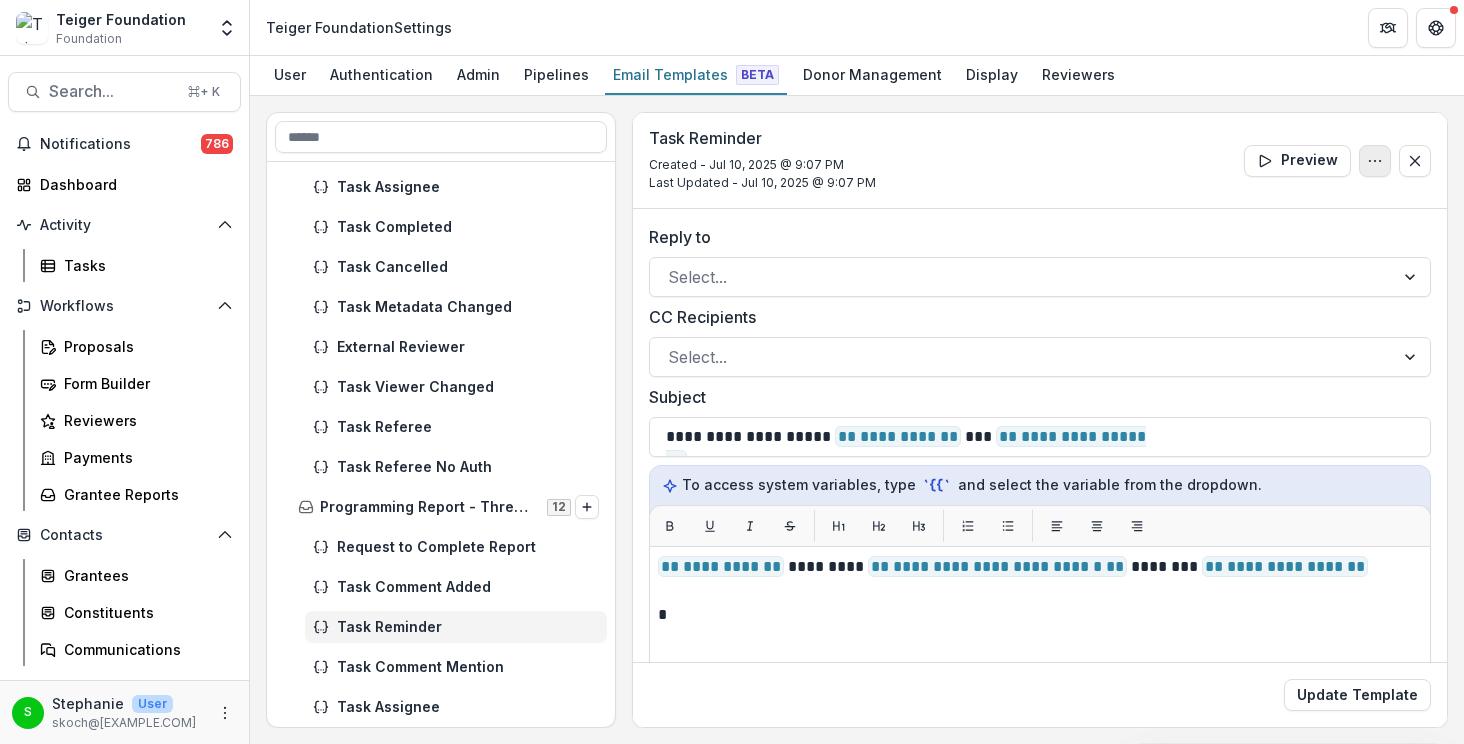 click at bounding box center [1375, 161] 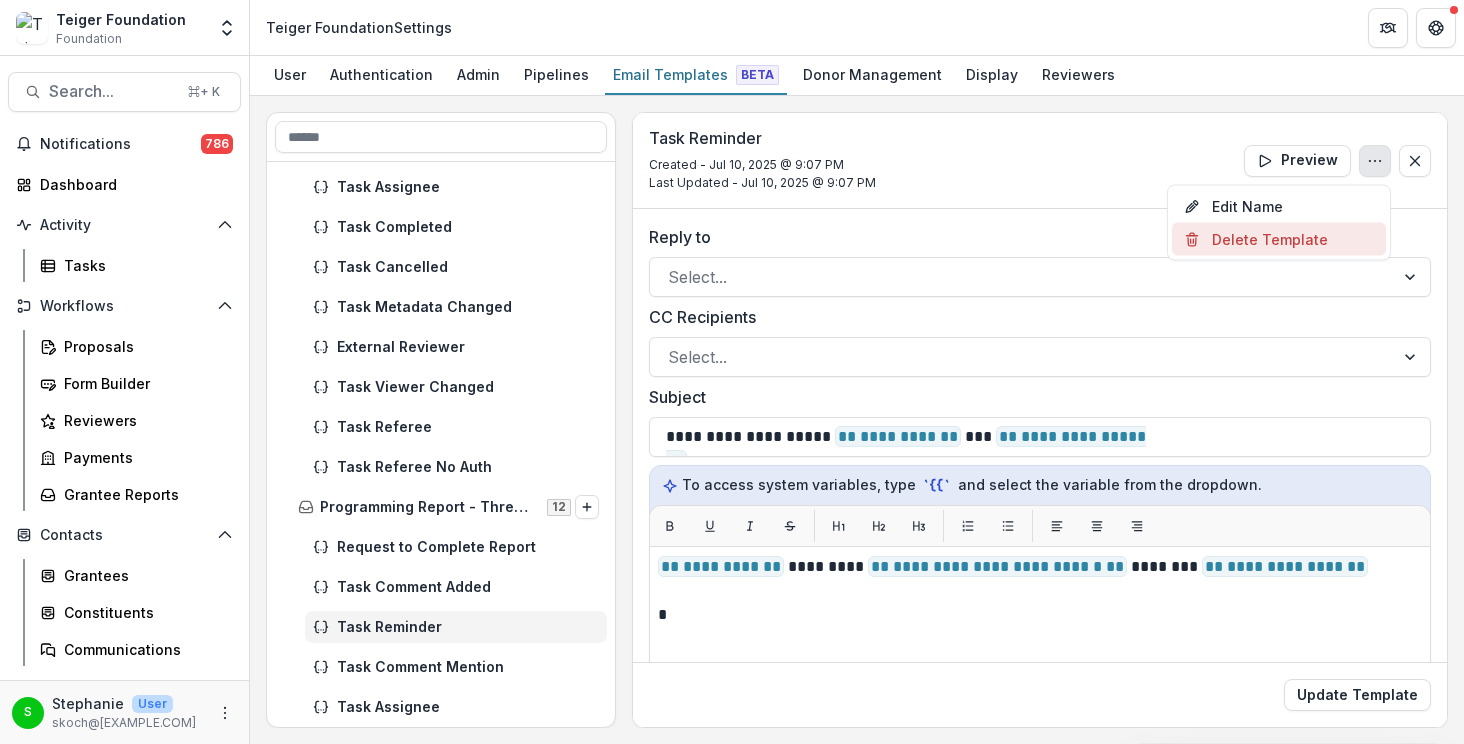 drag, startPoint x: 1294, startPoint y: 221, endPoint x: 1286, endPoint y: 246, distance: 26.24881 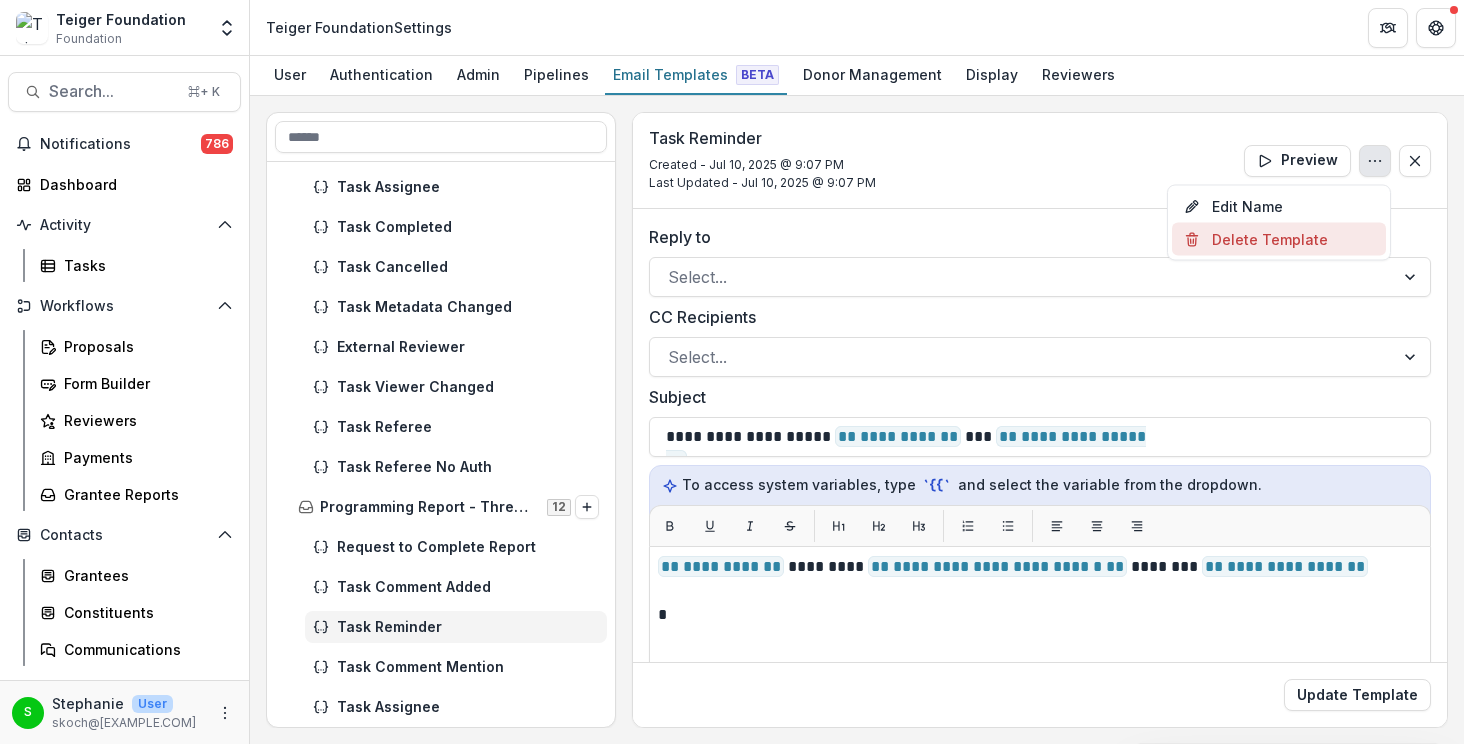 click on "Edit Name Delete Template" at bounding box center (1279, 223) 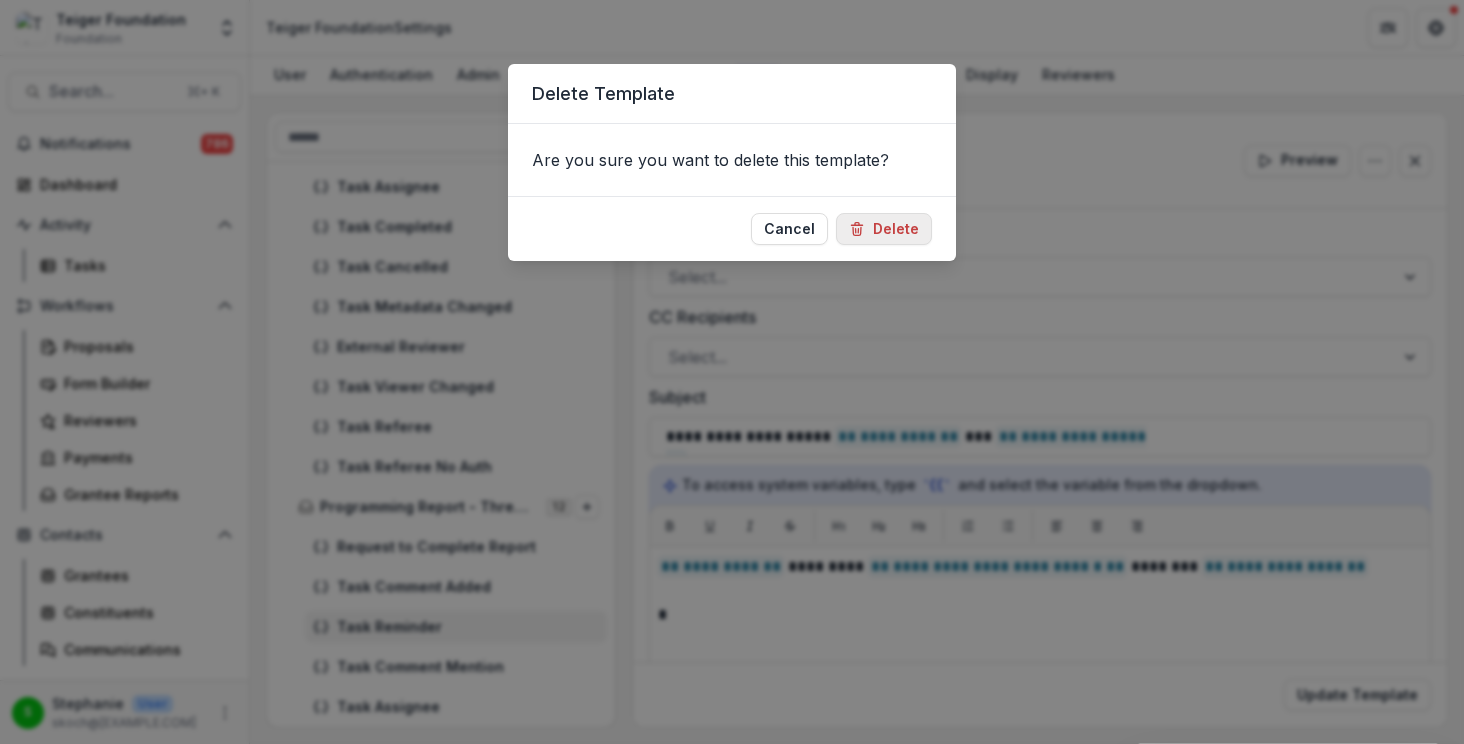 click on "Delete" at bounding box center (884, 229) 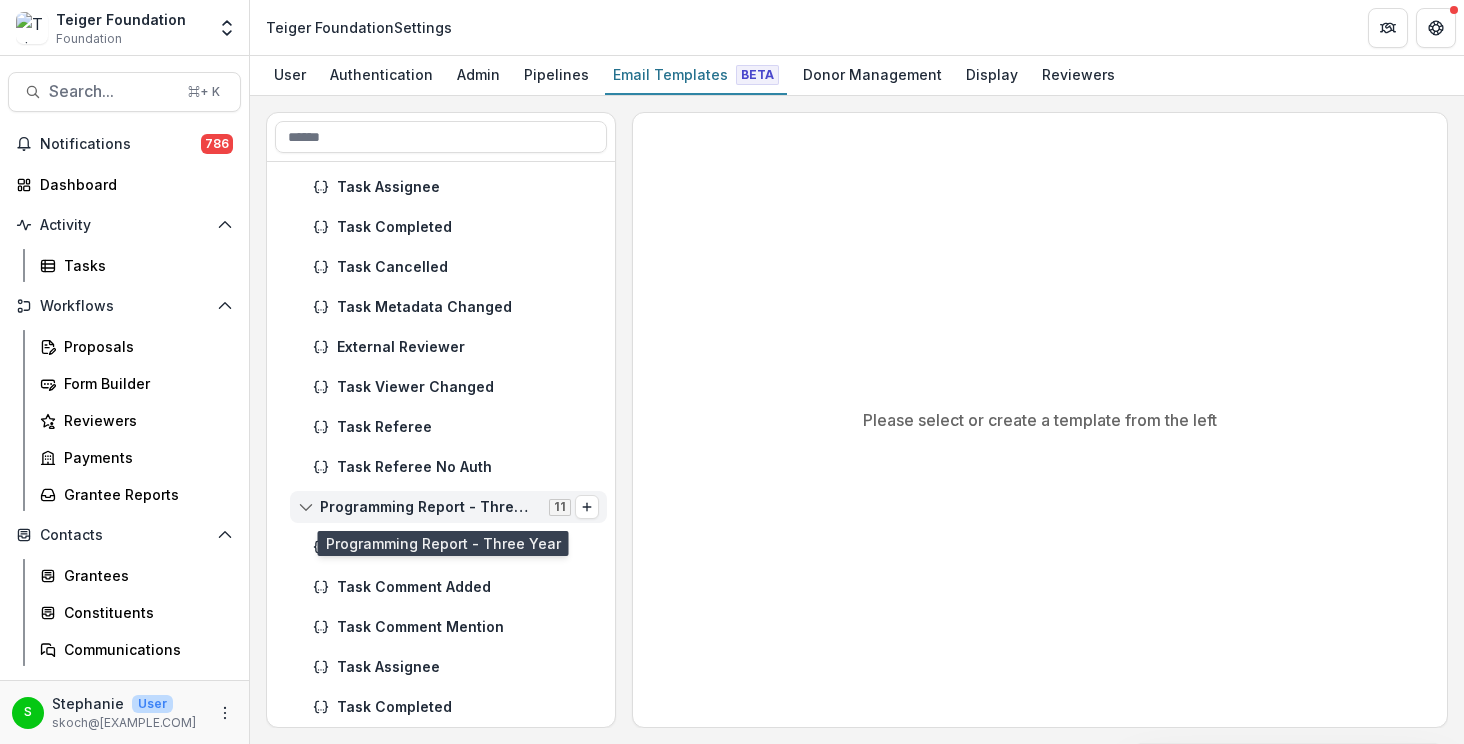 click on "Programming Report - Three Year" at bounding box center [428, 507] 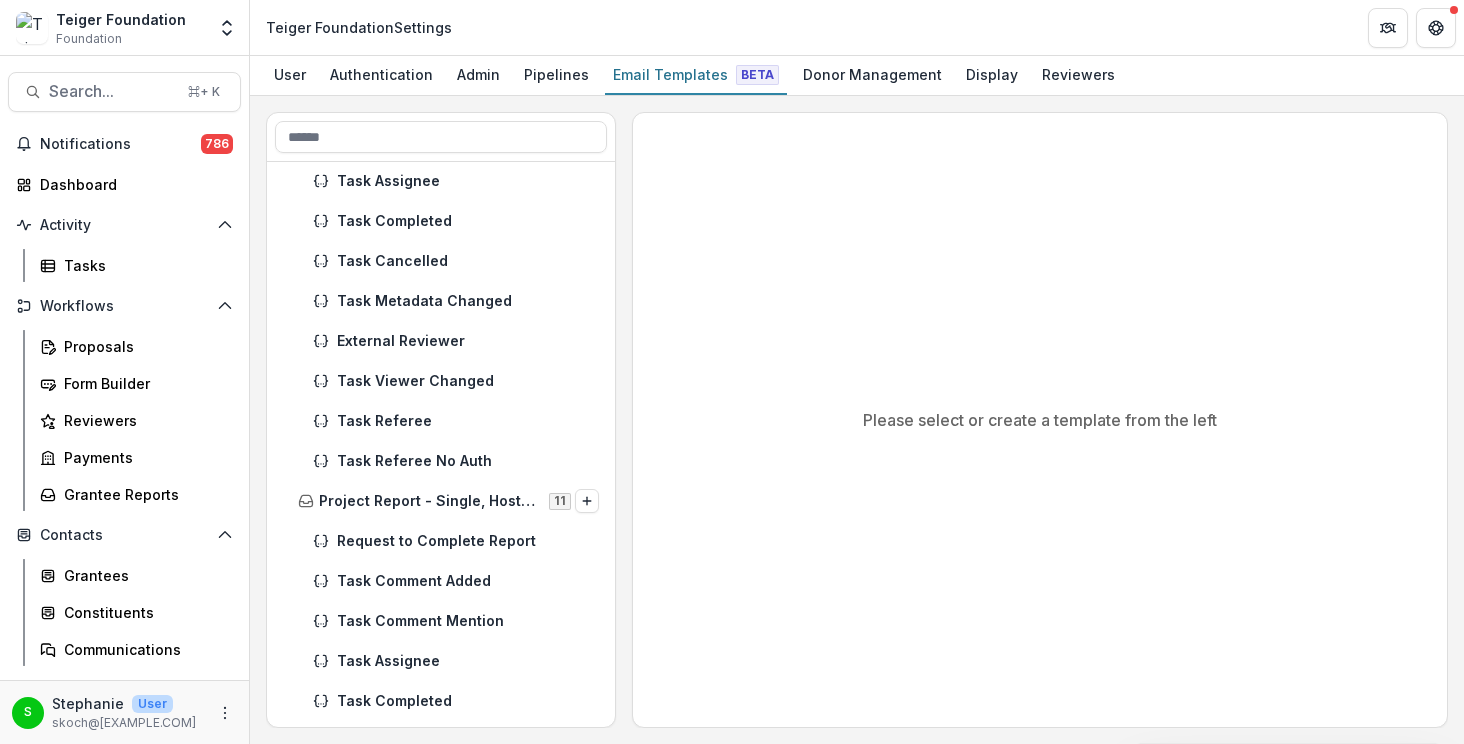 scroll, scrollTop: 1409, scrollLeft: 0, axis: vertical 